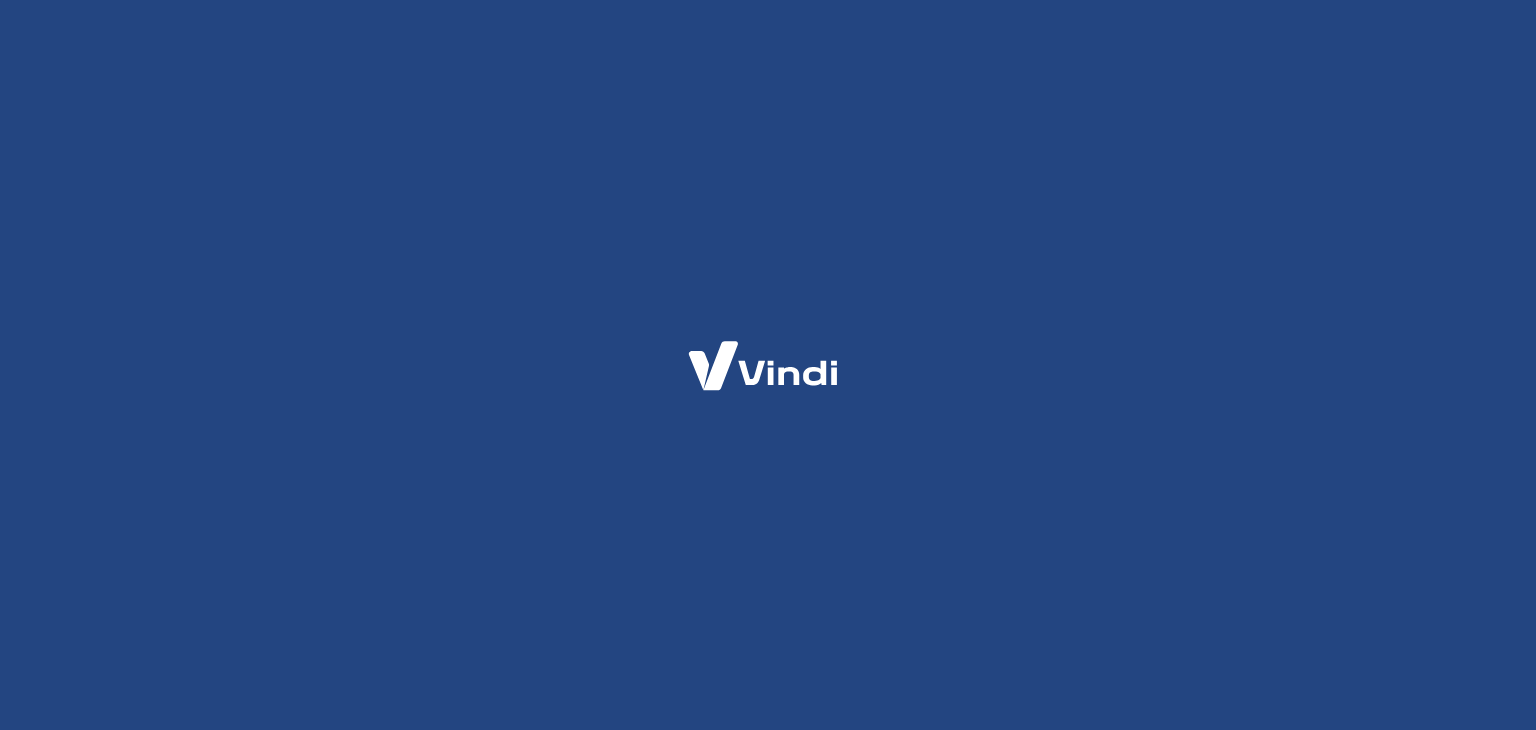 scroll, scrollTop: 0, scrollLeft: 0, axis: both 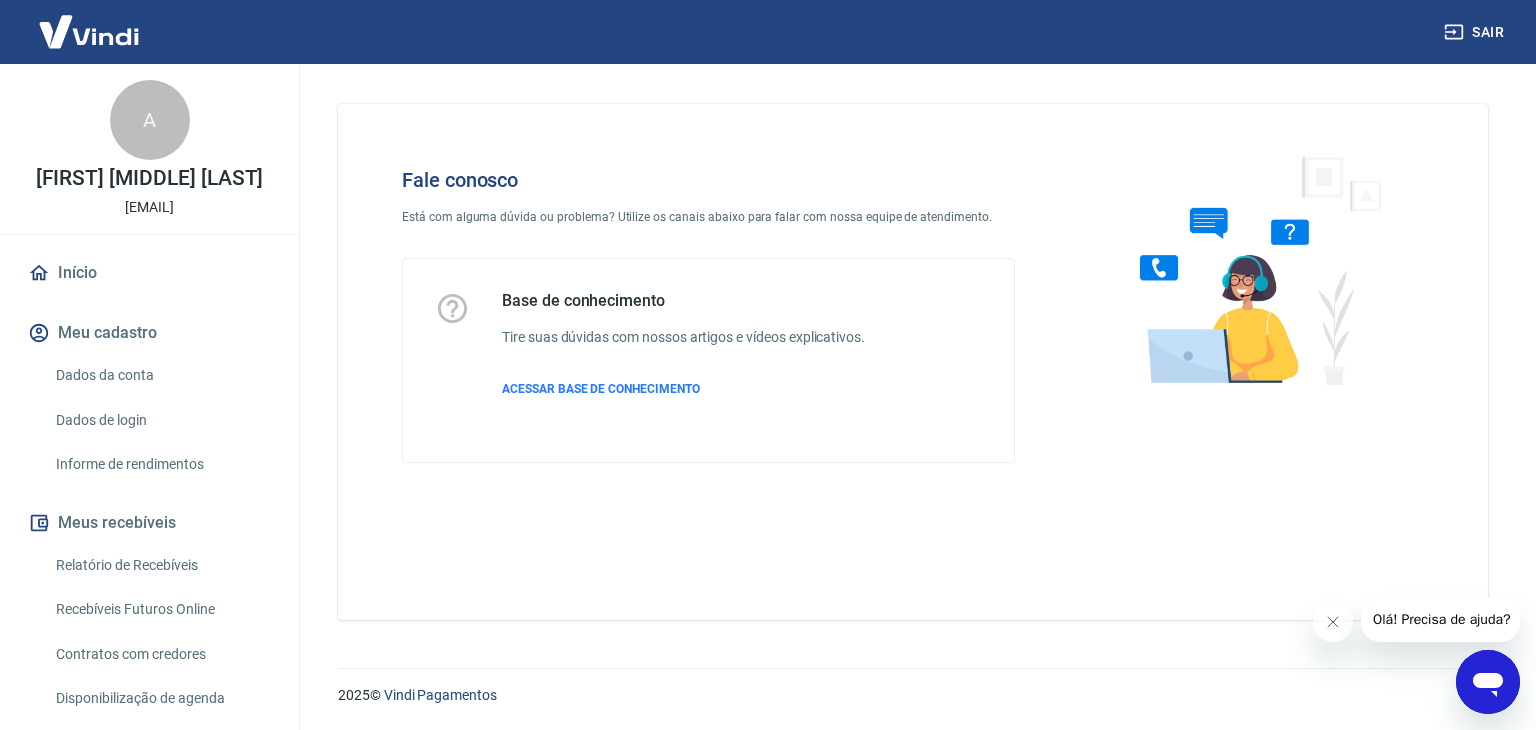 click 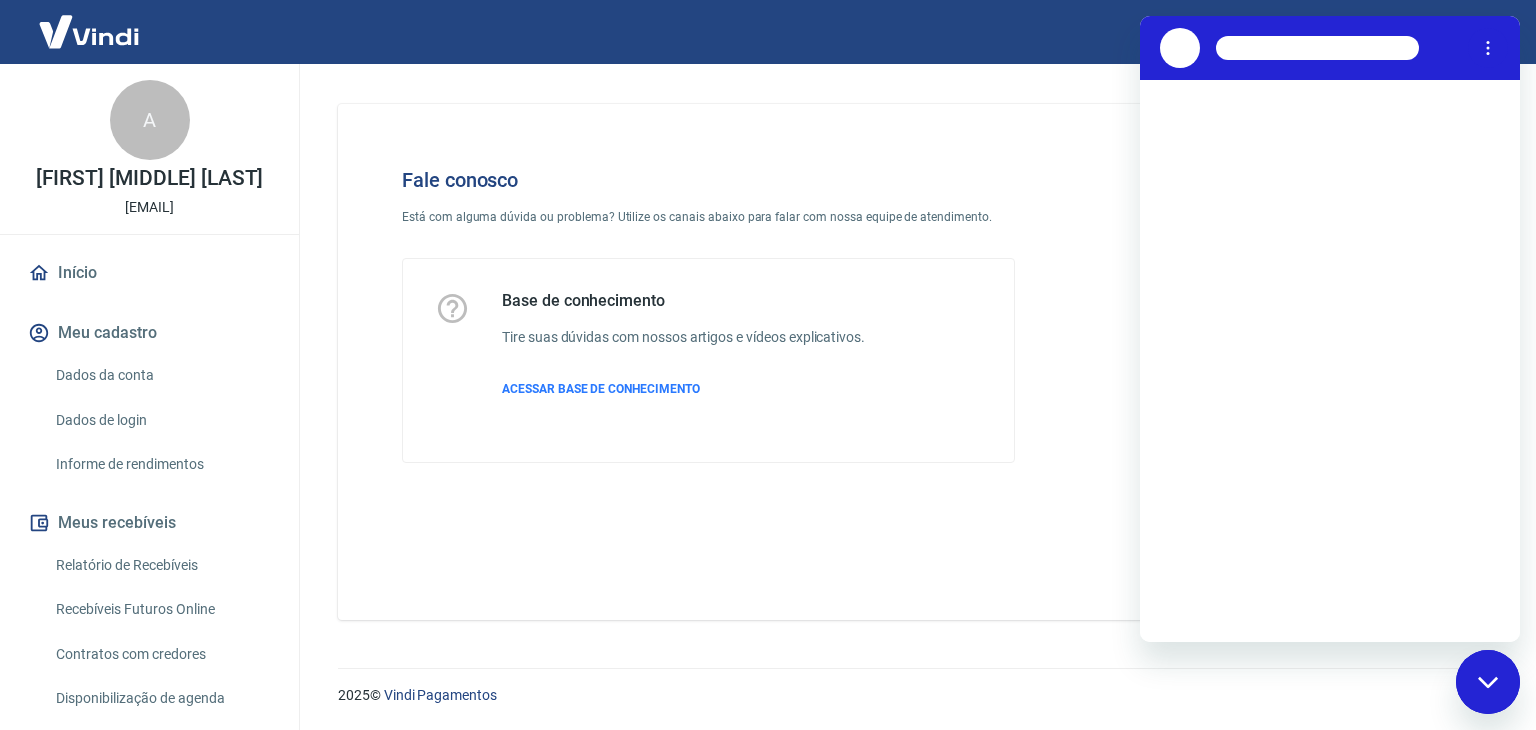 scroll, scrollTop: 0, scrollLeft: 0, axis: both 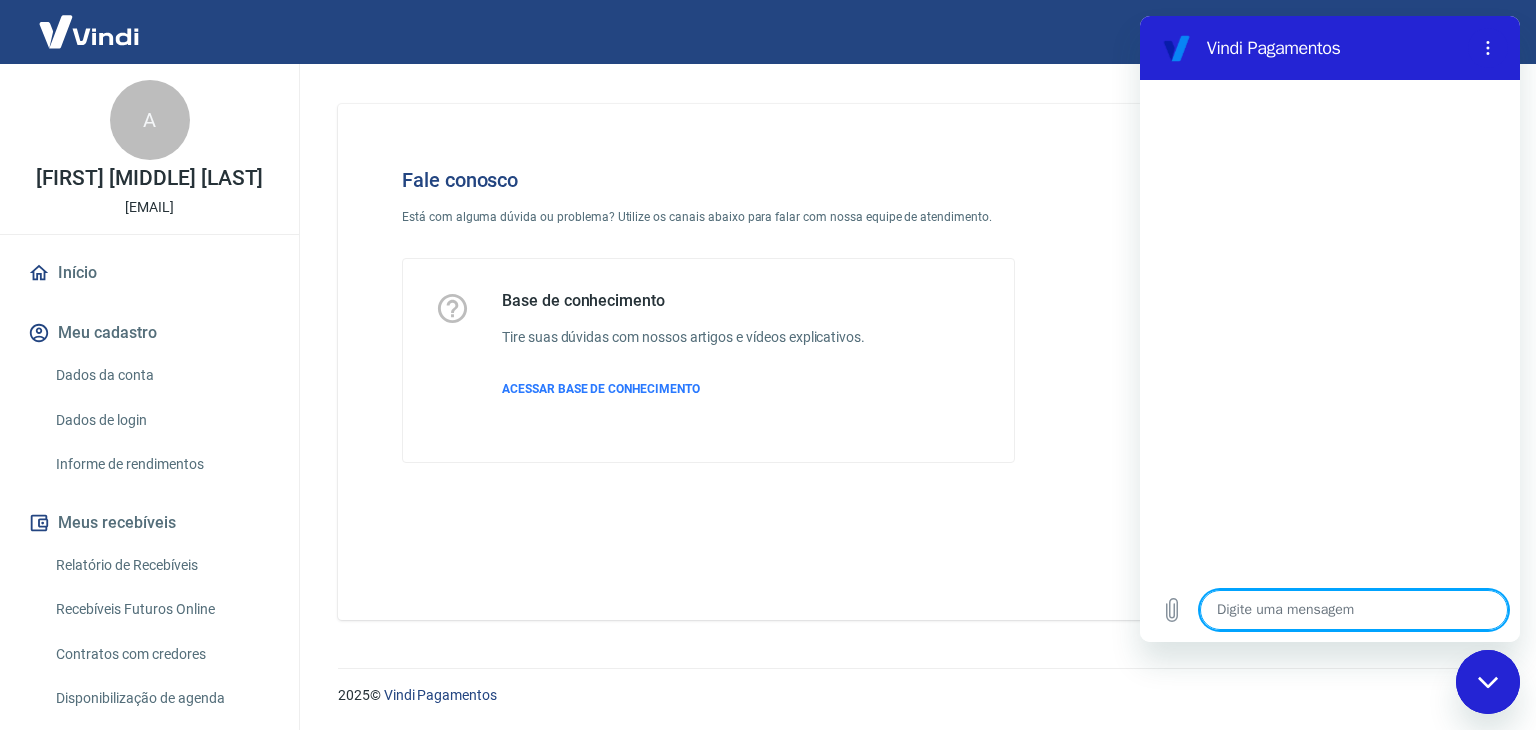 type on "o" 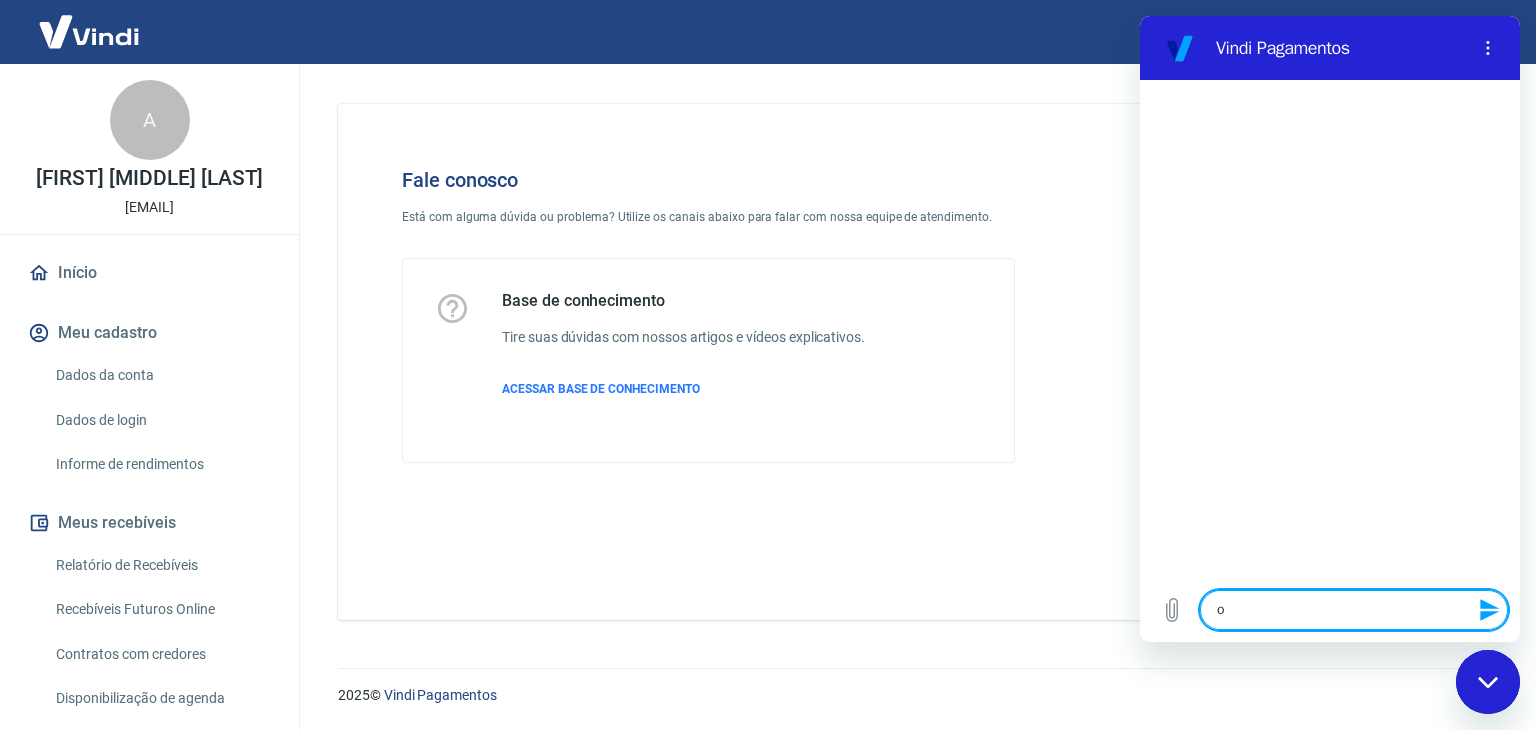 type on "oi" 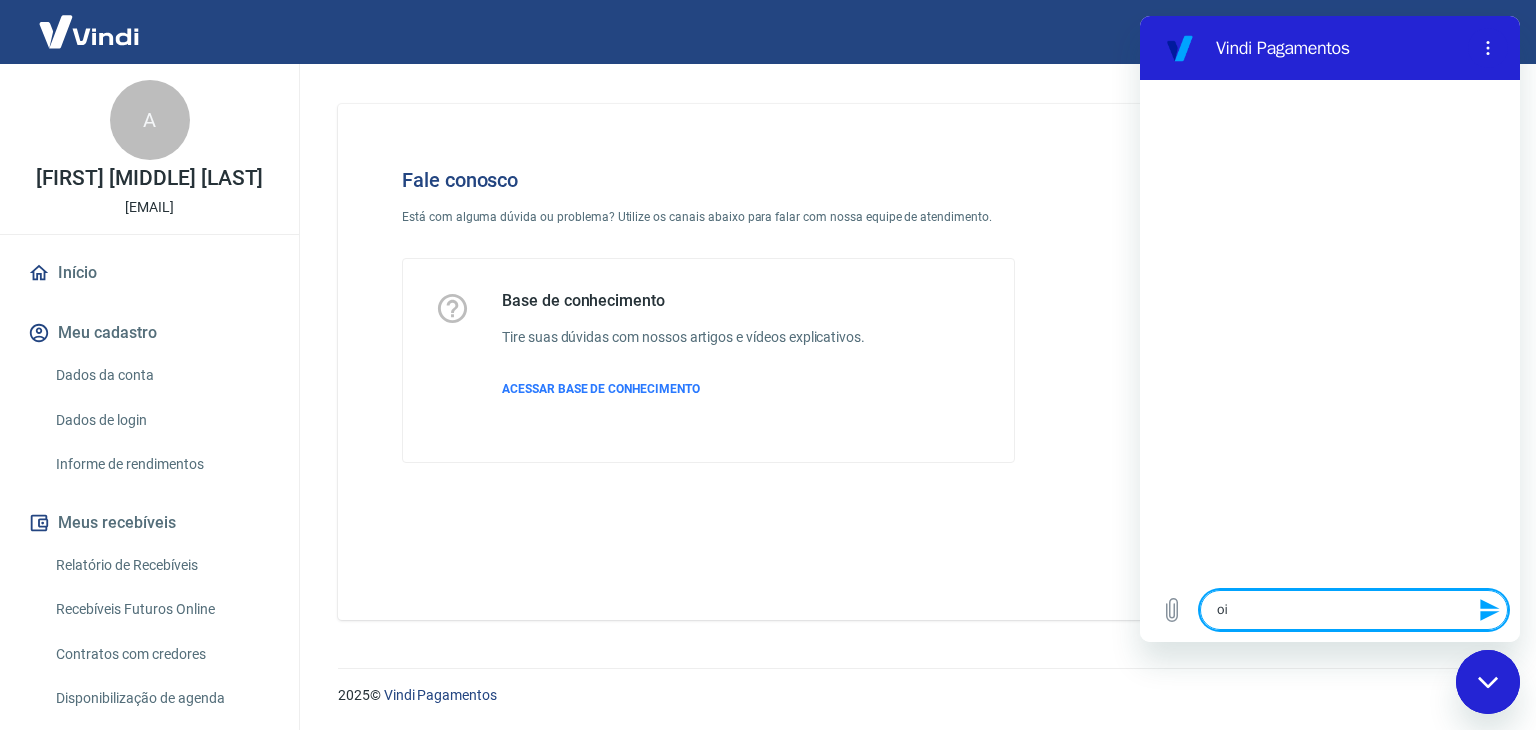 type 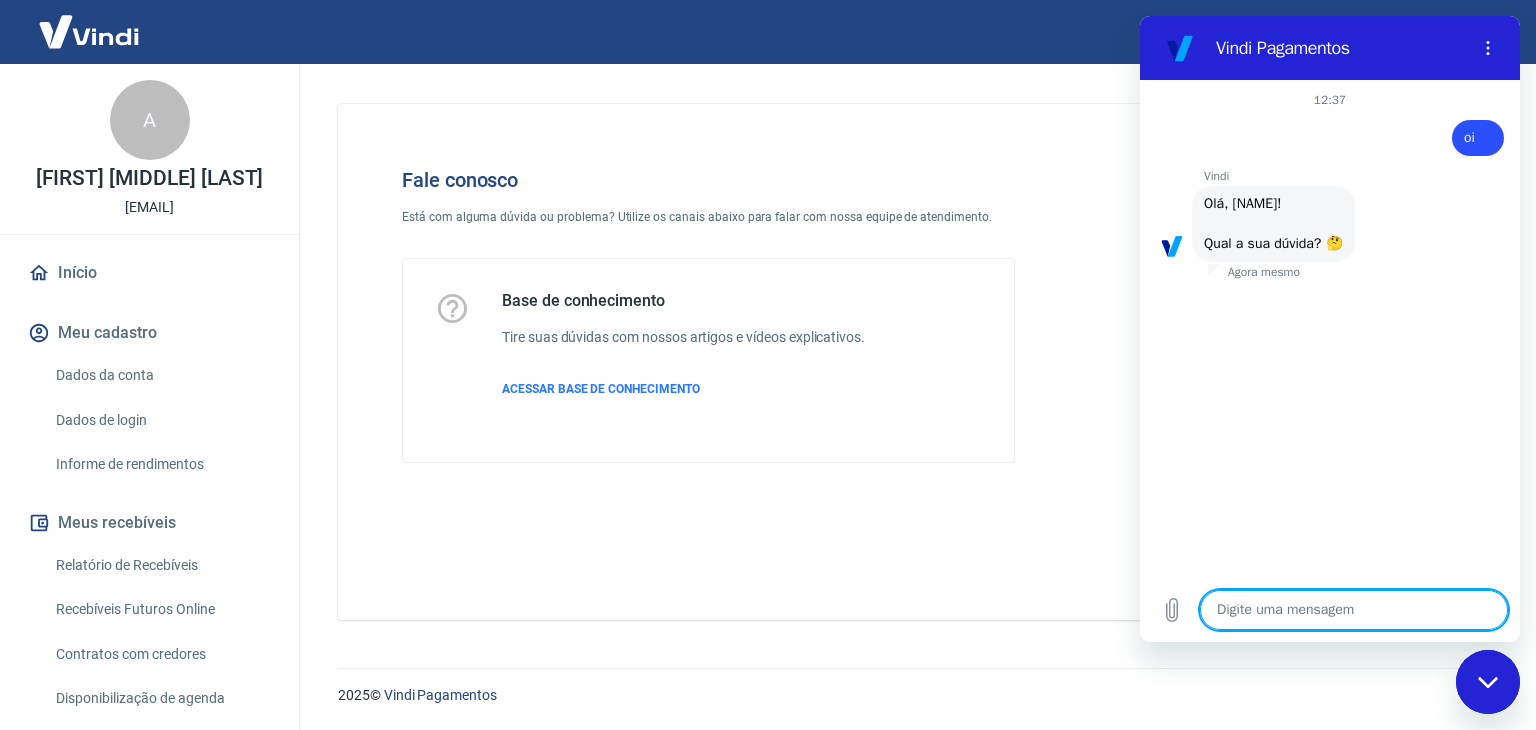 scroll, scrollTop: 72, scrollLeft: 0, axis: vertical 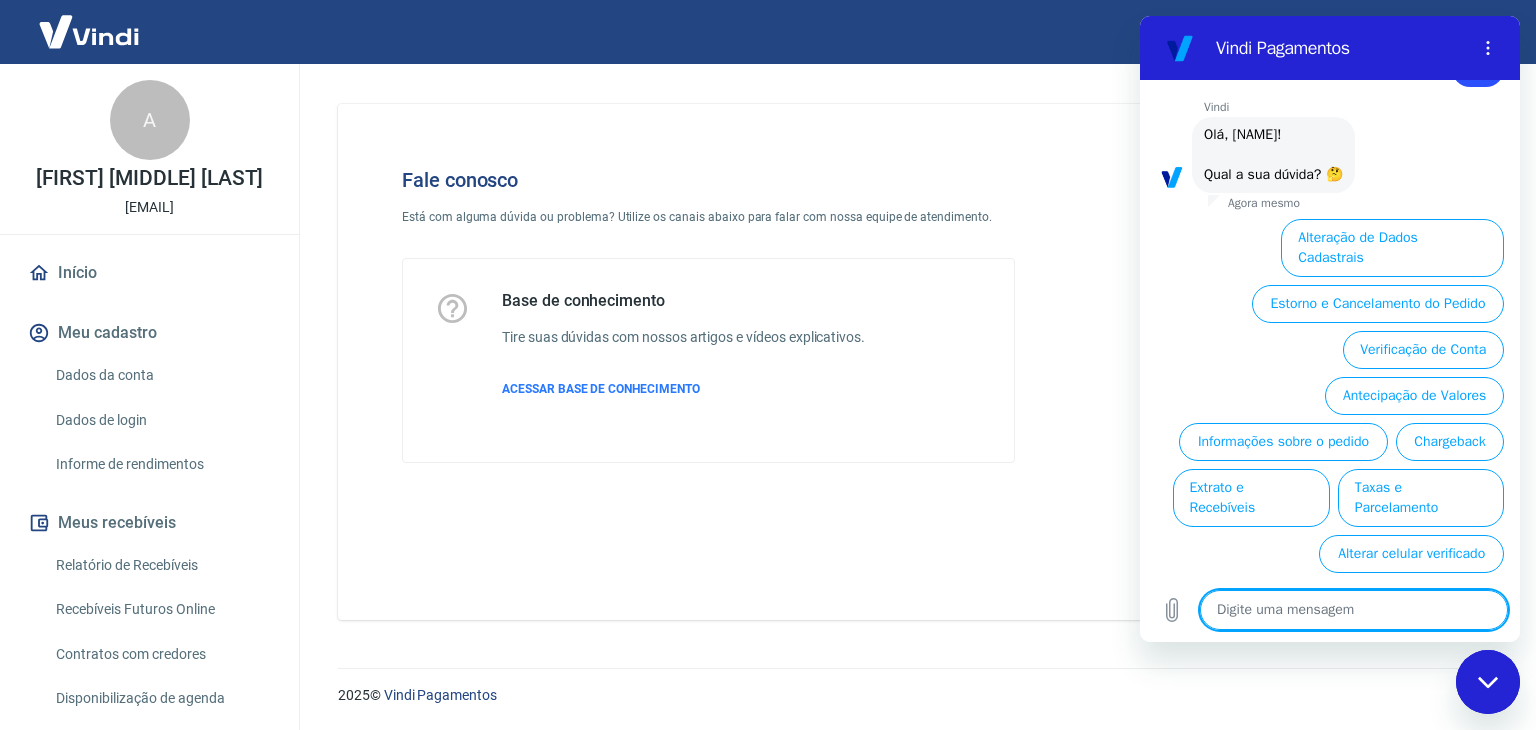 drag, startPoint x: 1424, startPoint y: 518, endPoint x: 1428, endPoint y: 502, distance: 16.492422 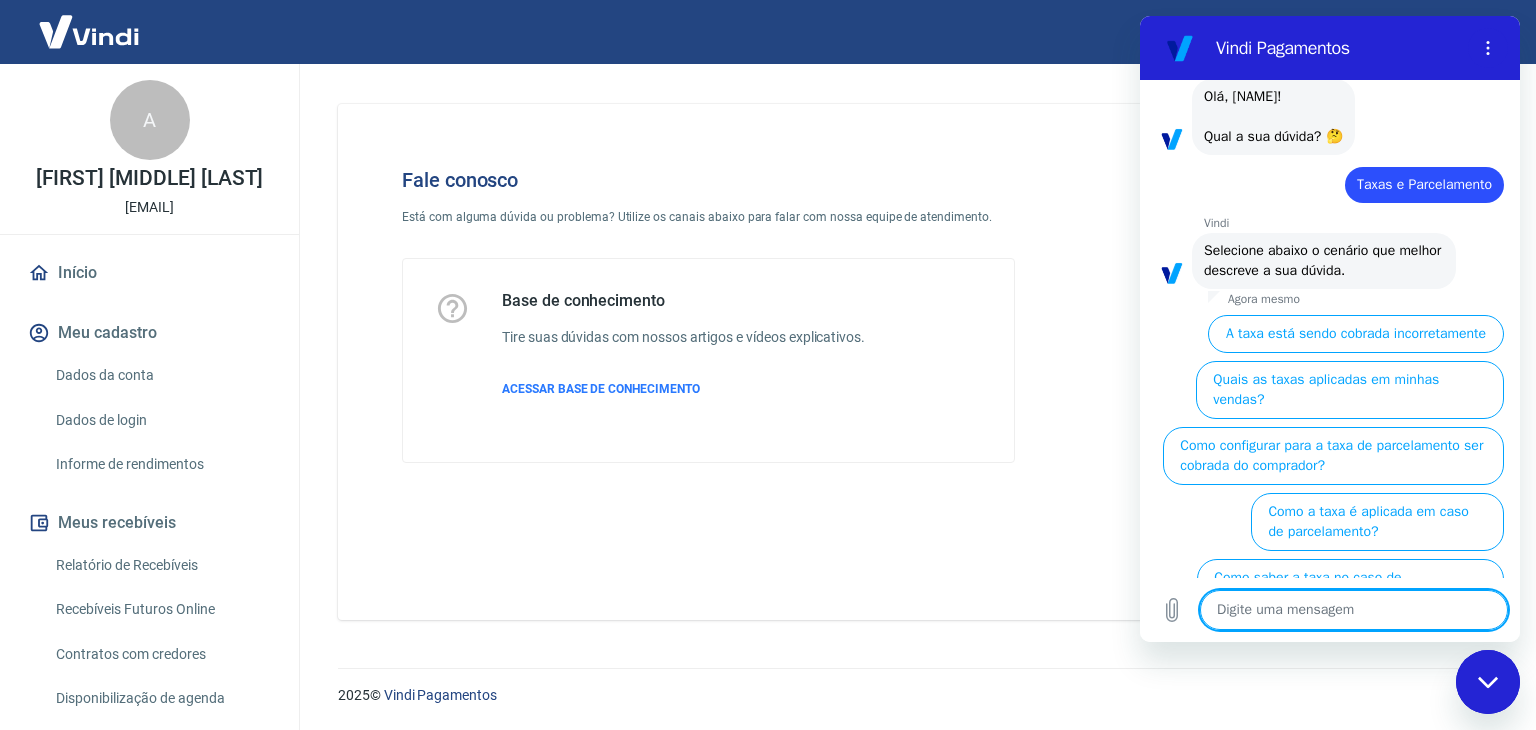 scroll, scrollTop: 109, scrollLeft: 0, axis: vertical 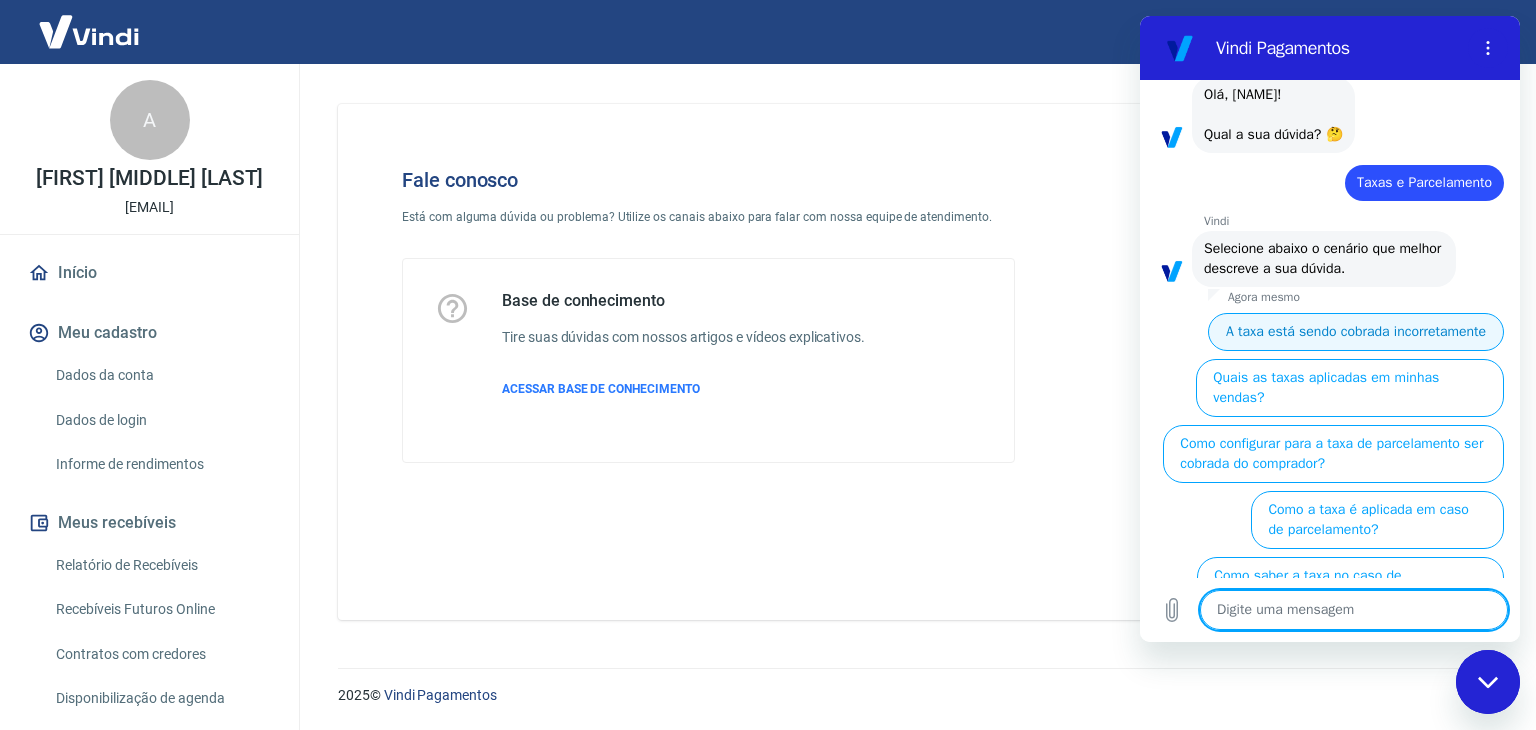 click on "A taxa está sendo cobrada incorretamente" at bounding box center (1356, 332) 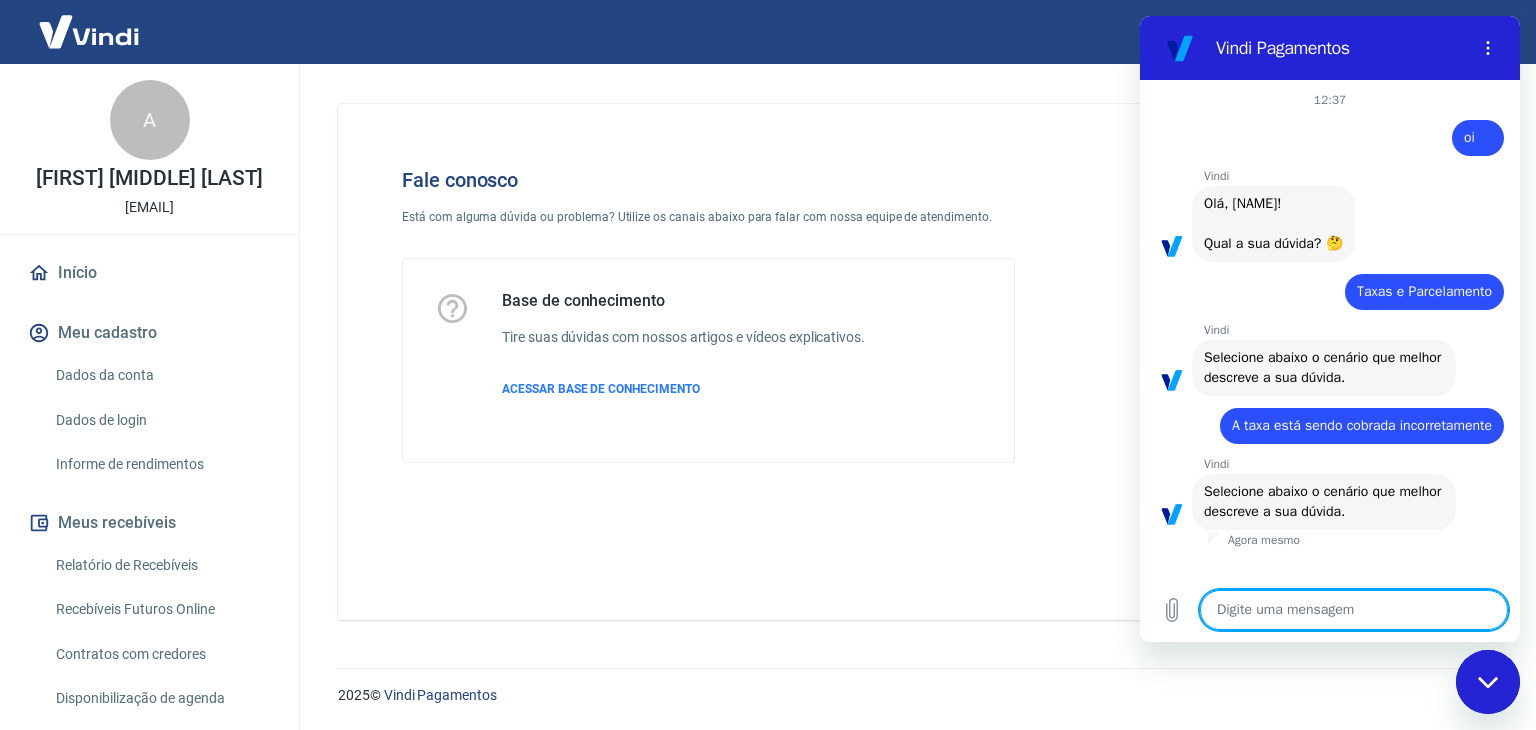 scroll, scrollTop: 86, scrollLeft: 0, axis: vertical 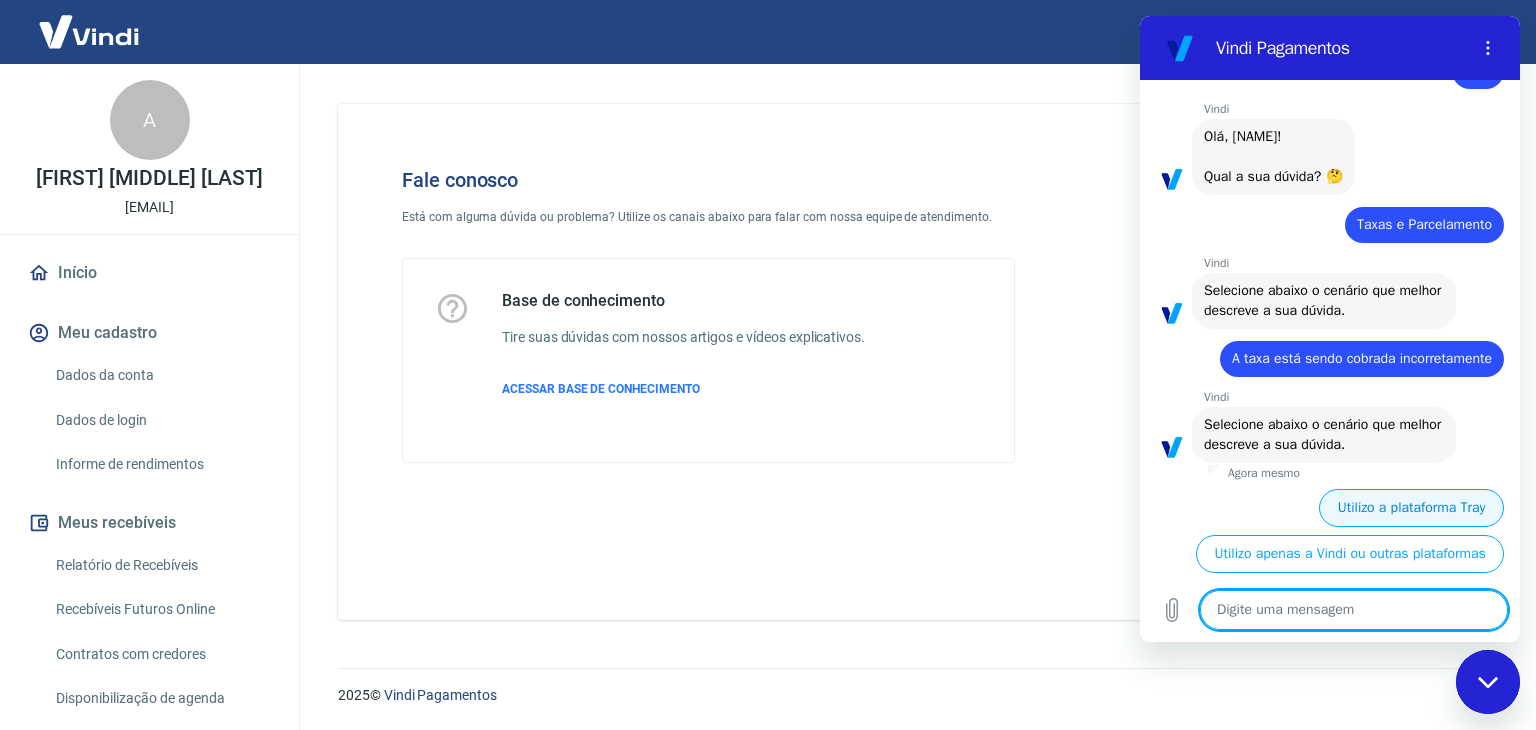 click on "Utilizo a plataforma Tray" at bounding box center (1411, 508) 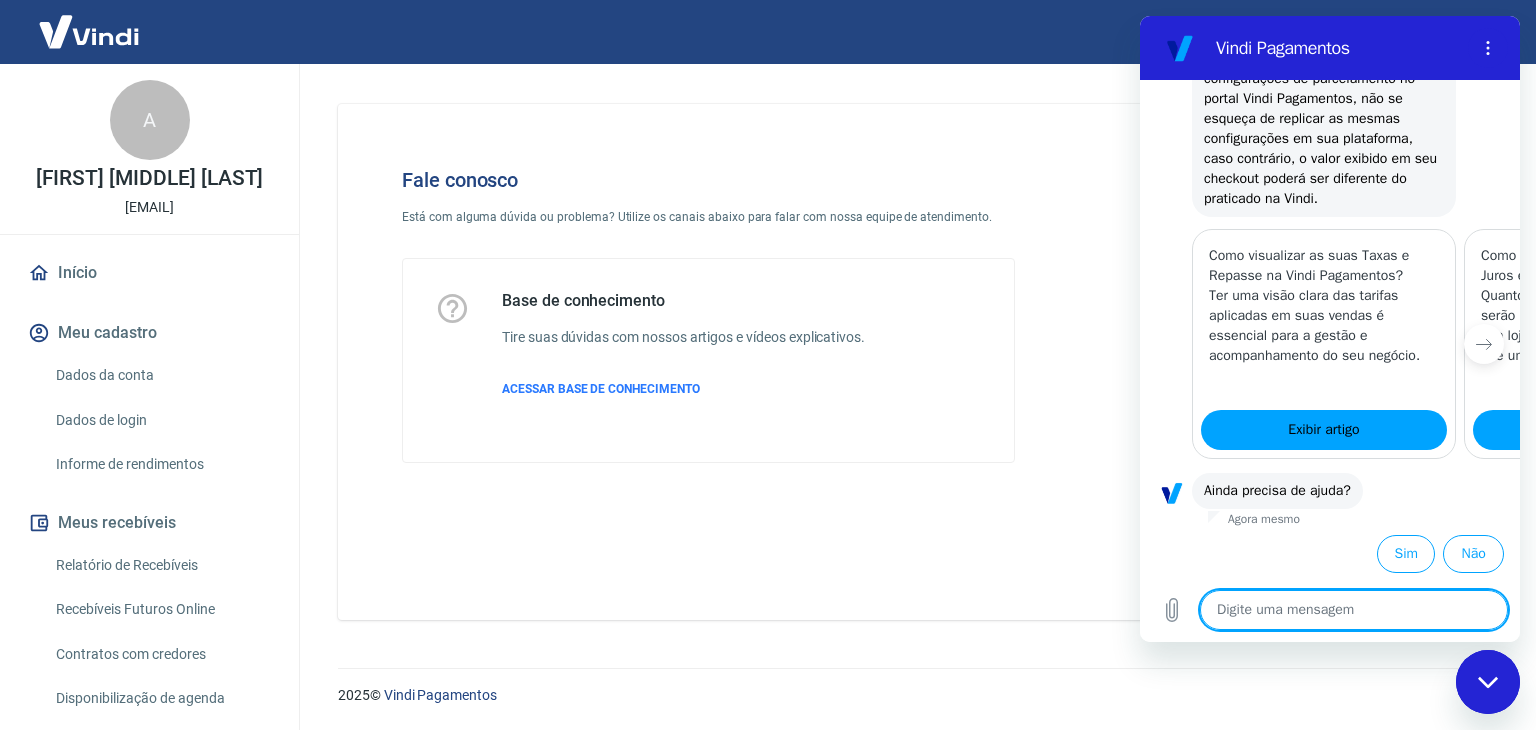 scroll, scrollTop: 1386, scrollLeft: 0, axis: vertical 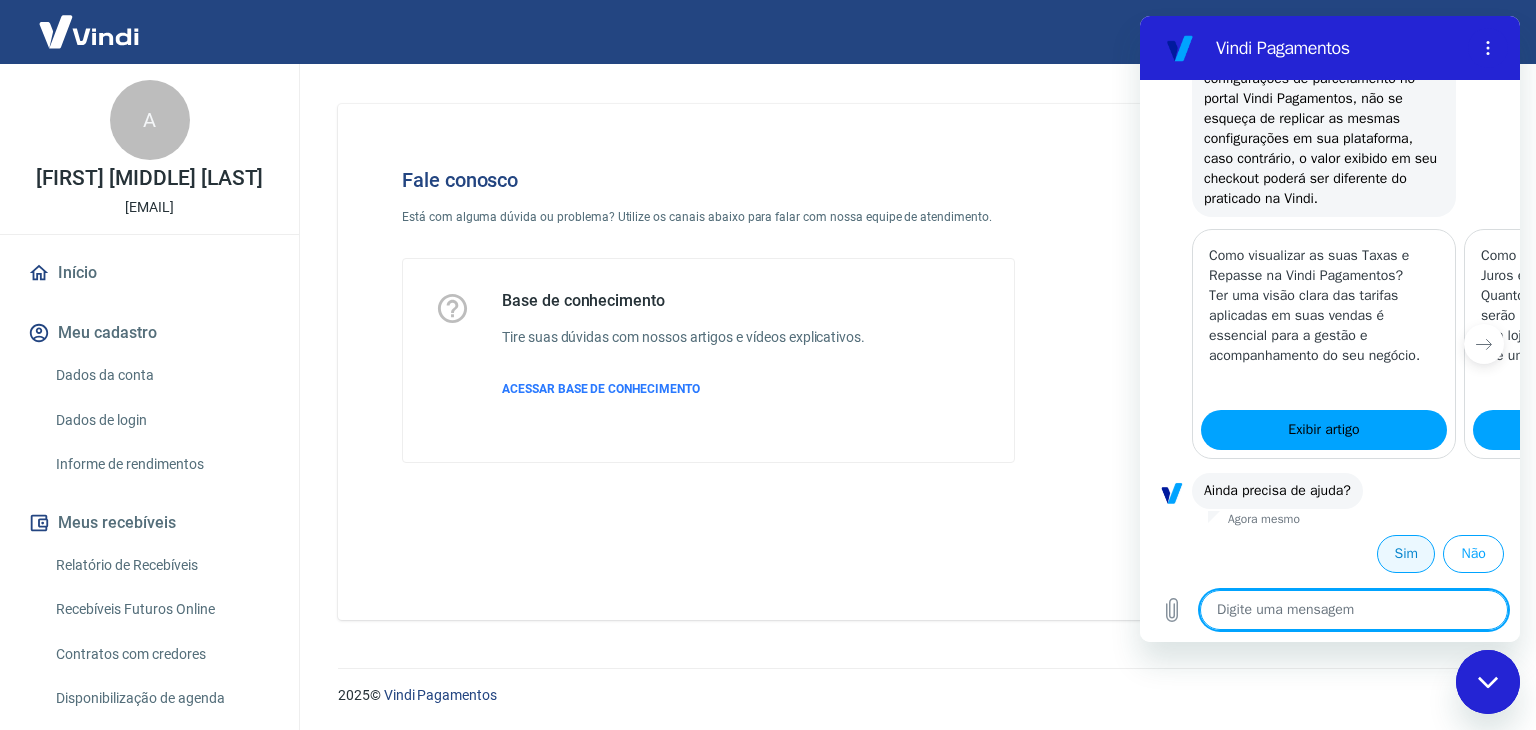 click on "Sim" at bounding box center (1406, 554) 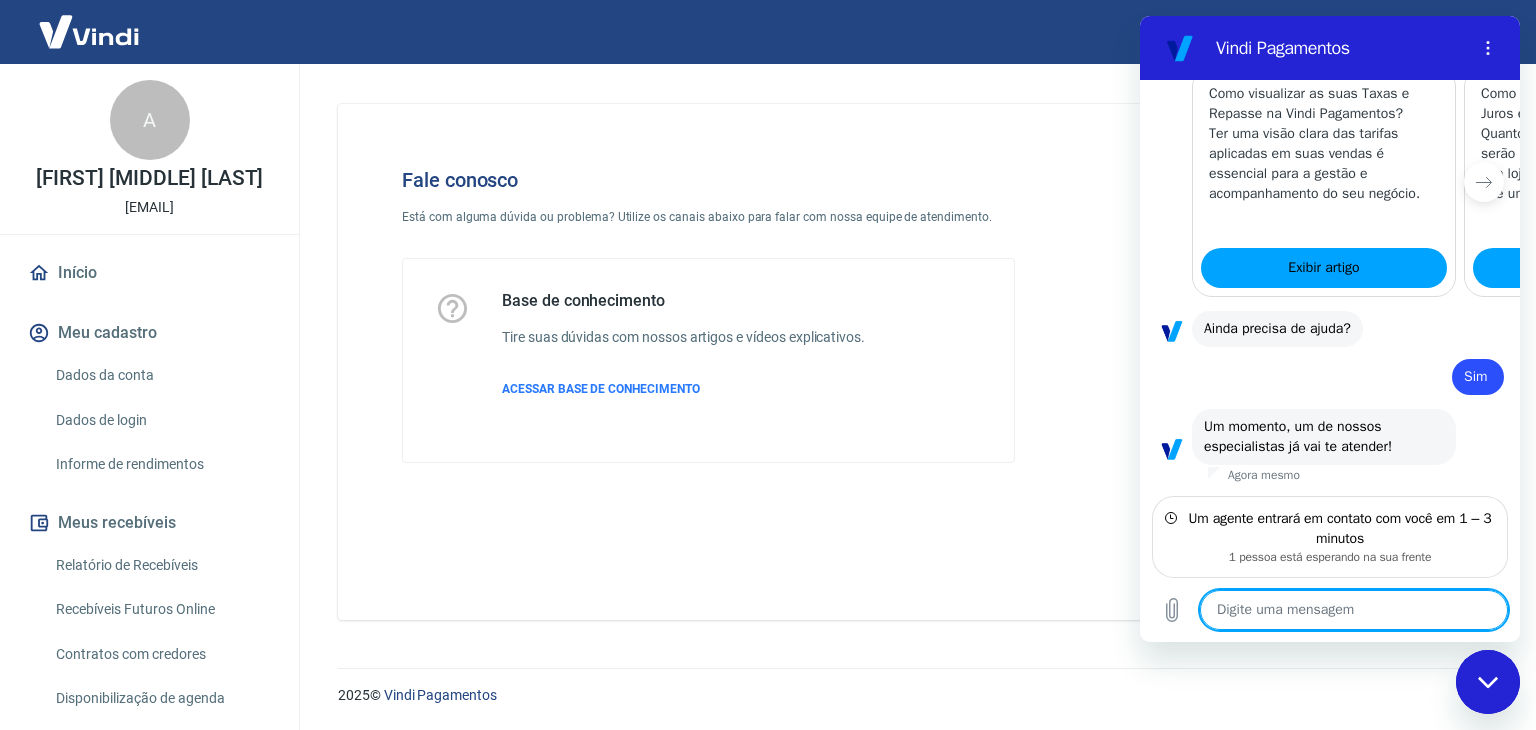 scroll, scrollTop: 1528, scrollLeft: 0, axis: vertical 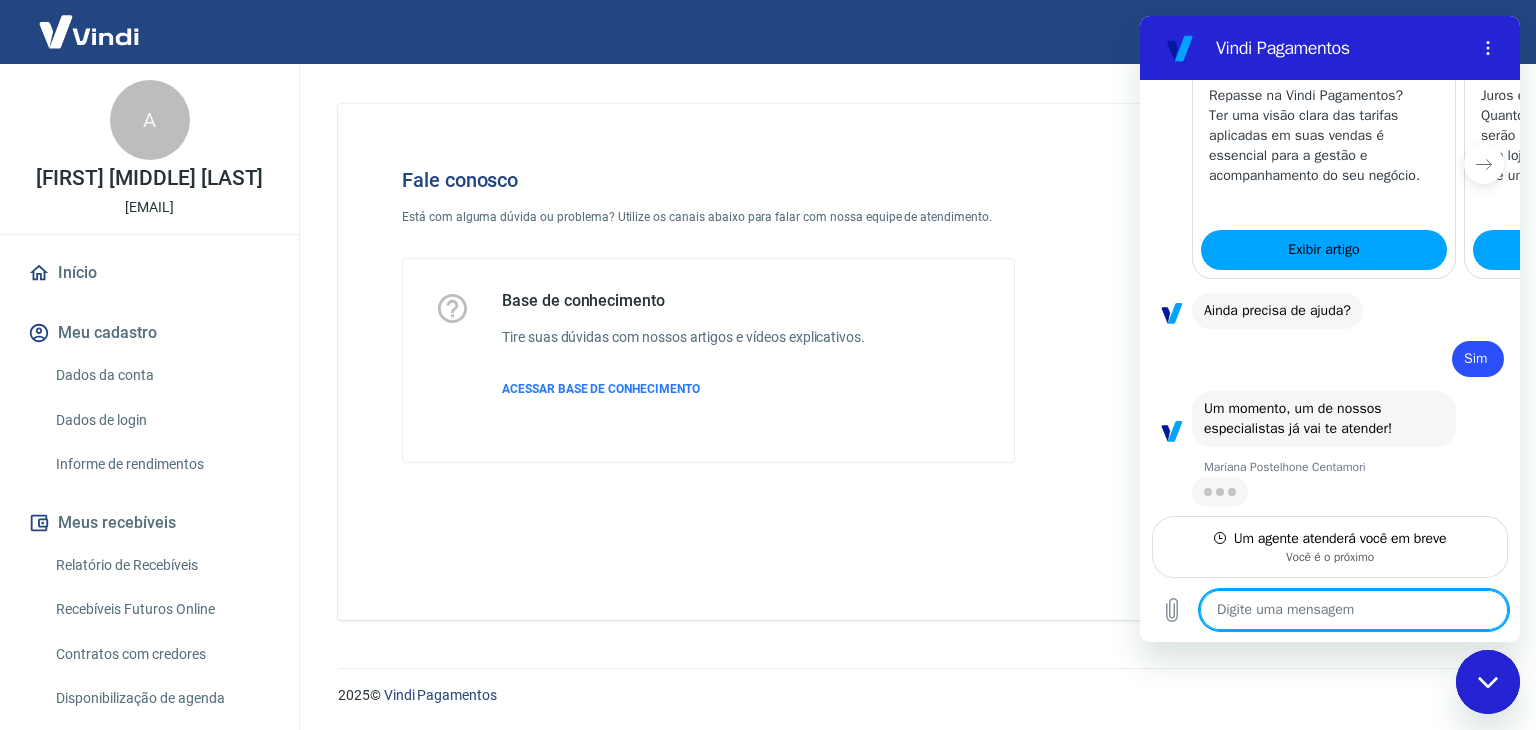 type on "x" 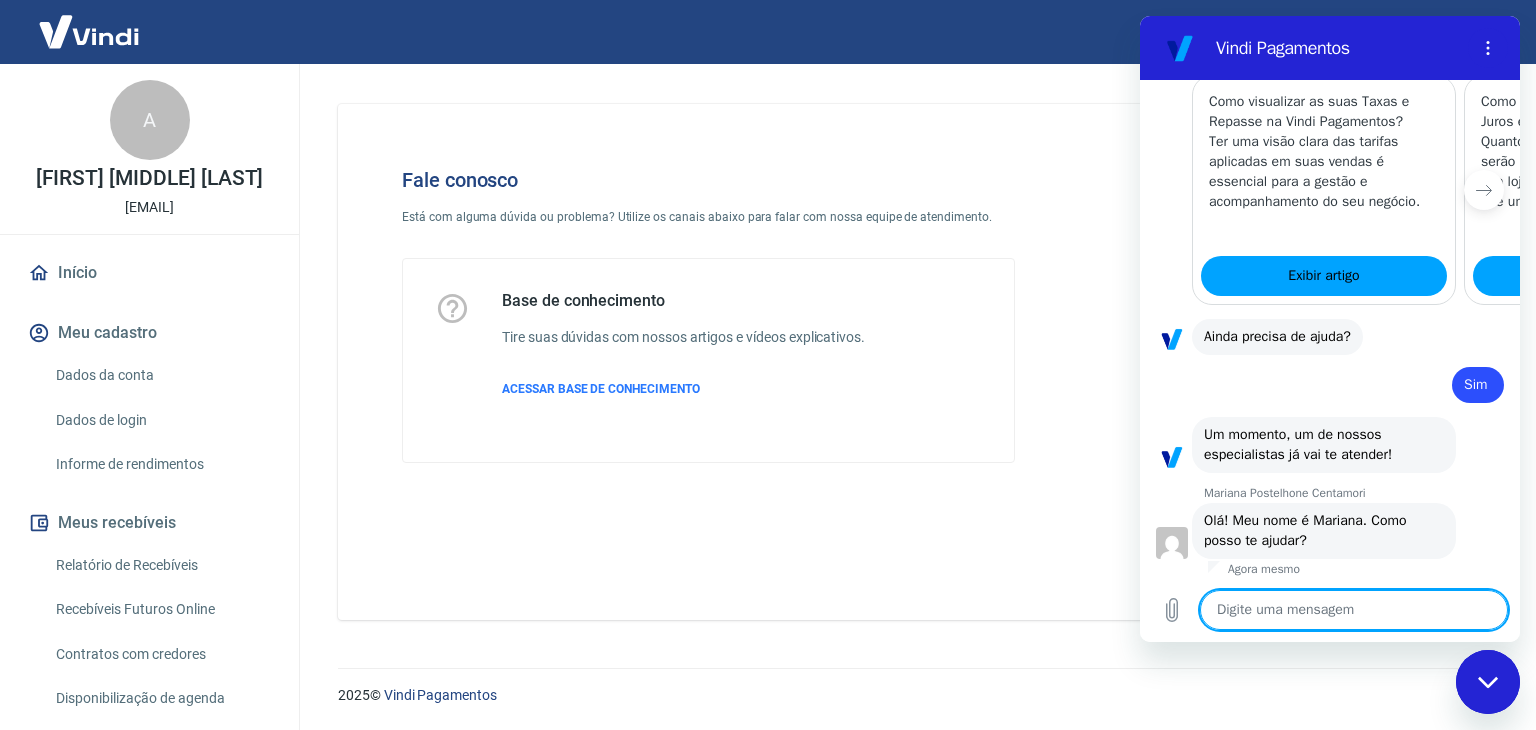 scroll, scrollTop: 1544, scrollLeft: 0, axis: vertical 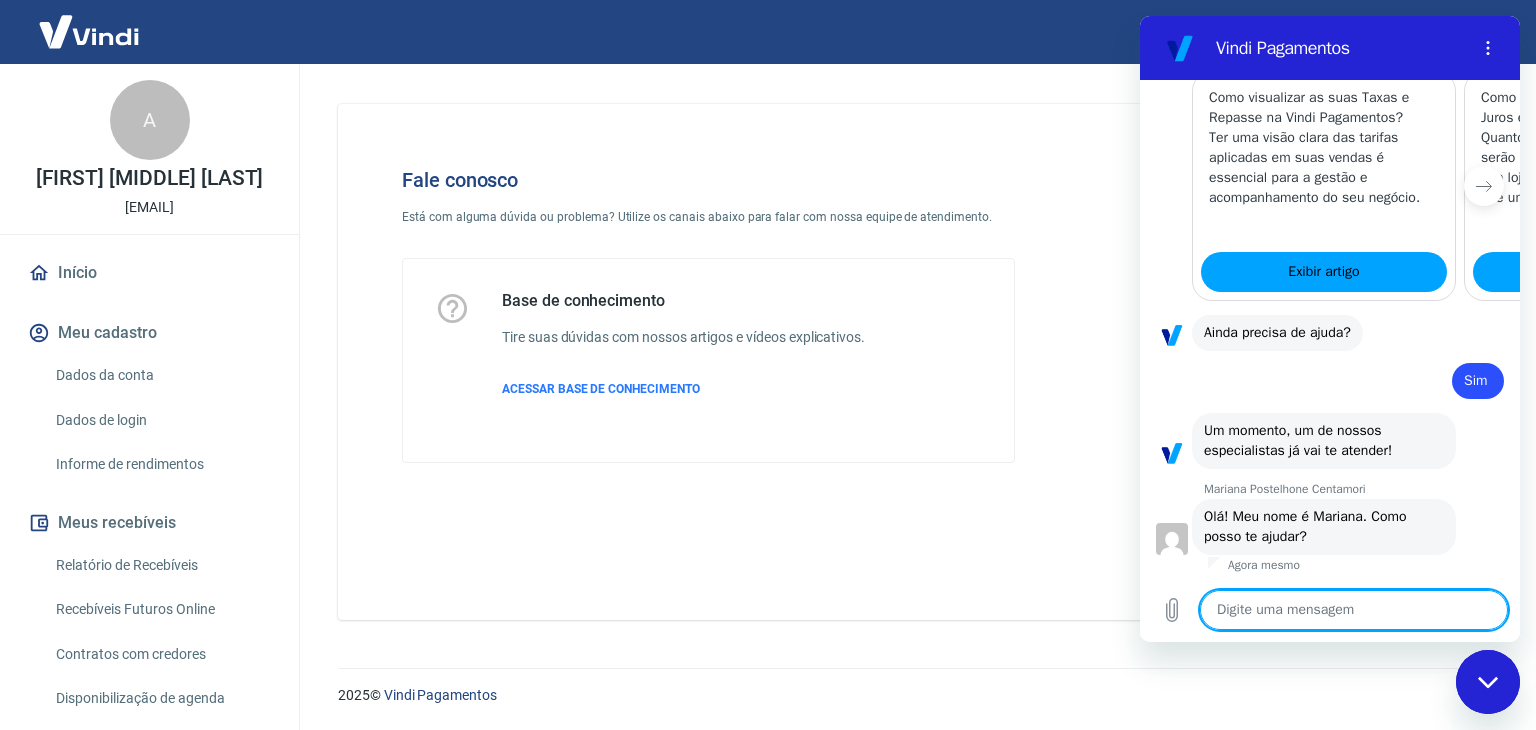 type on "o" 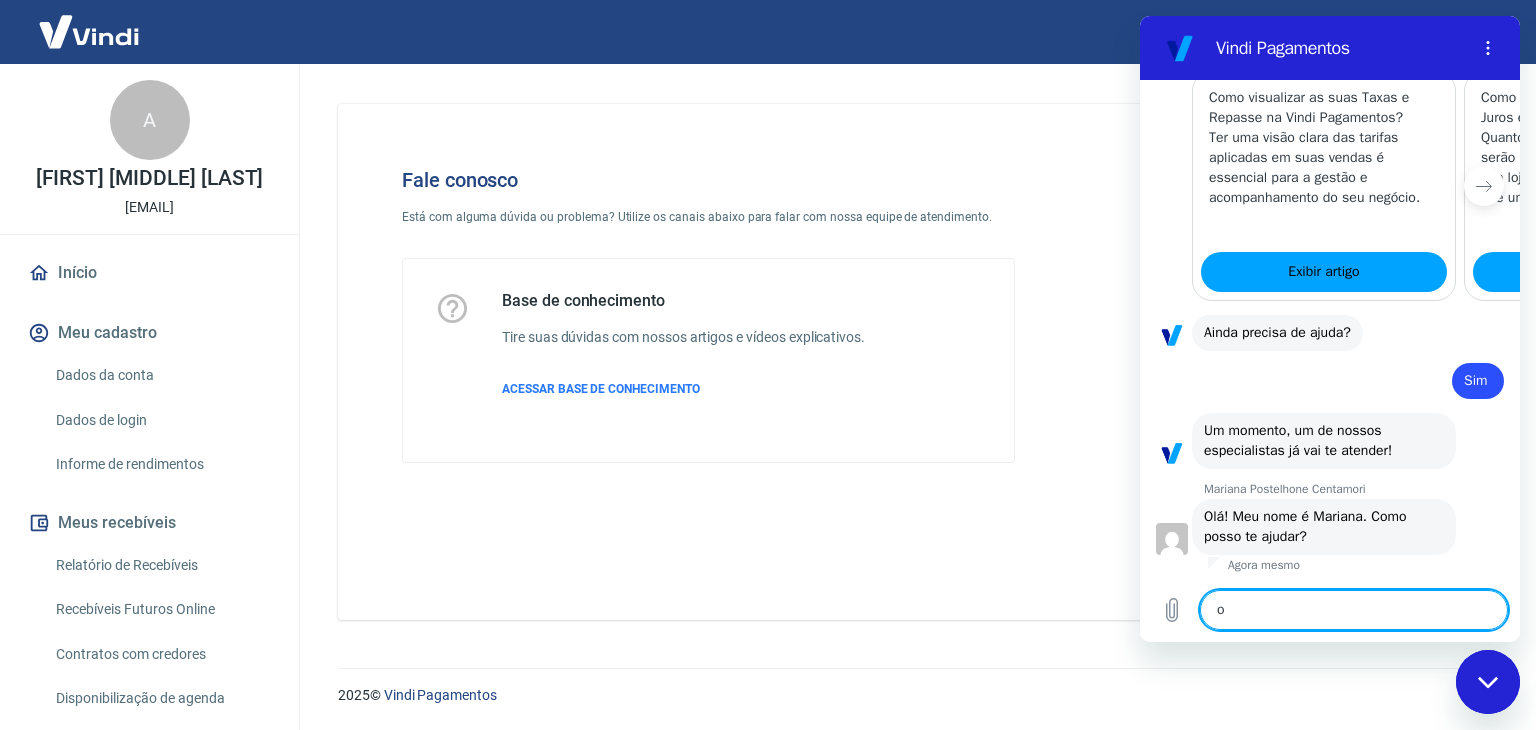 type on "oi" 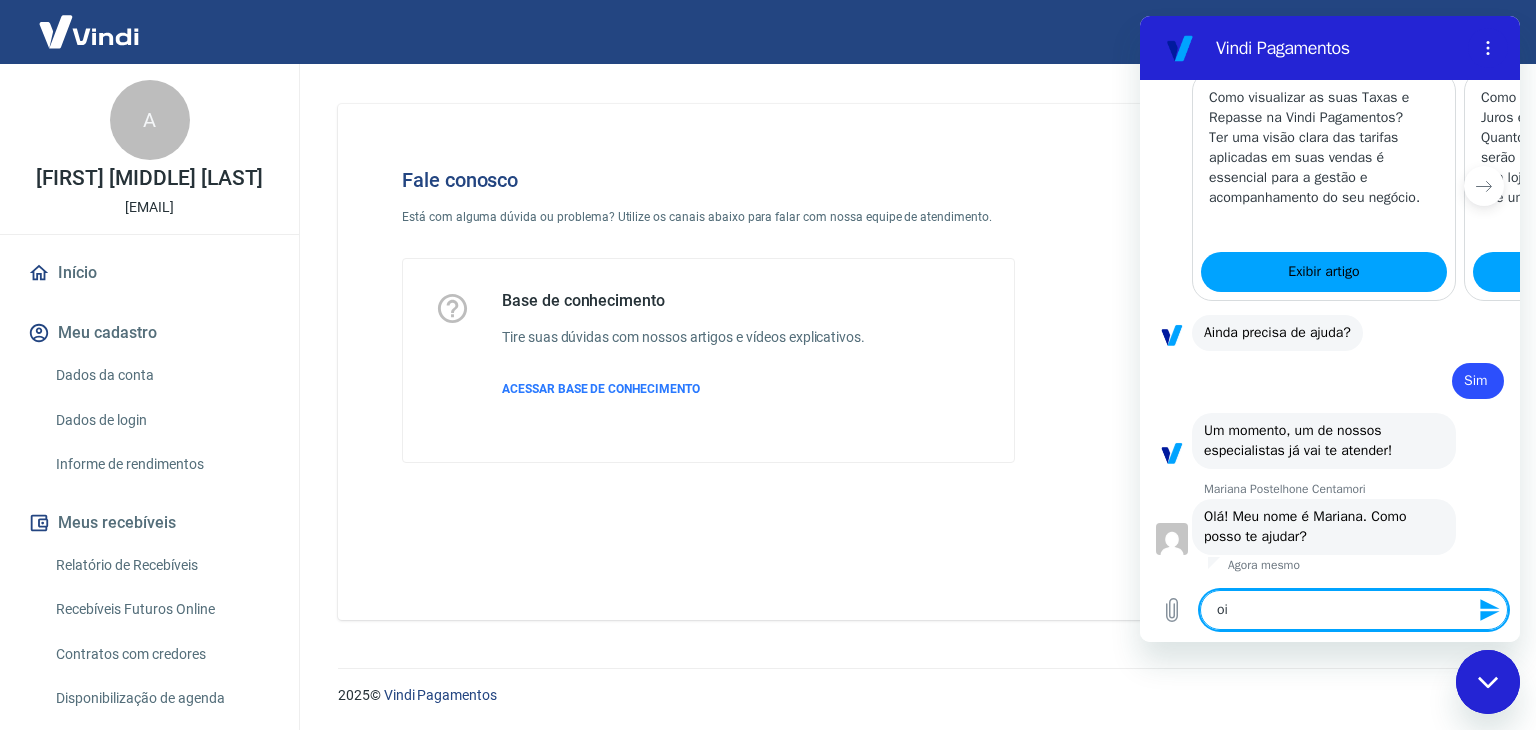 type on "oi" 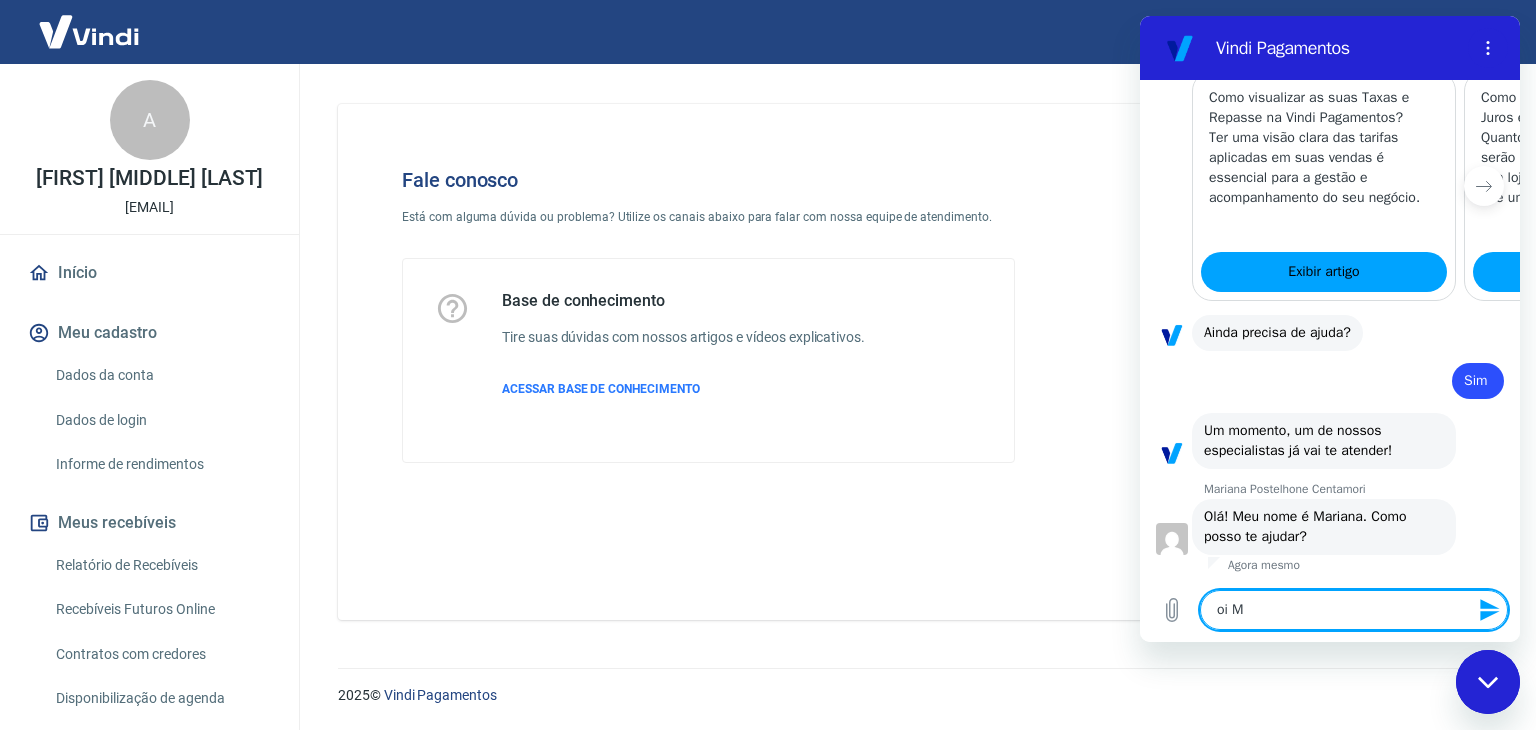 type on "oi MR" 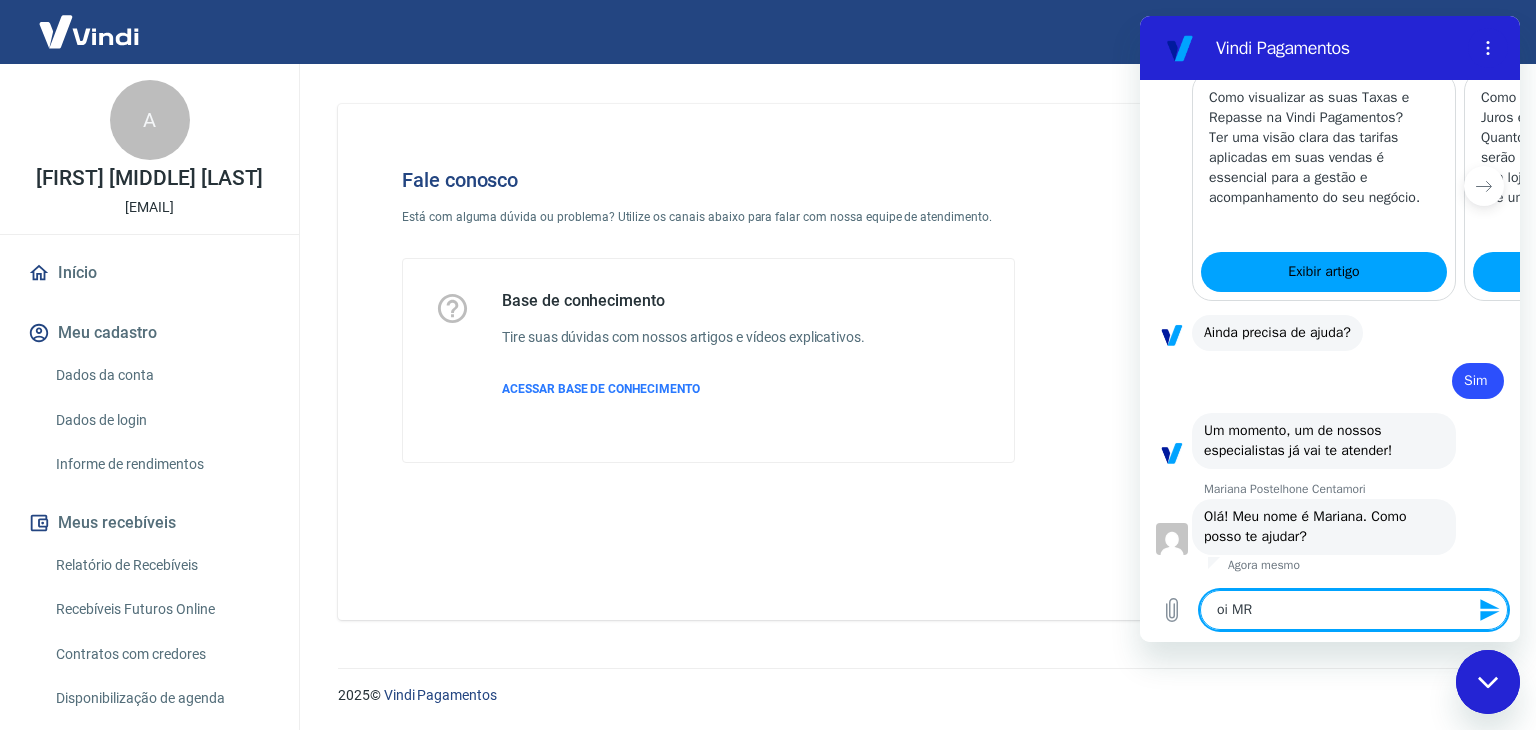 type on "oi M" 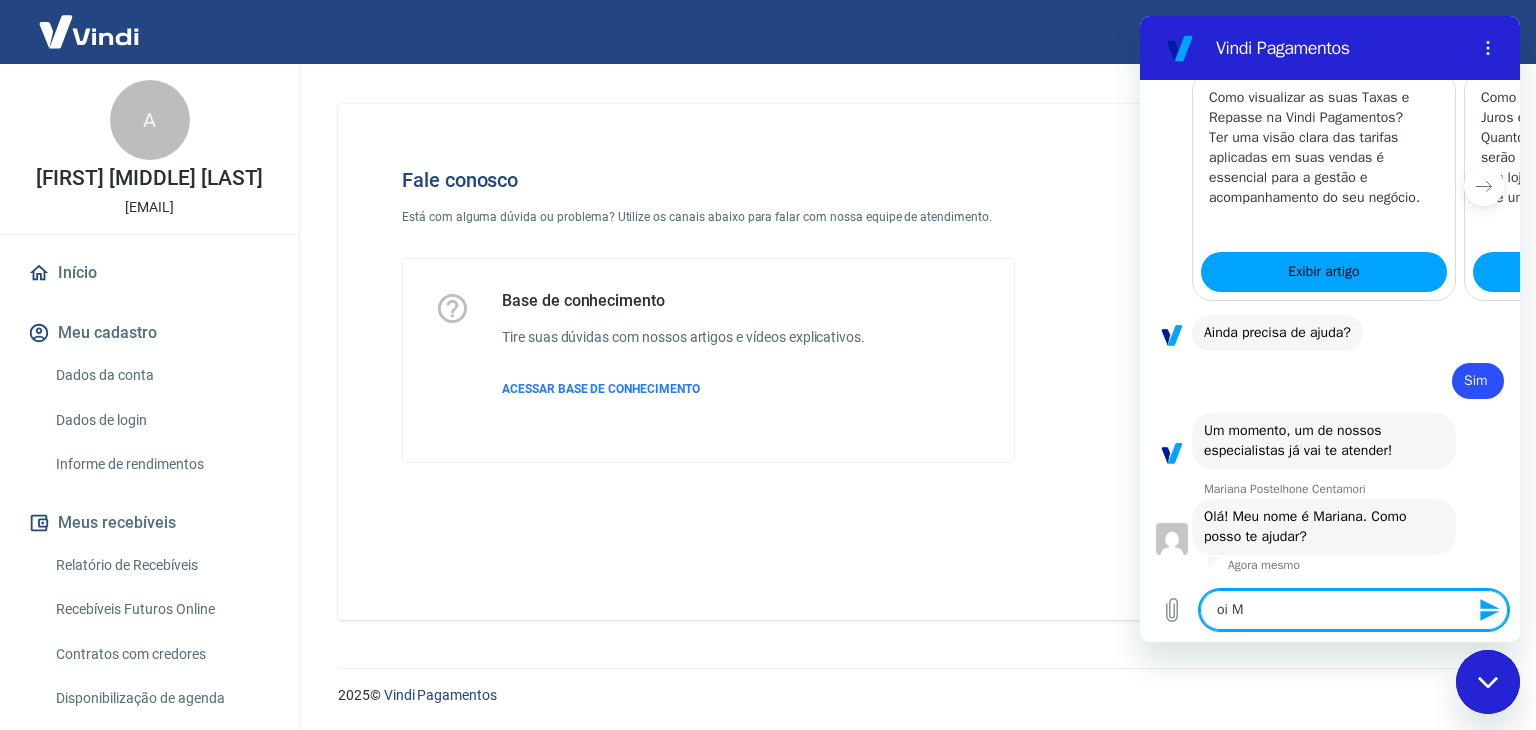 type on "oi Ma" 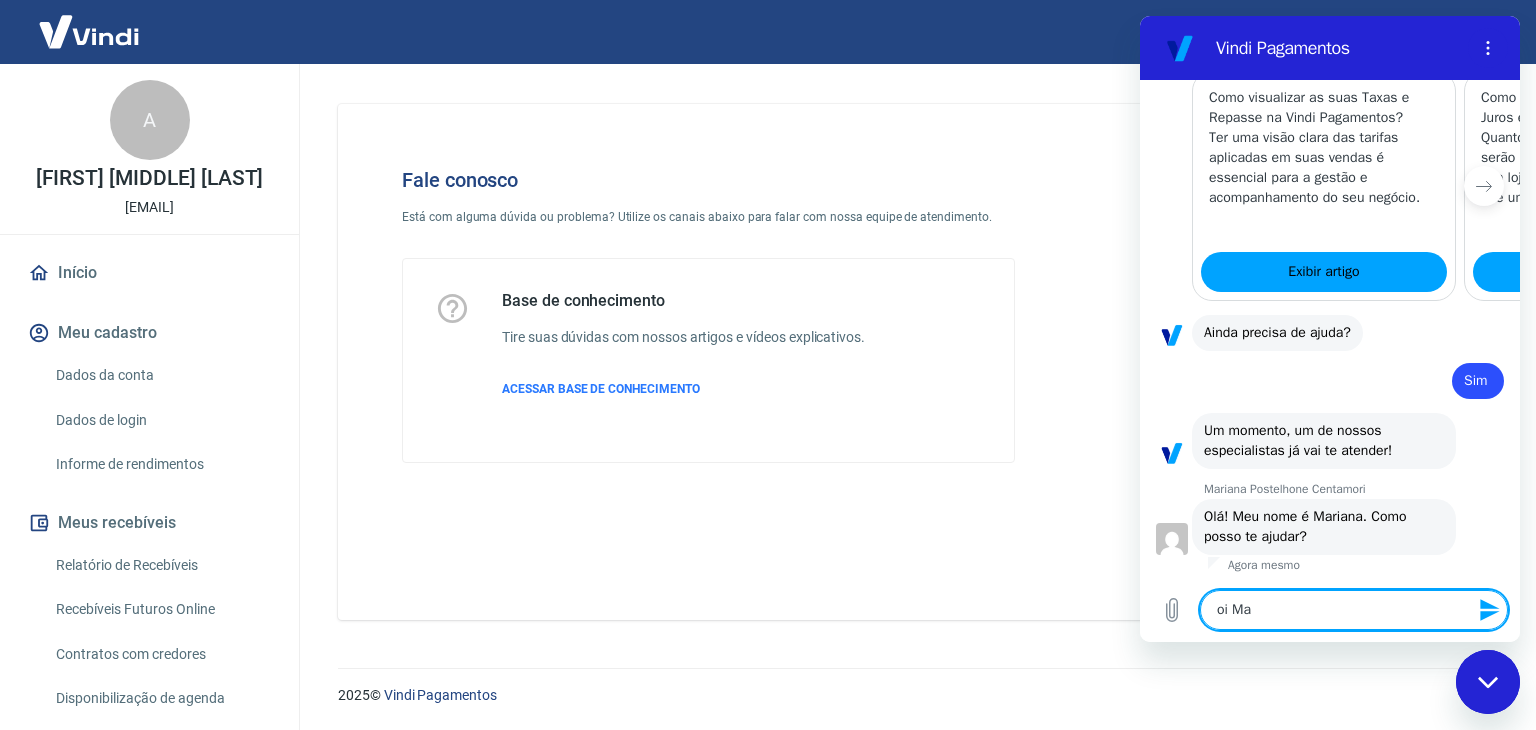 type on "oi Mar" 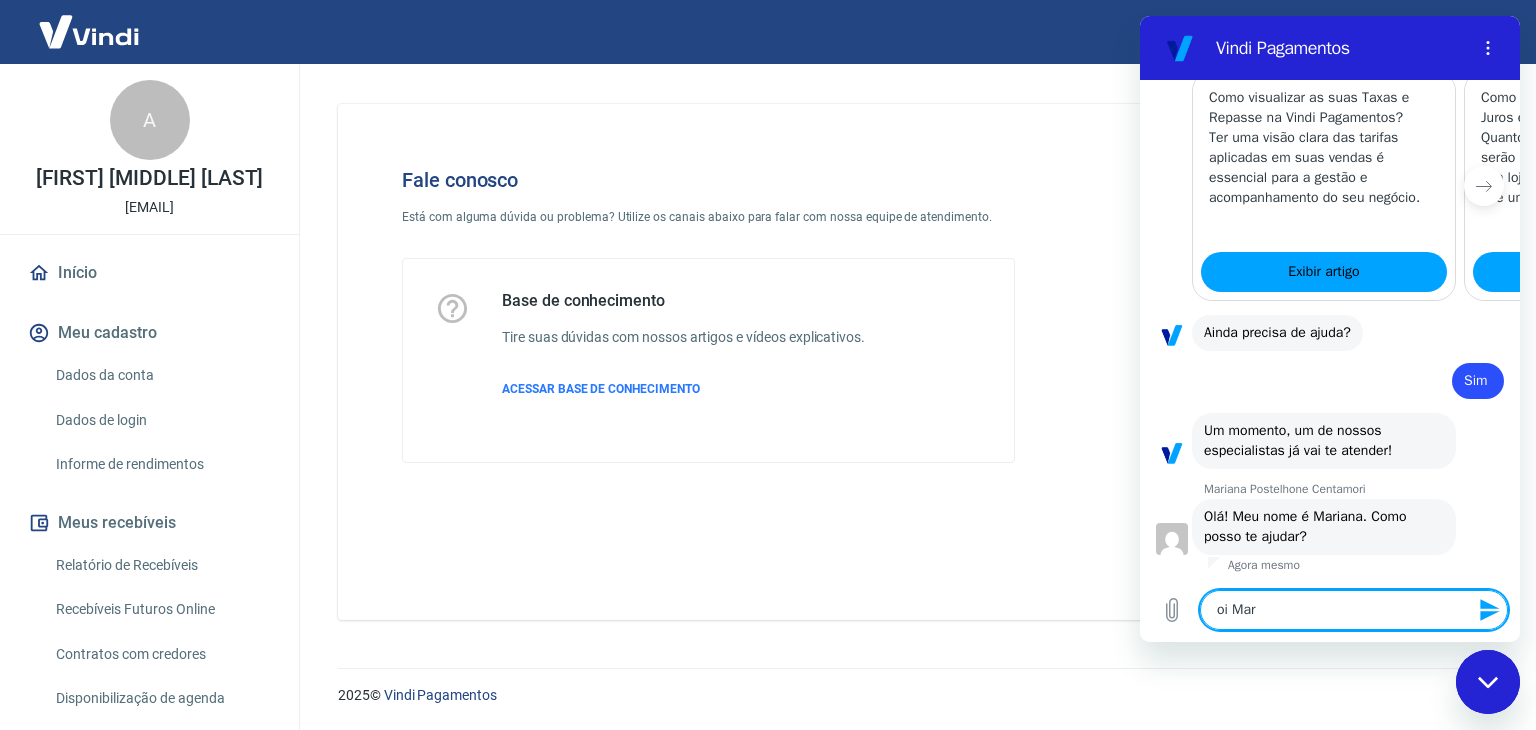 type on "oi Mari" 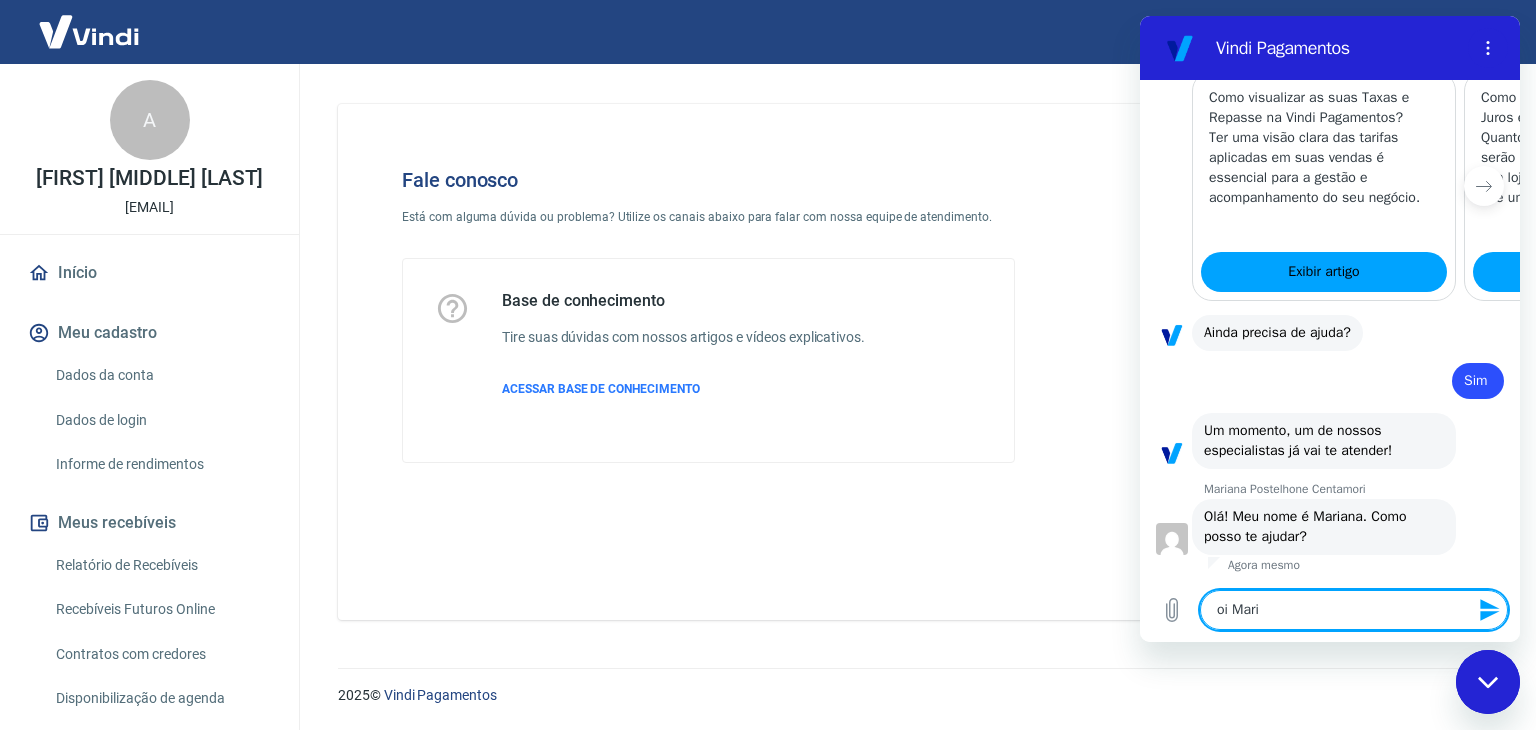 type on "oi Maria" 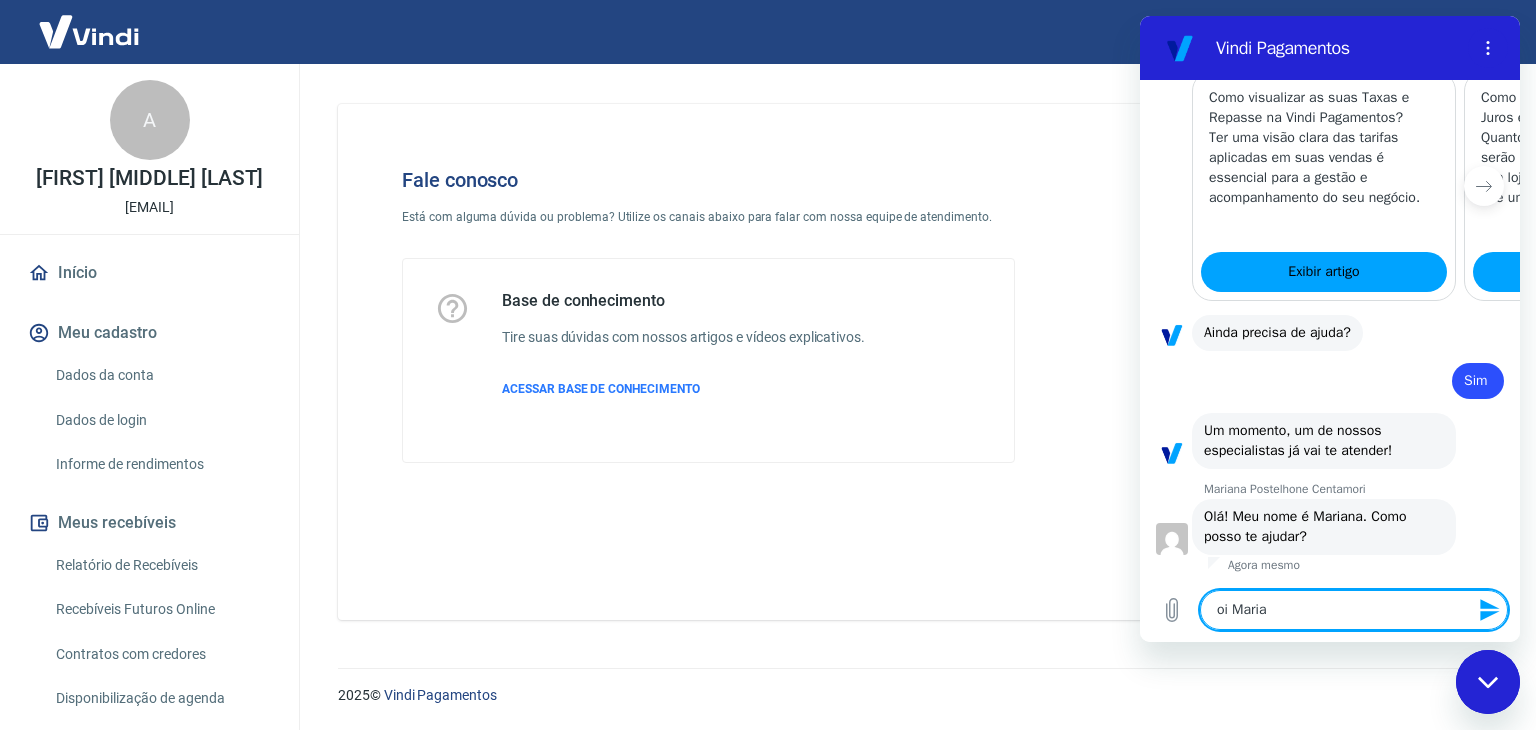 type on "oi Marian" 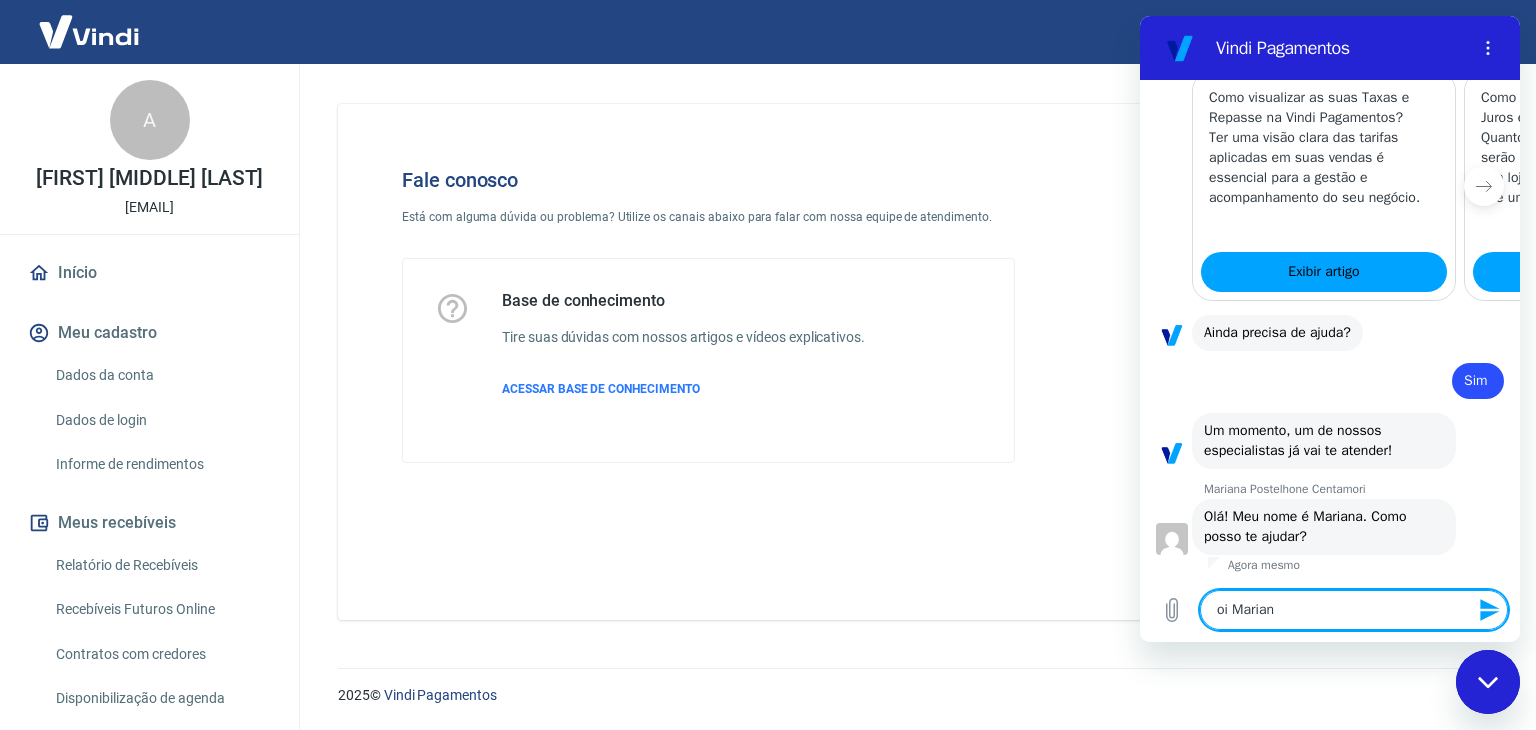type on "oi Mariana" 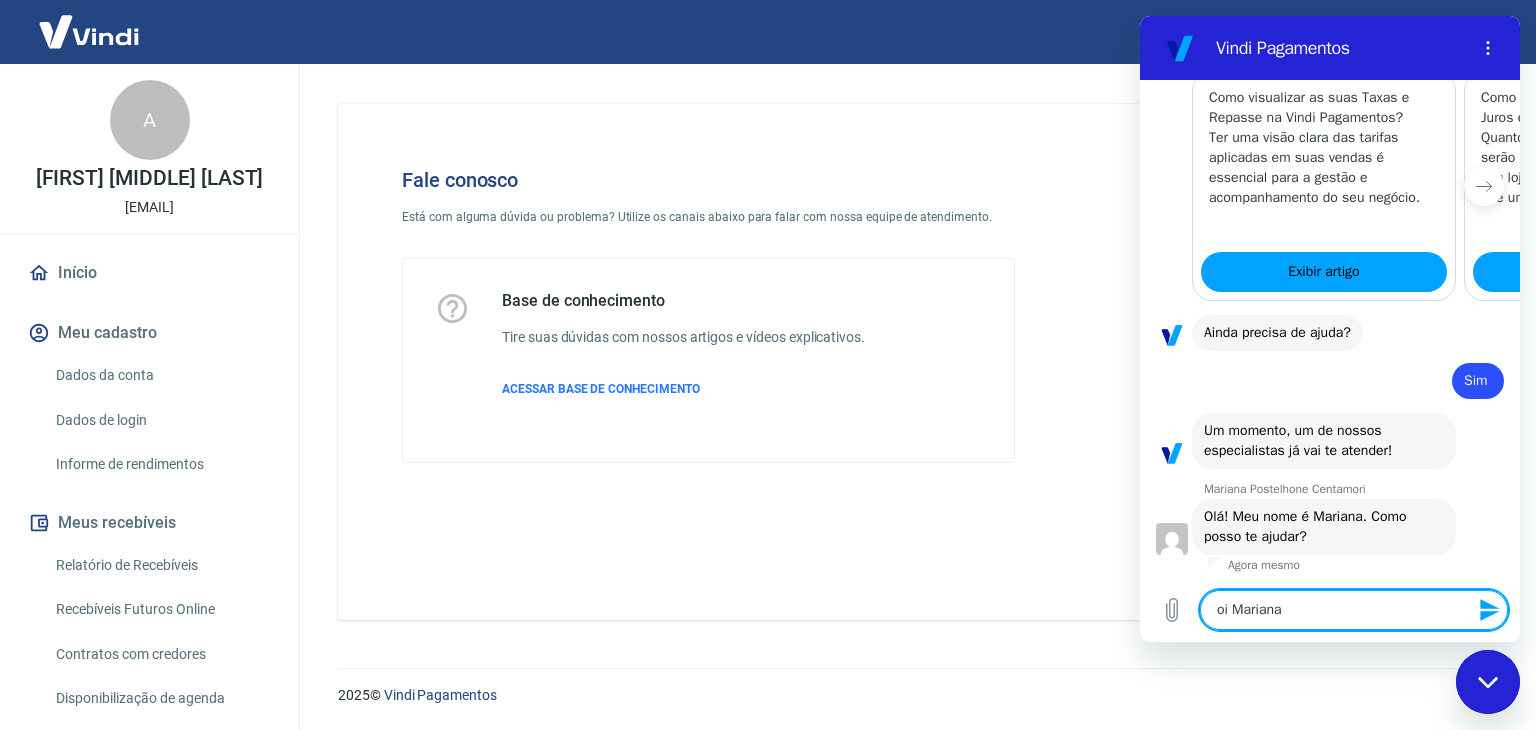 type 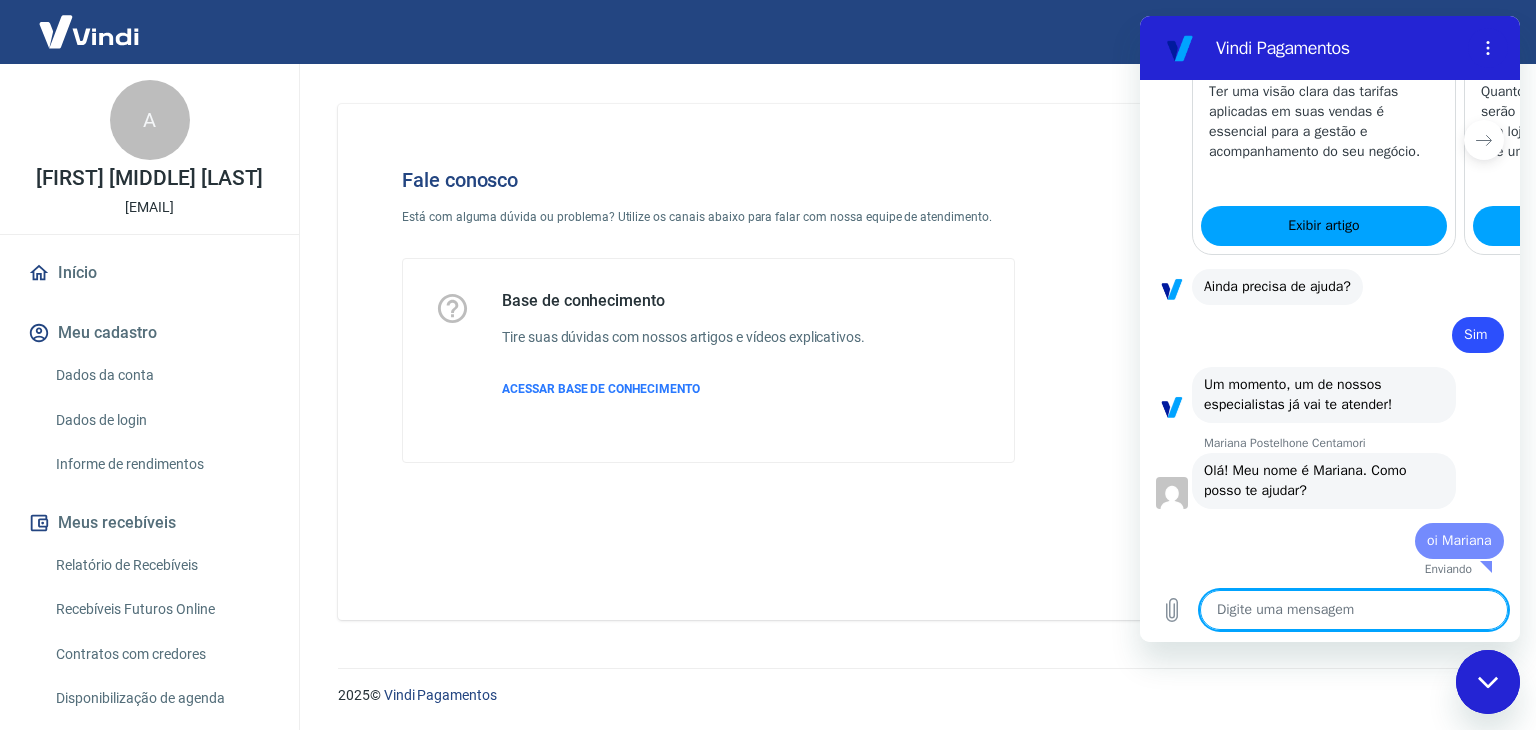 type on "x" 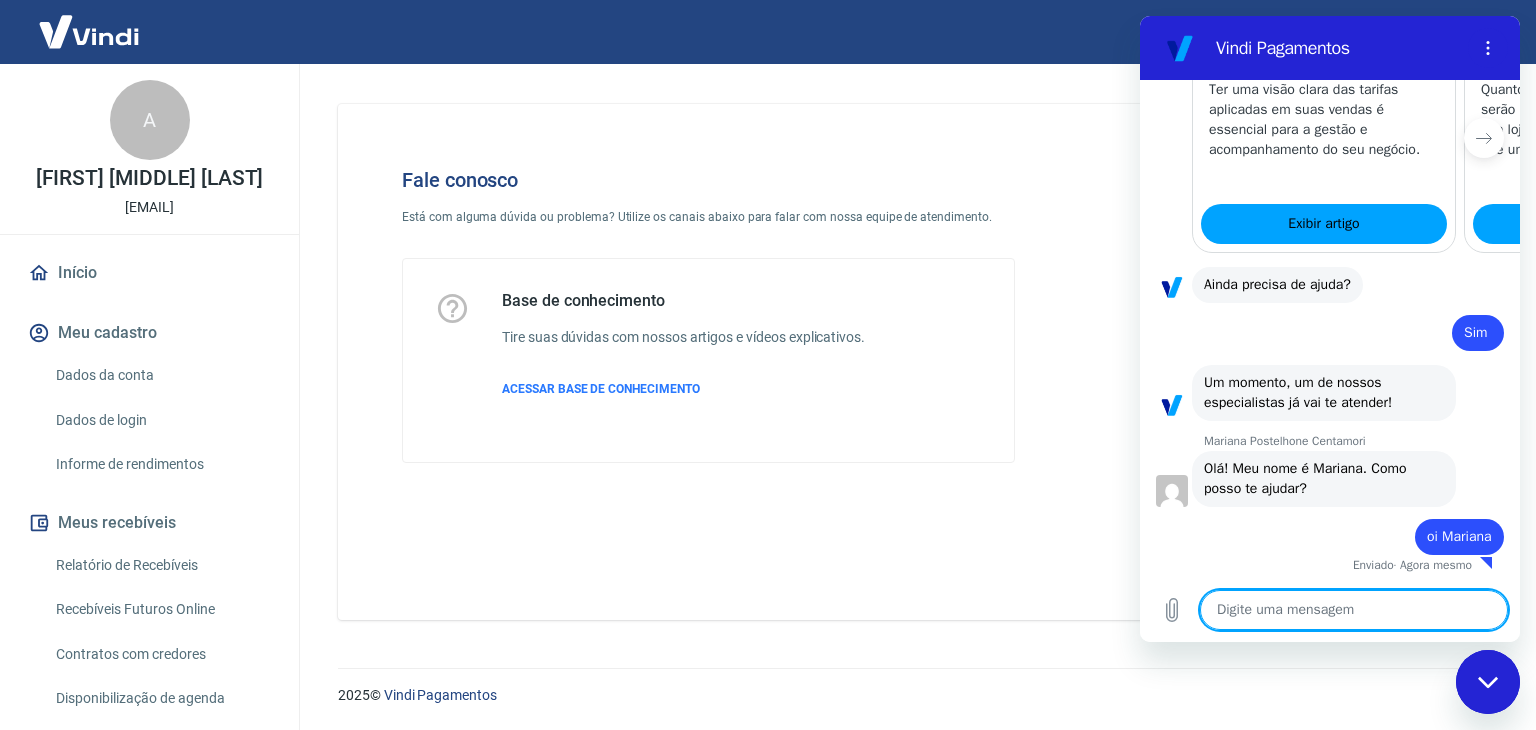 scroll, scrollTop: 1592, scrollLeft: 0, axis: vertical 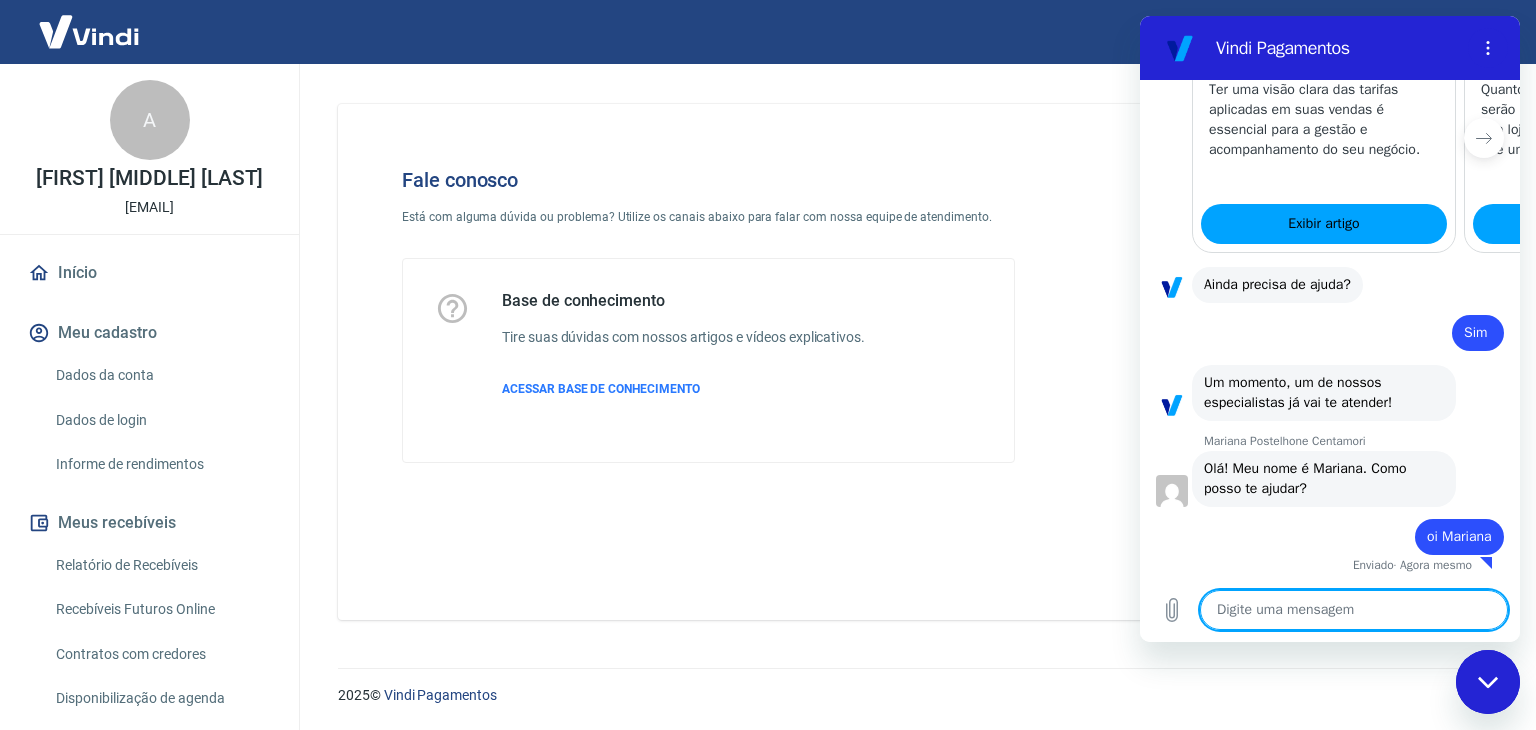 type on "v" 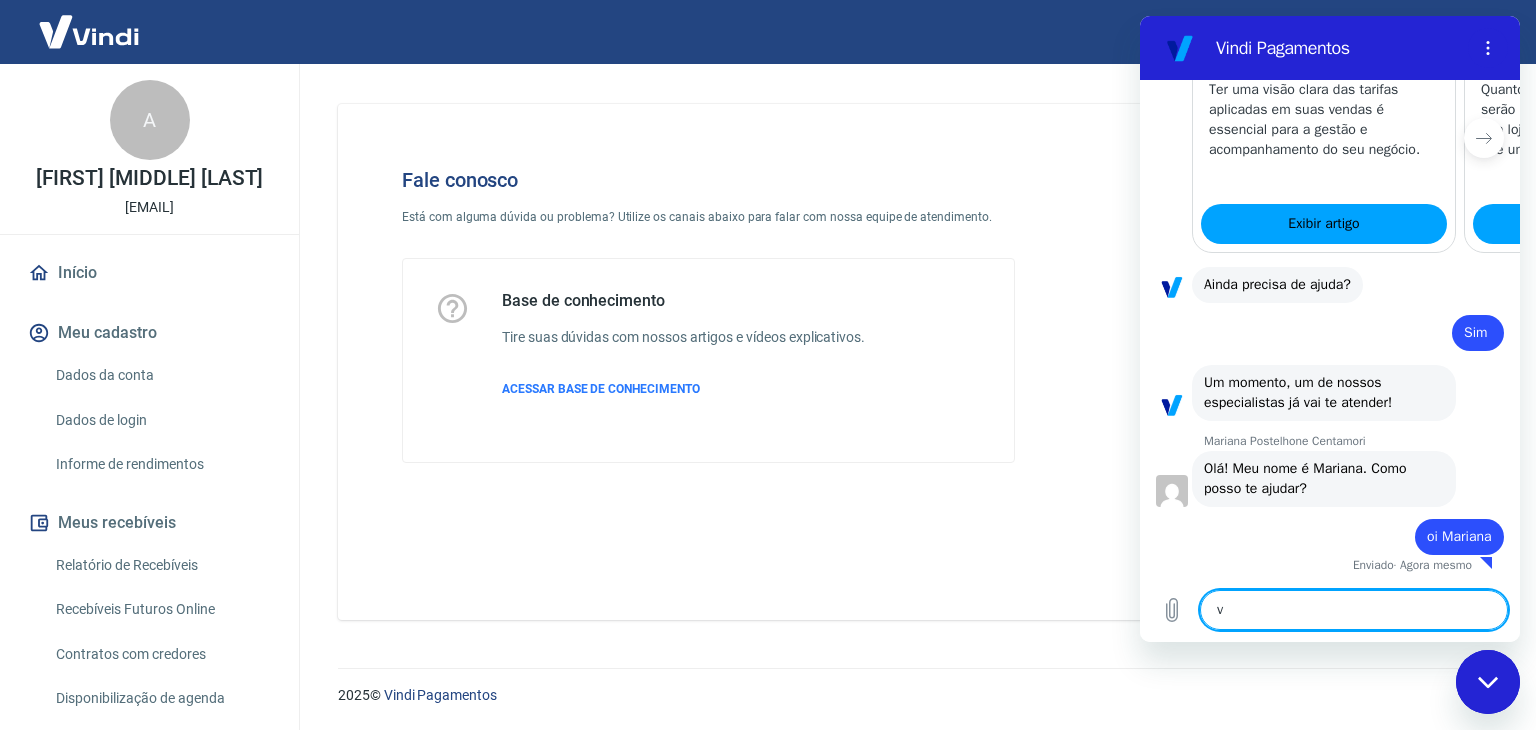 type on "ve" 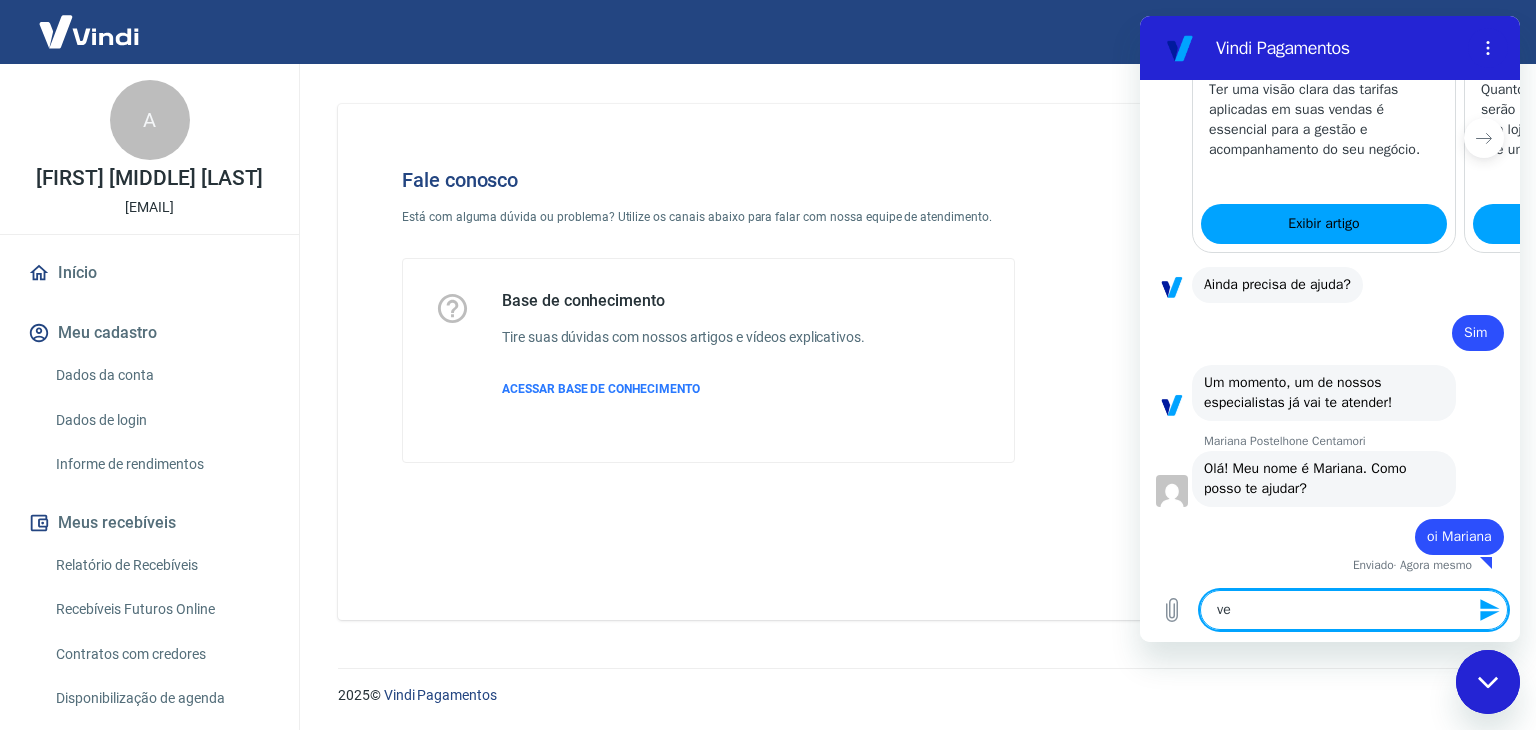 type on "ver" 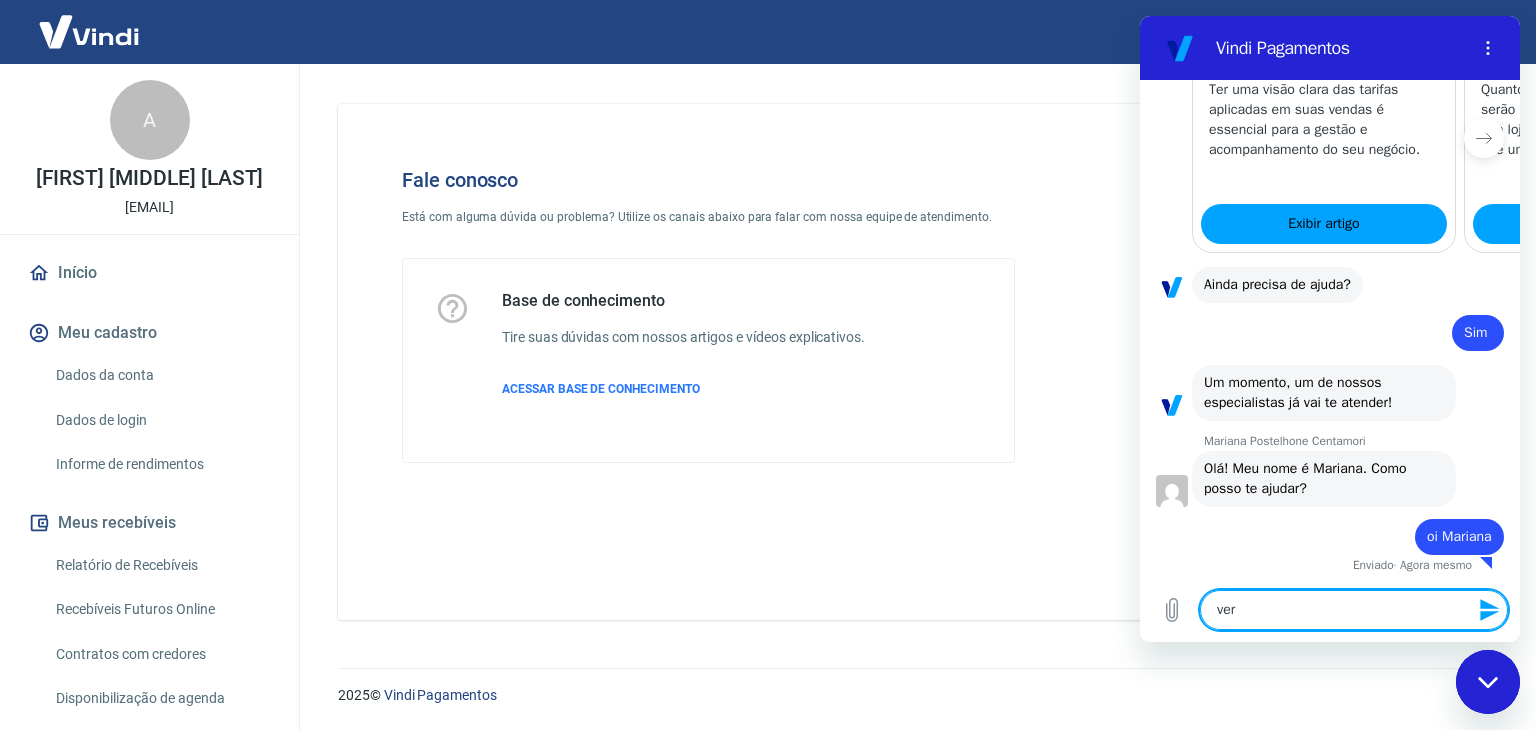 type on "ver" 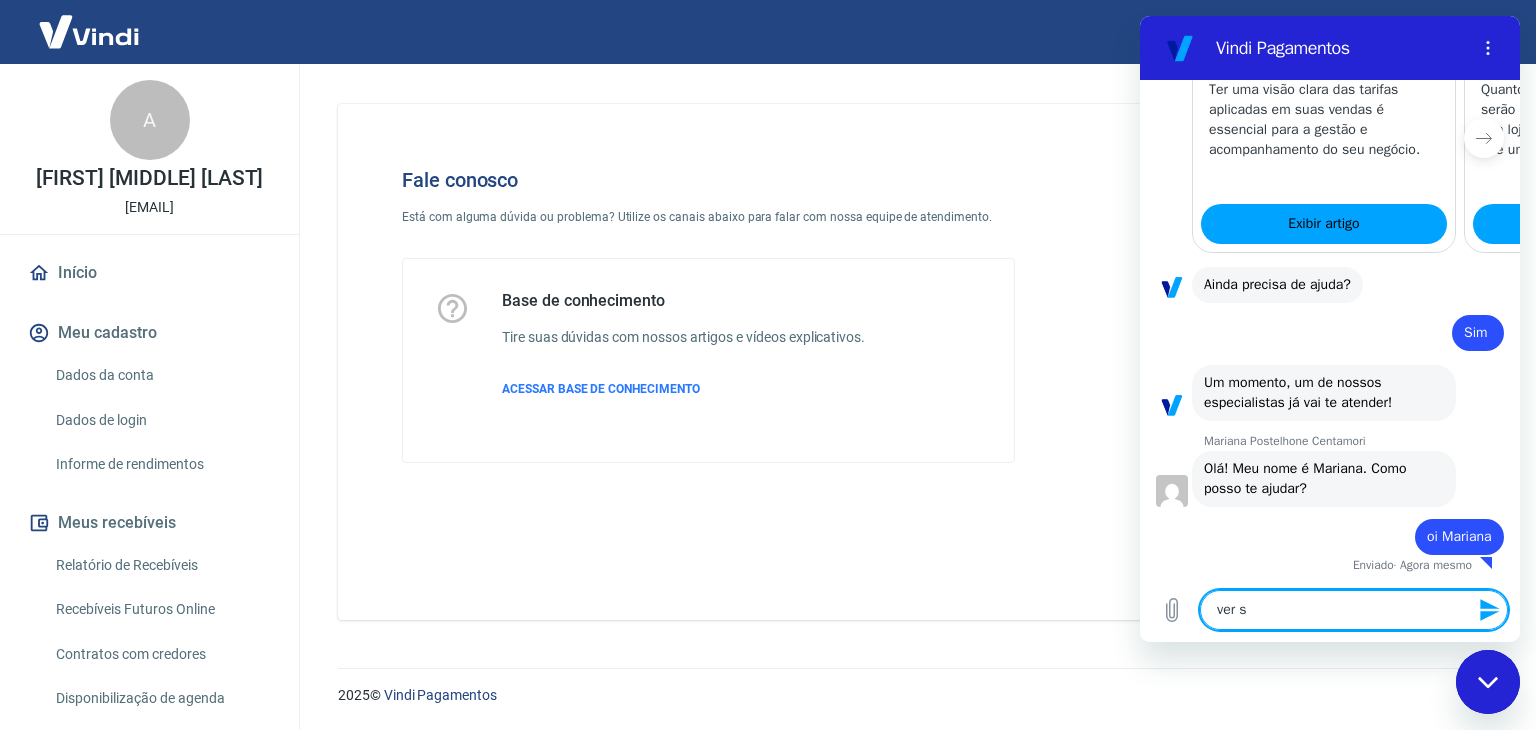 type on "ver se" 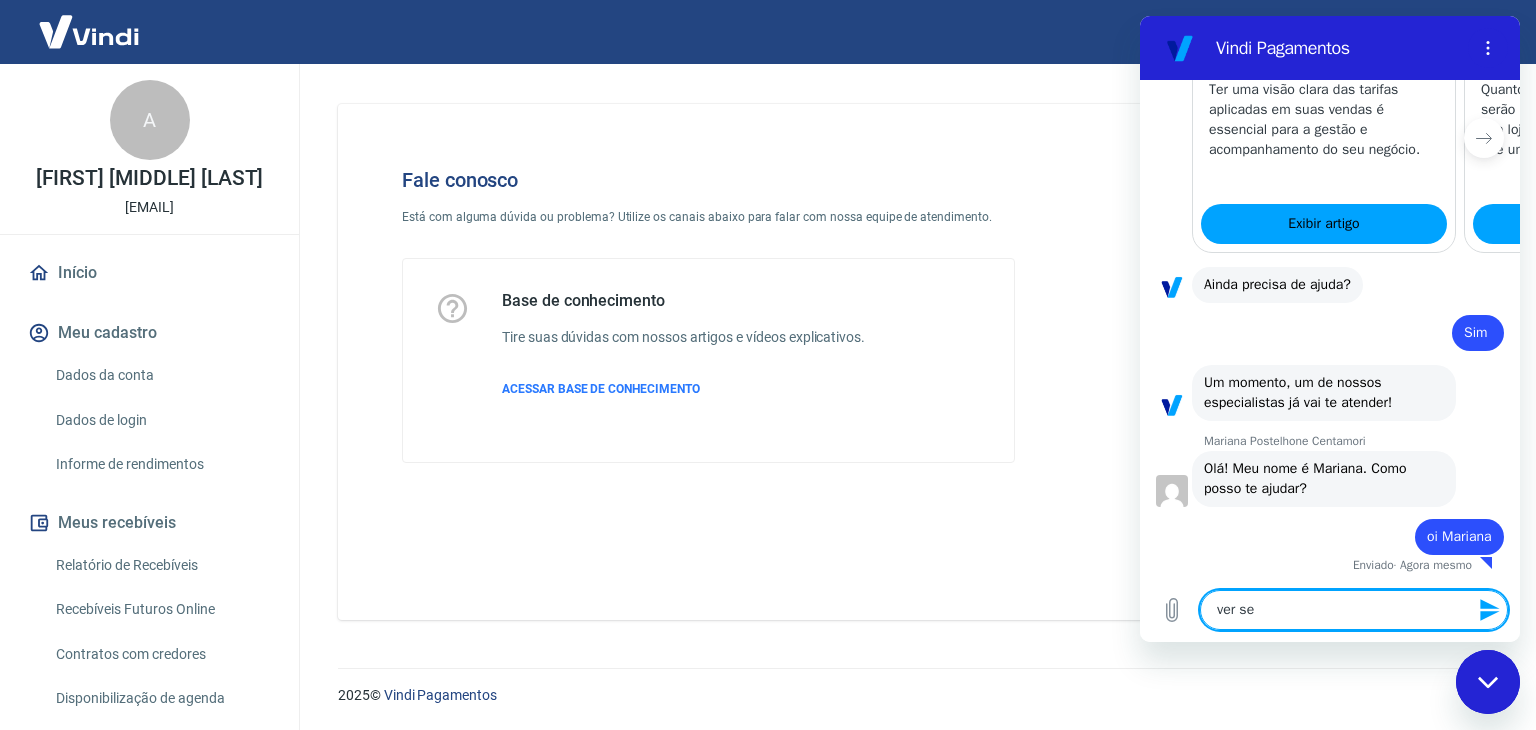 type on "ver se" 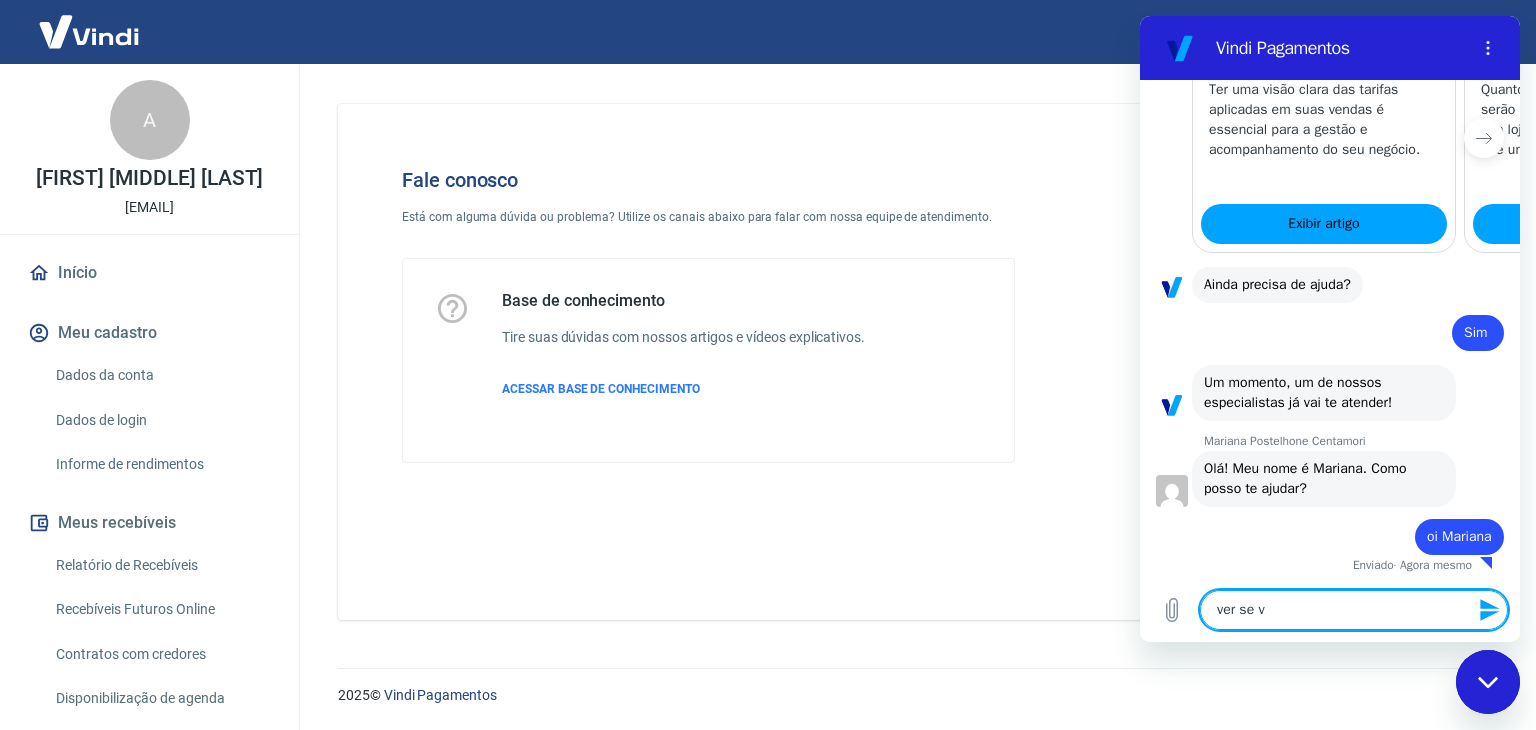type on "ver se vc" 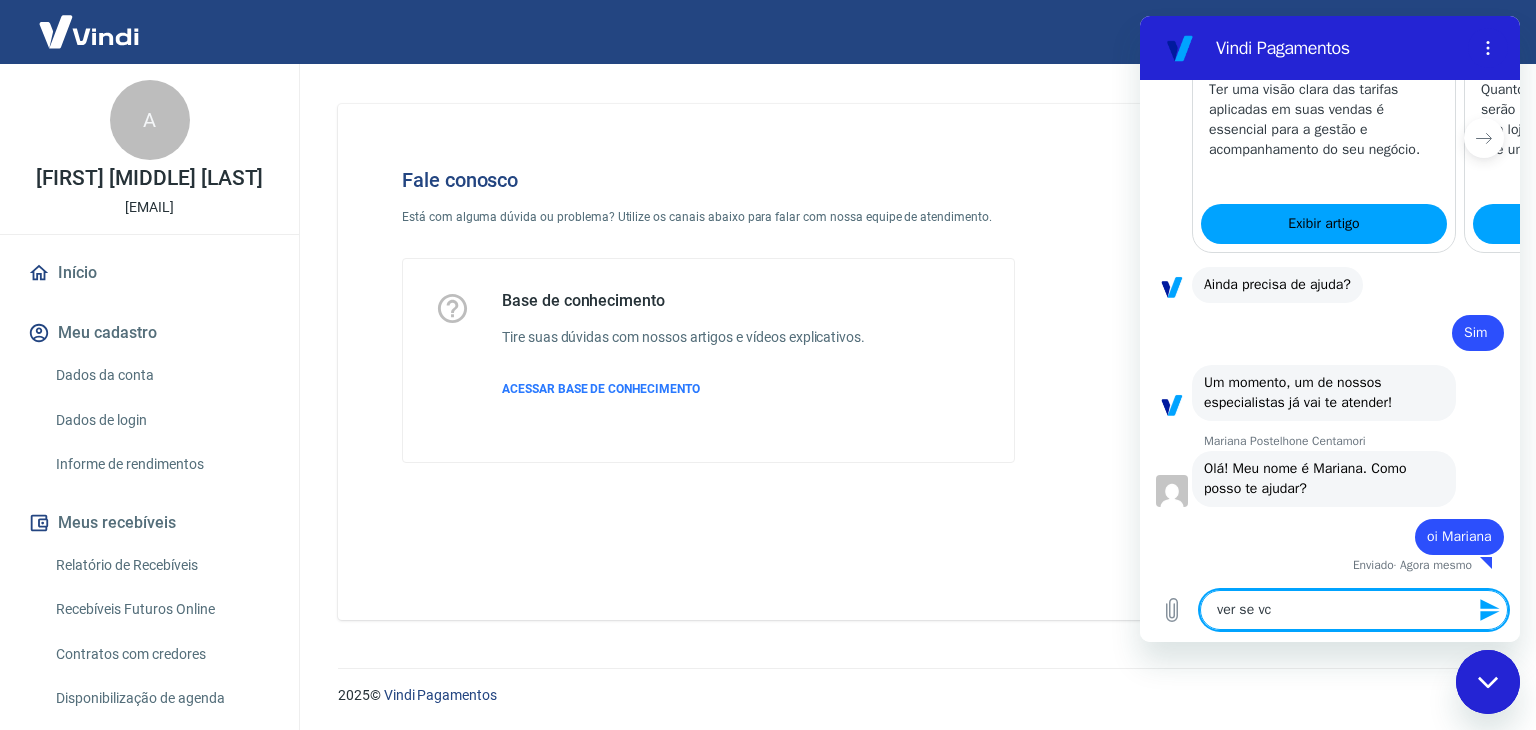 type on "x" 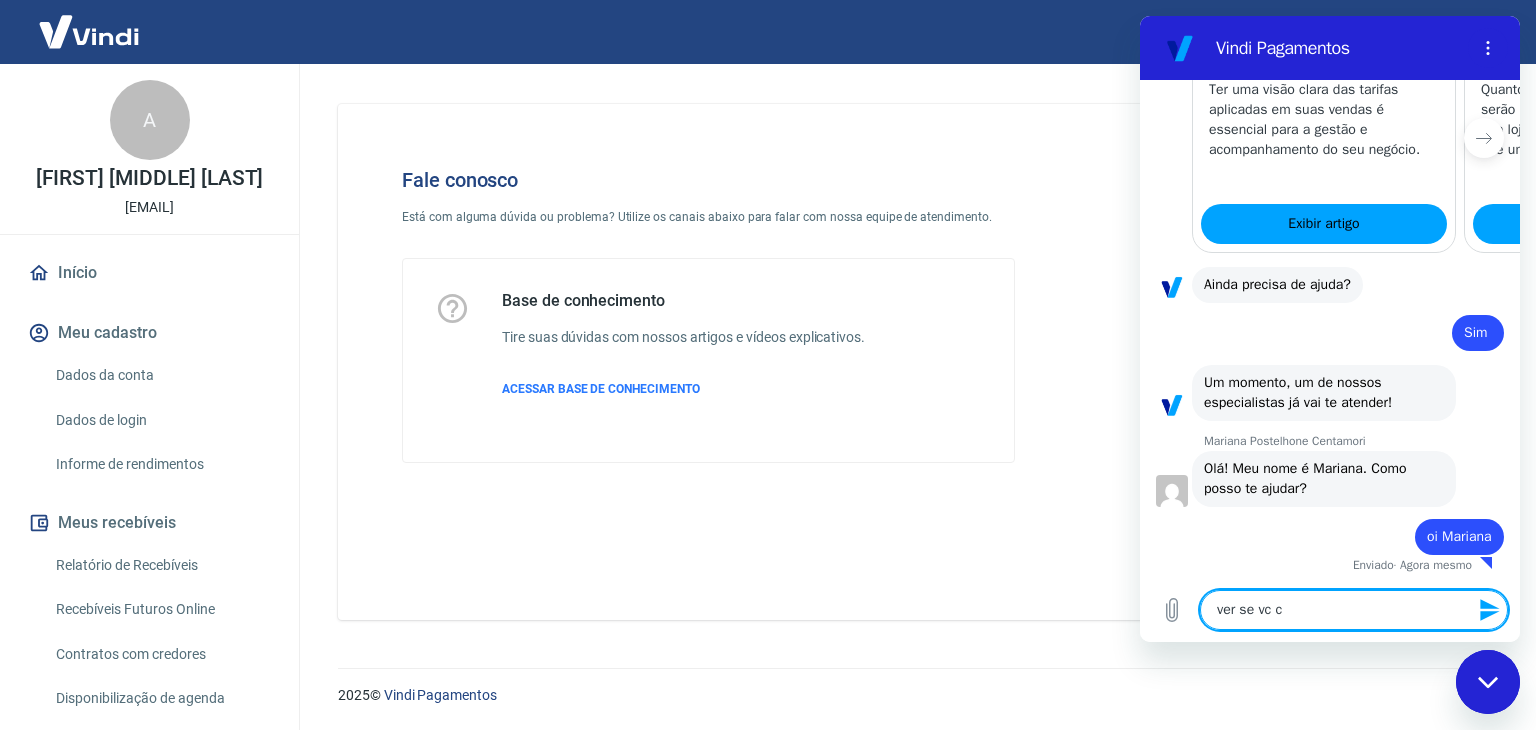 type on "x" 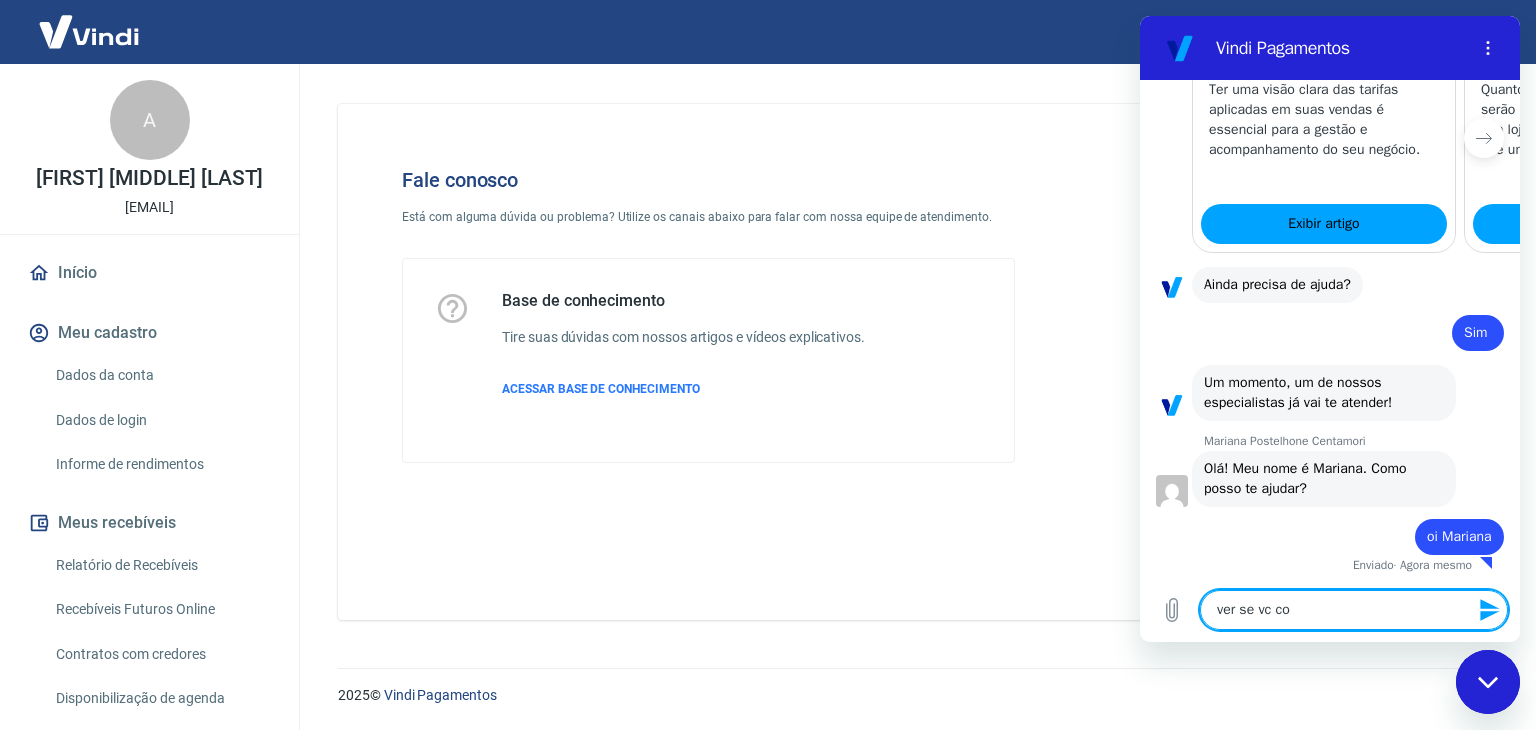 type on "x" 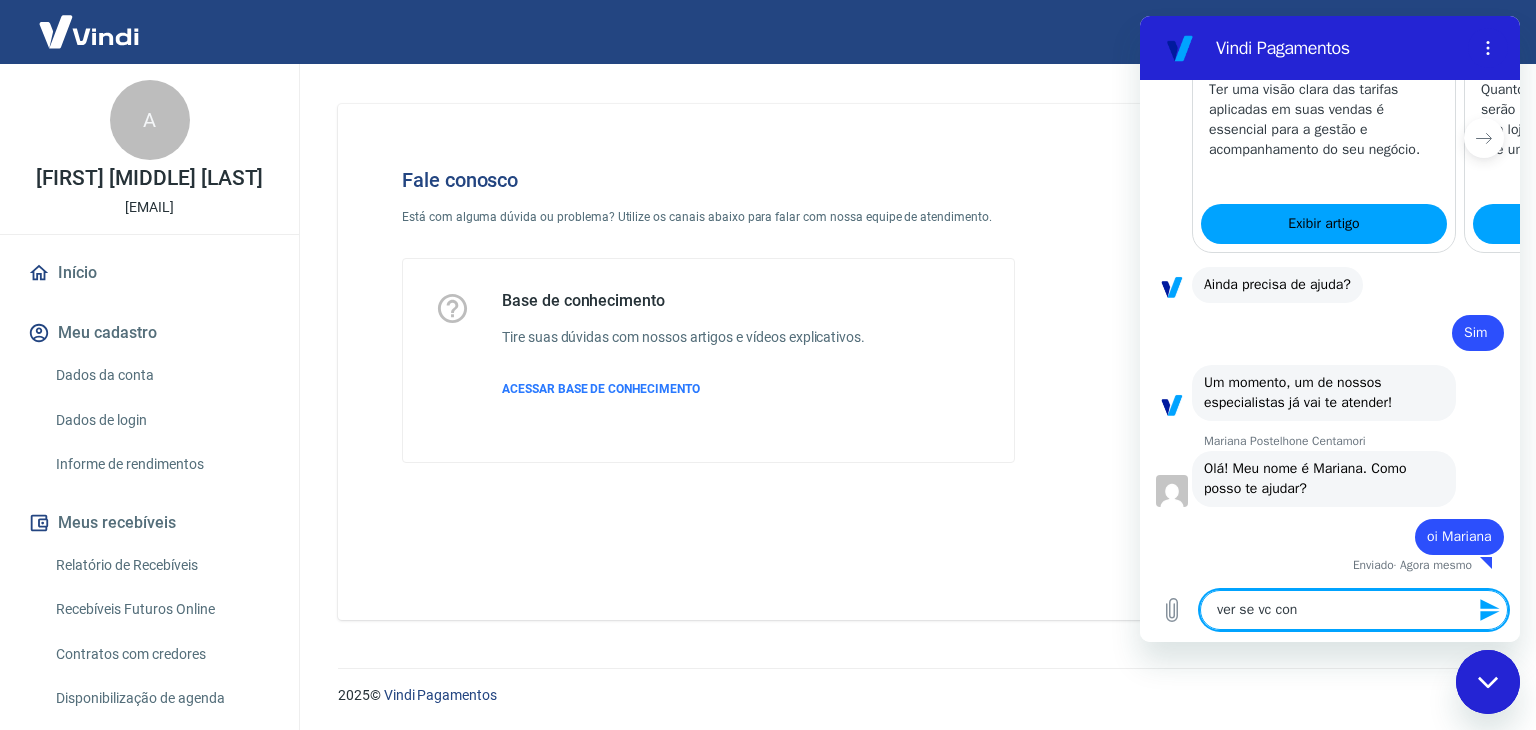 type on "ver se vc cons" 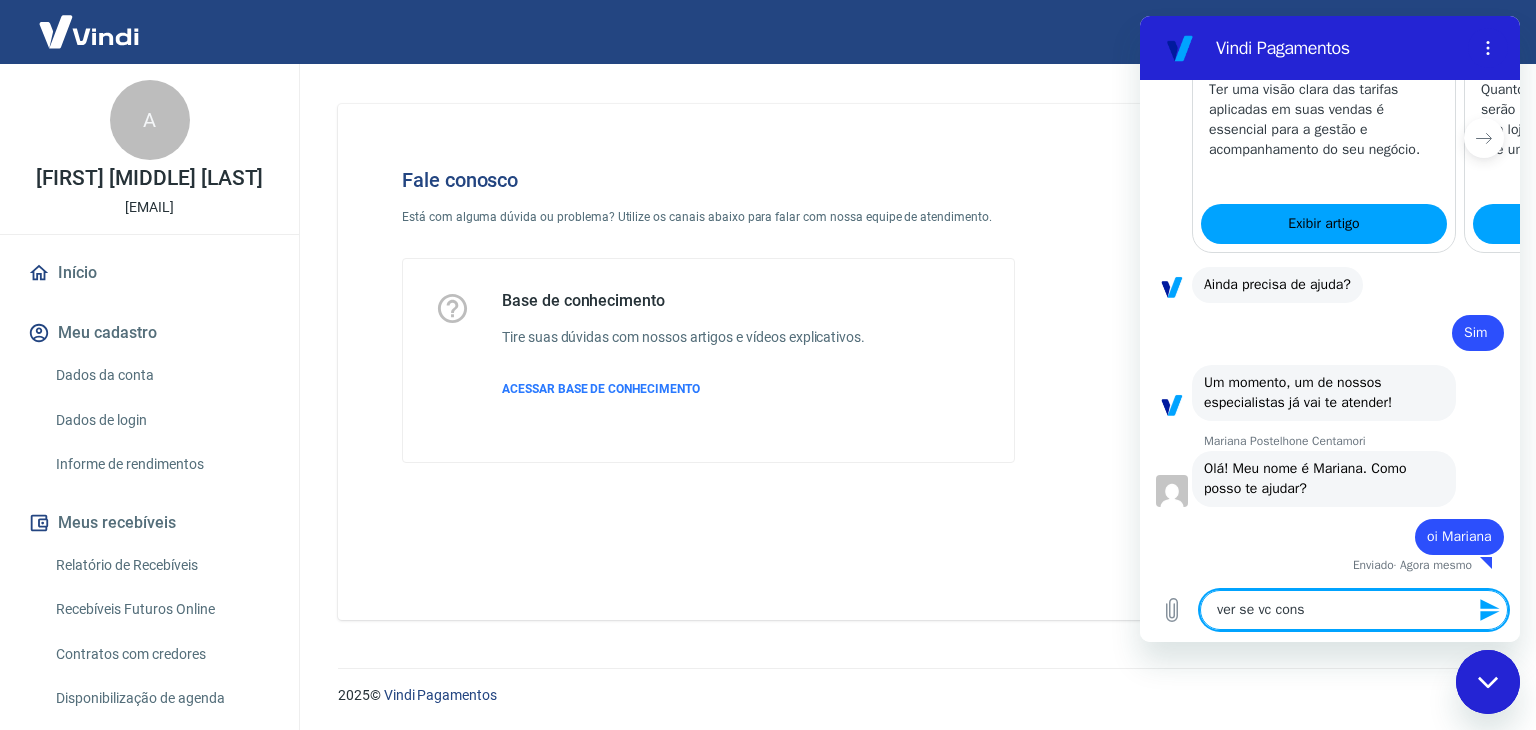 type on "ver se vc conse" 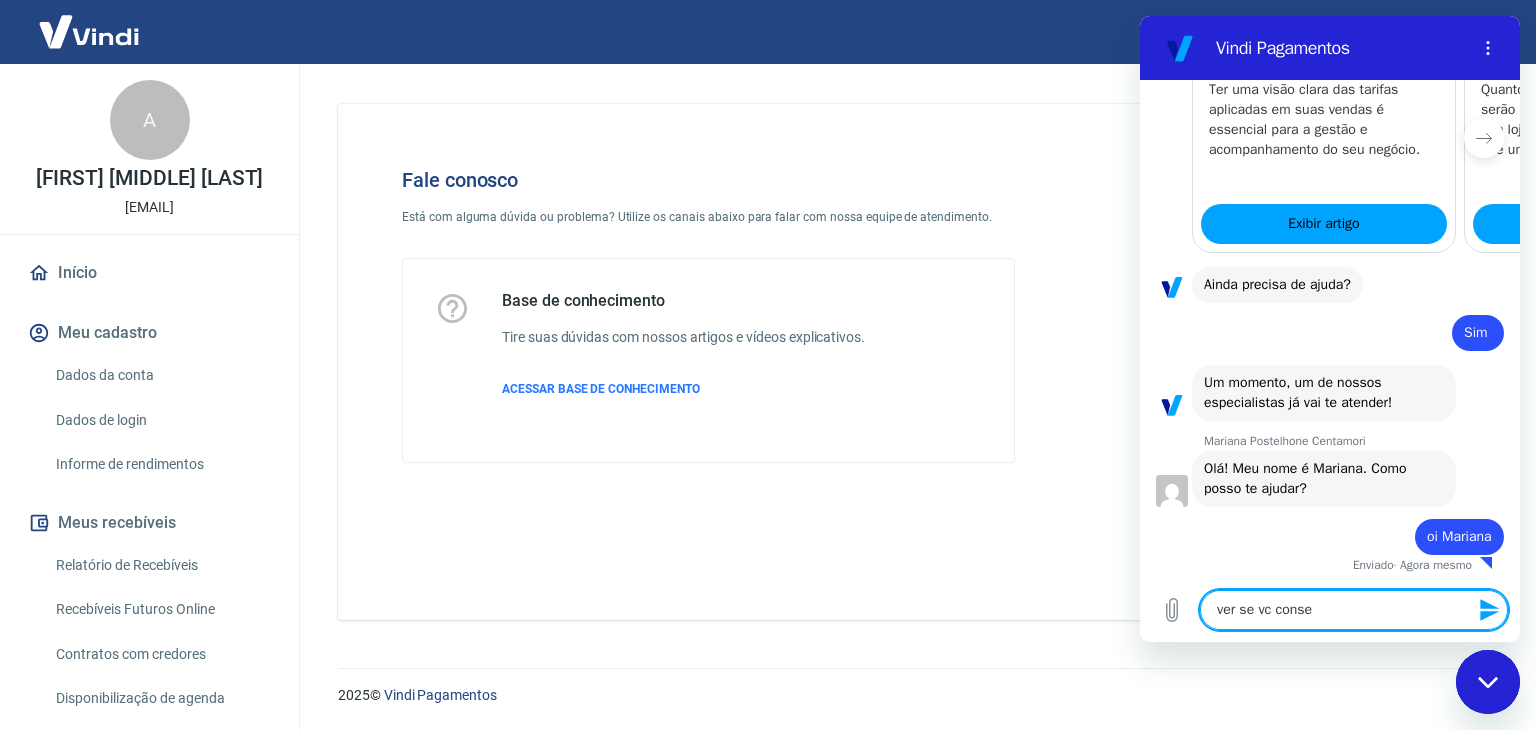 type on "ver se vc conseg" 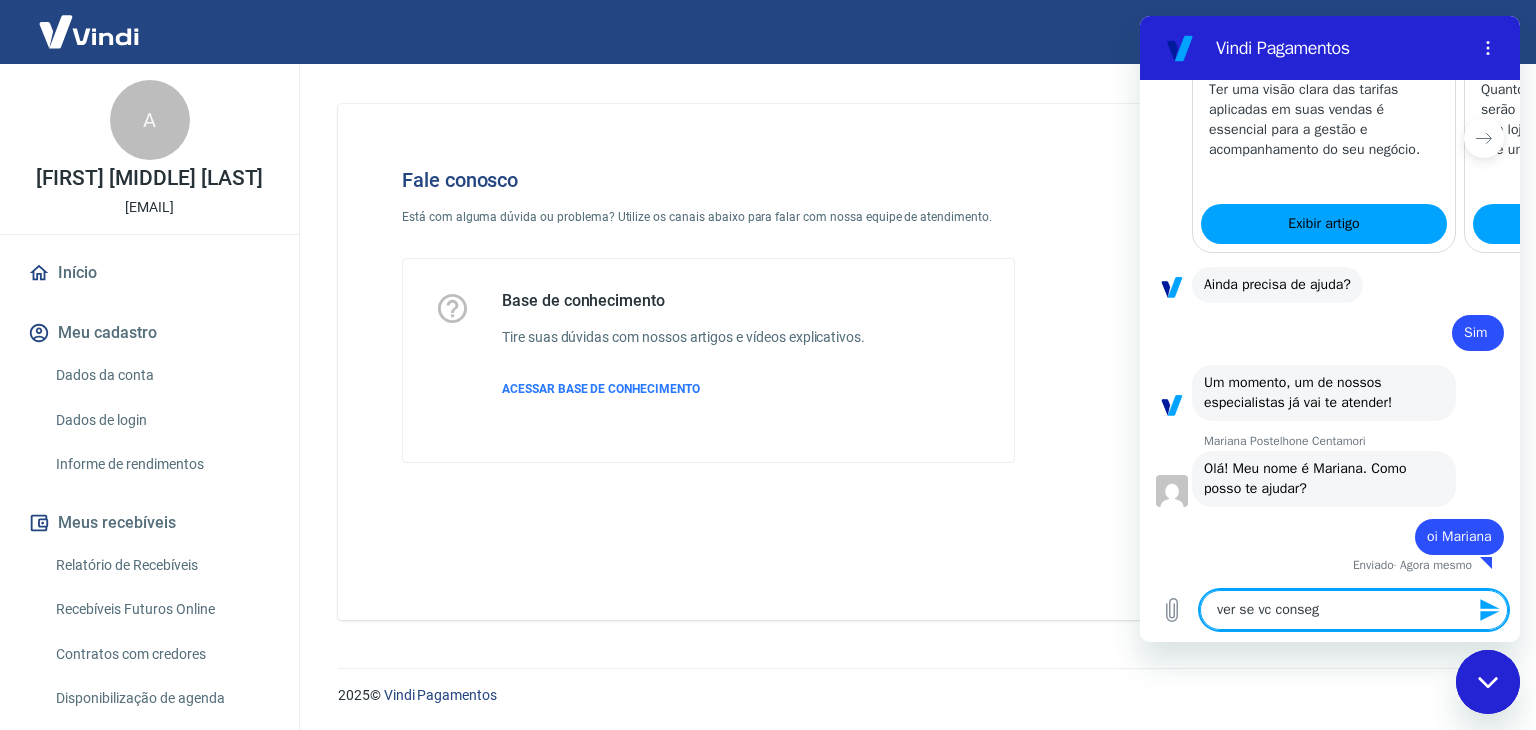 type on "ver se vc consegu" 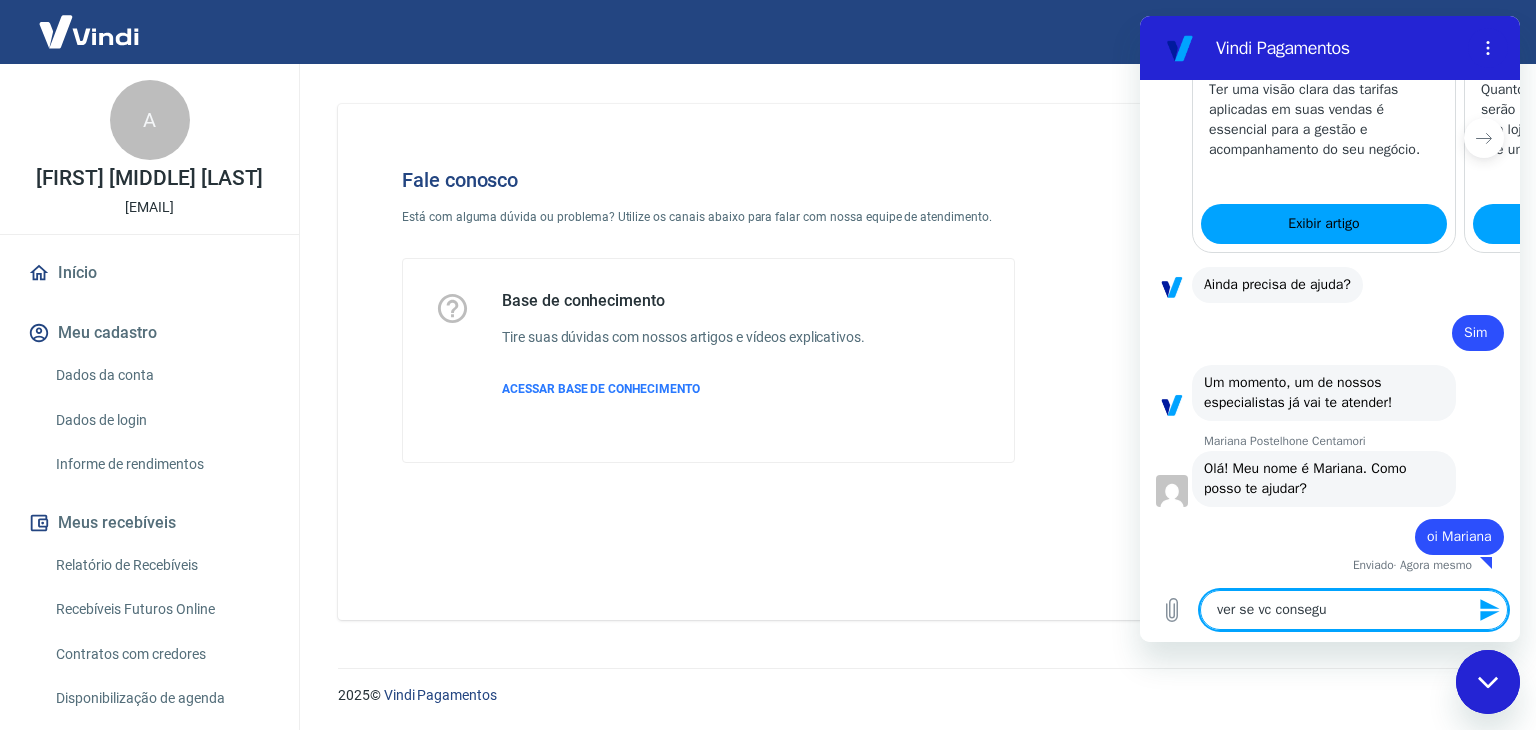 type on "ver se vc consegue" 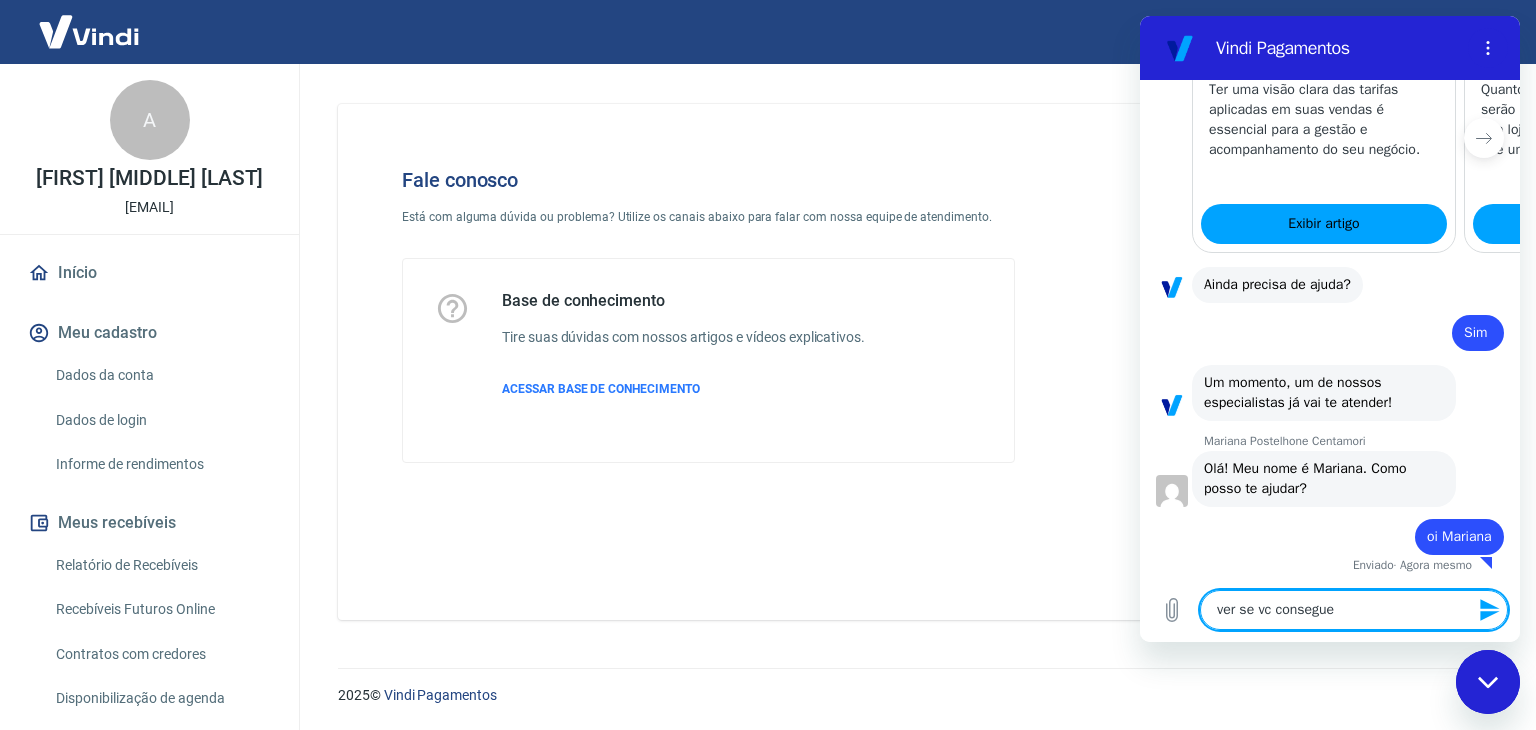 type on "ver se vc consegue" 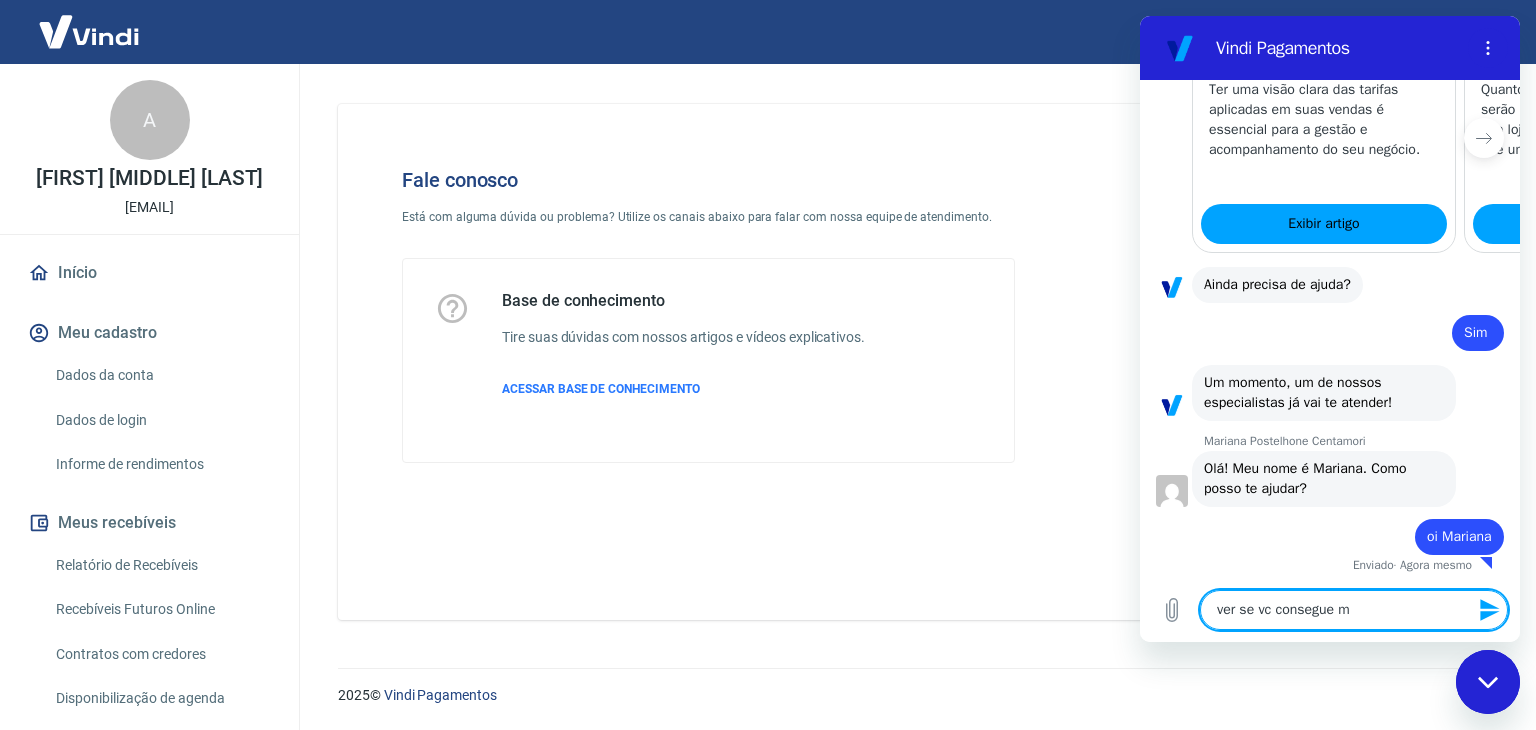 type on "ver se vc consegue me" 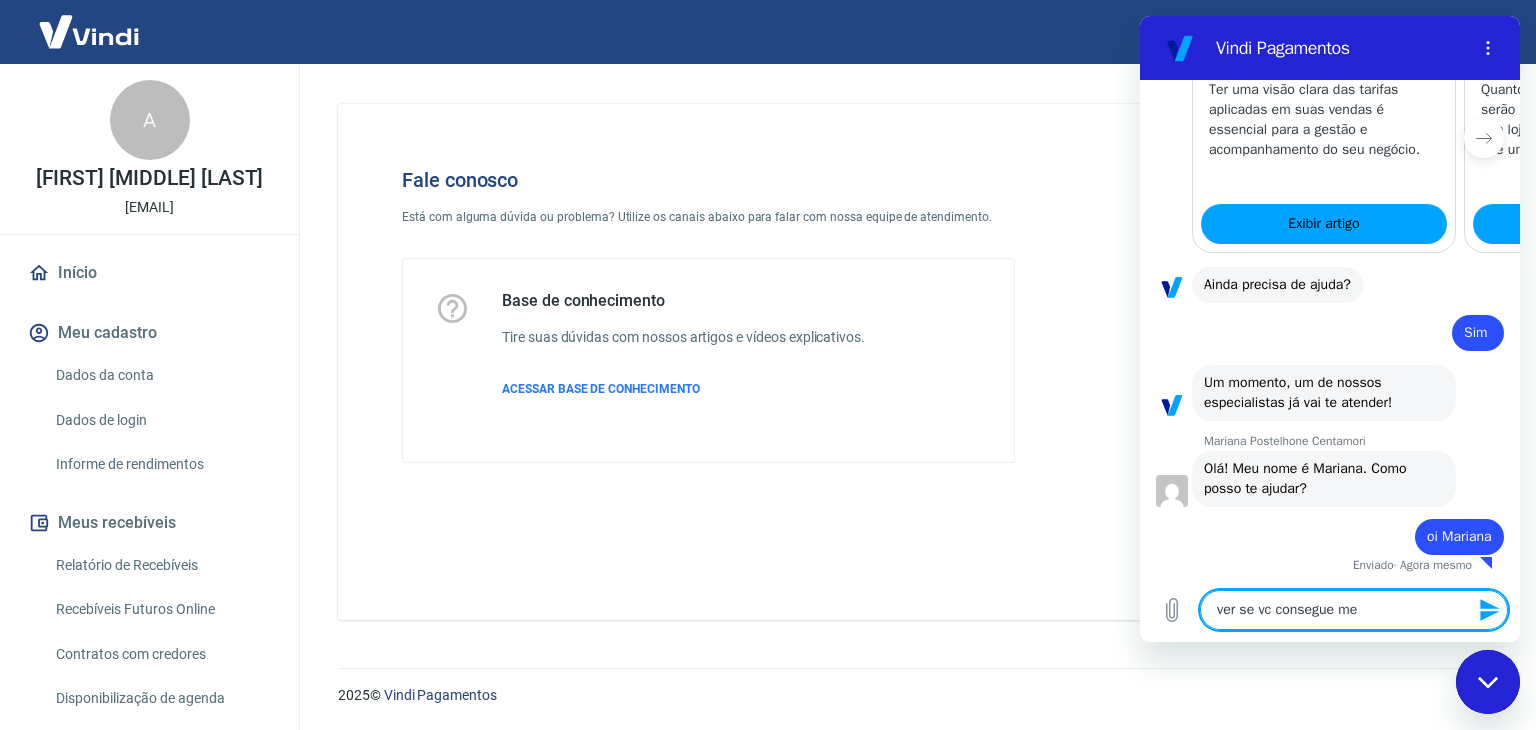 type on "ver se vc consegue me" 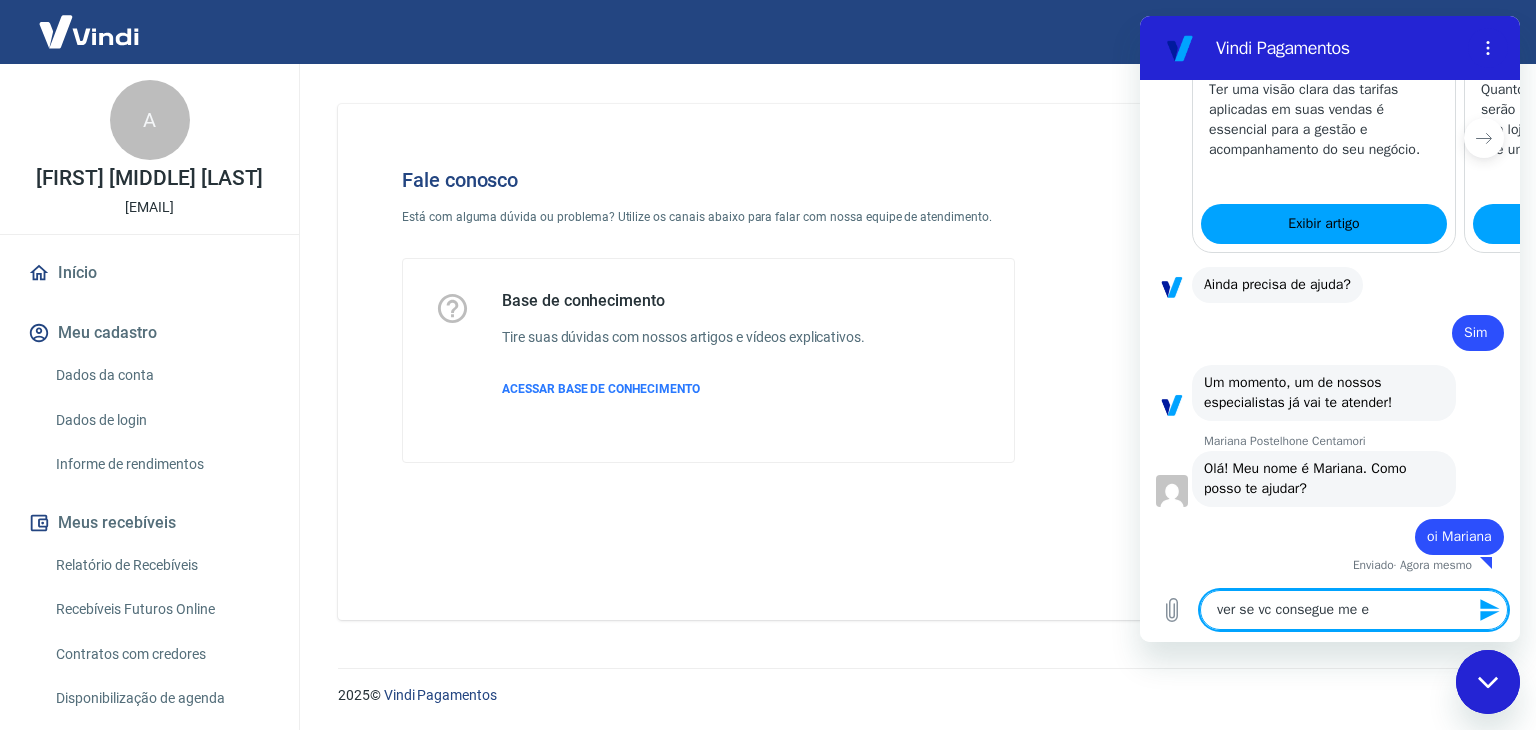 type on "ver se vc consegue me en" 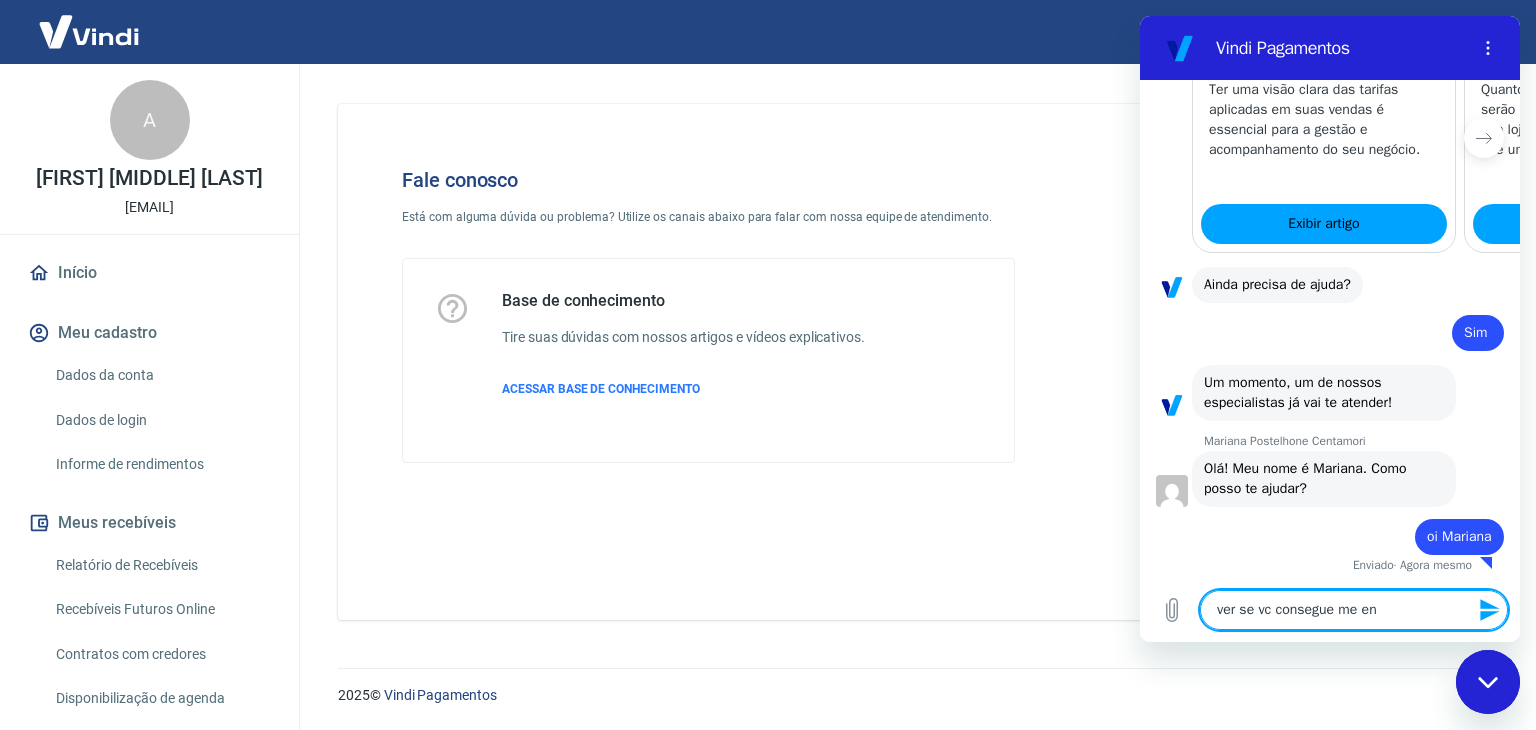type on "ver se vc consegue me ent" 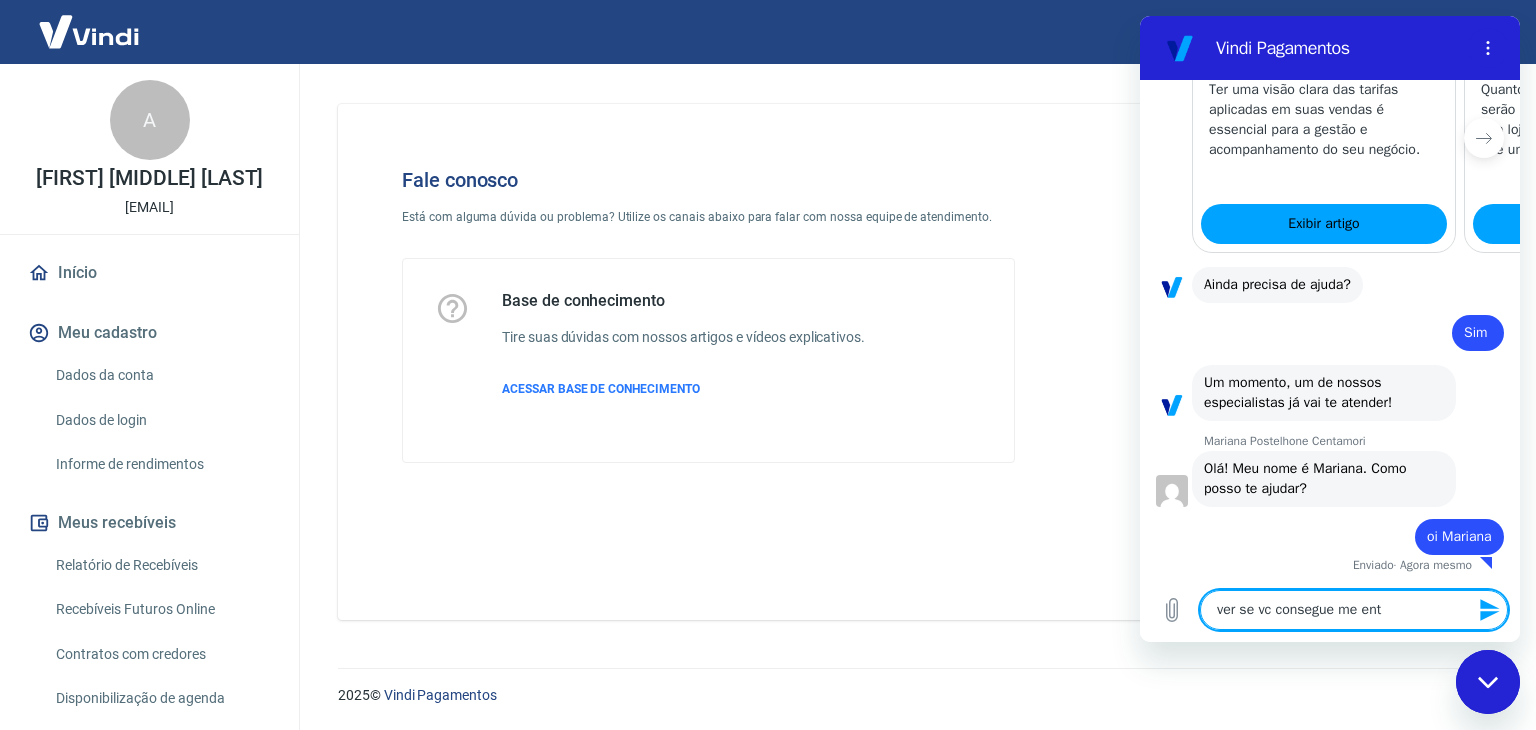 type on "ver se vc consegue me ente" 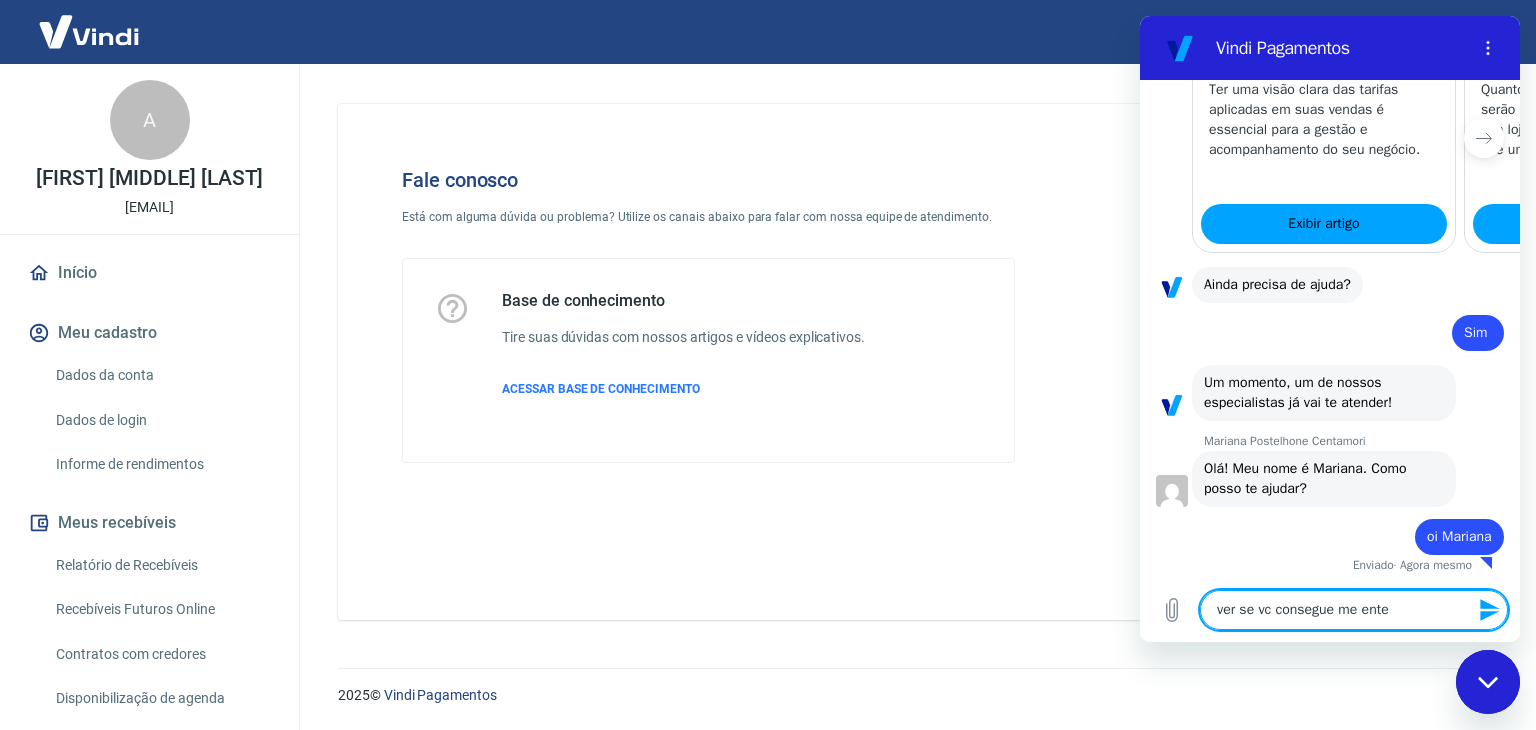 type on "ver se vc consegue me enten" 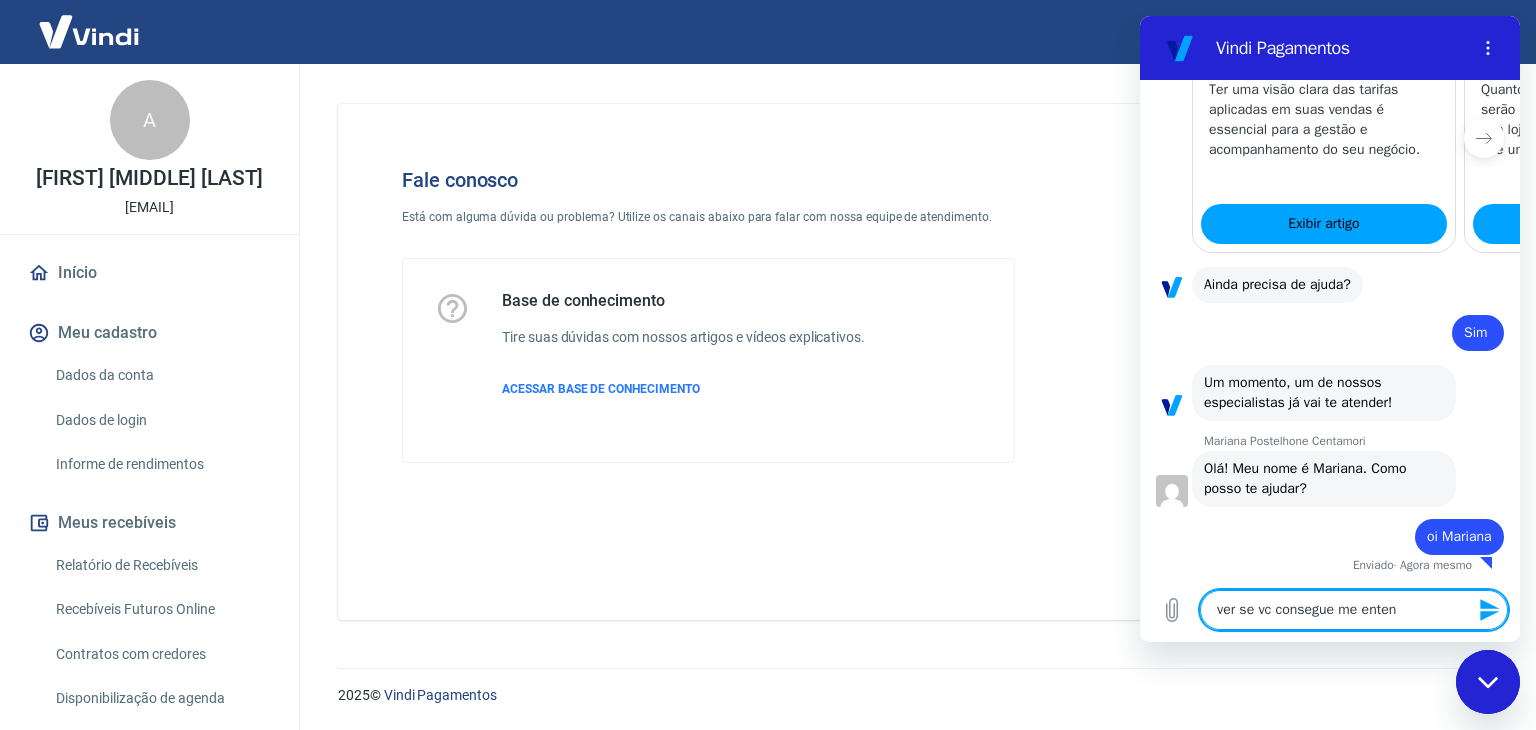 type on "ver se vc consegue me entend" 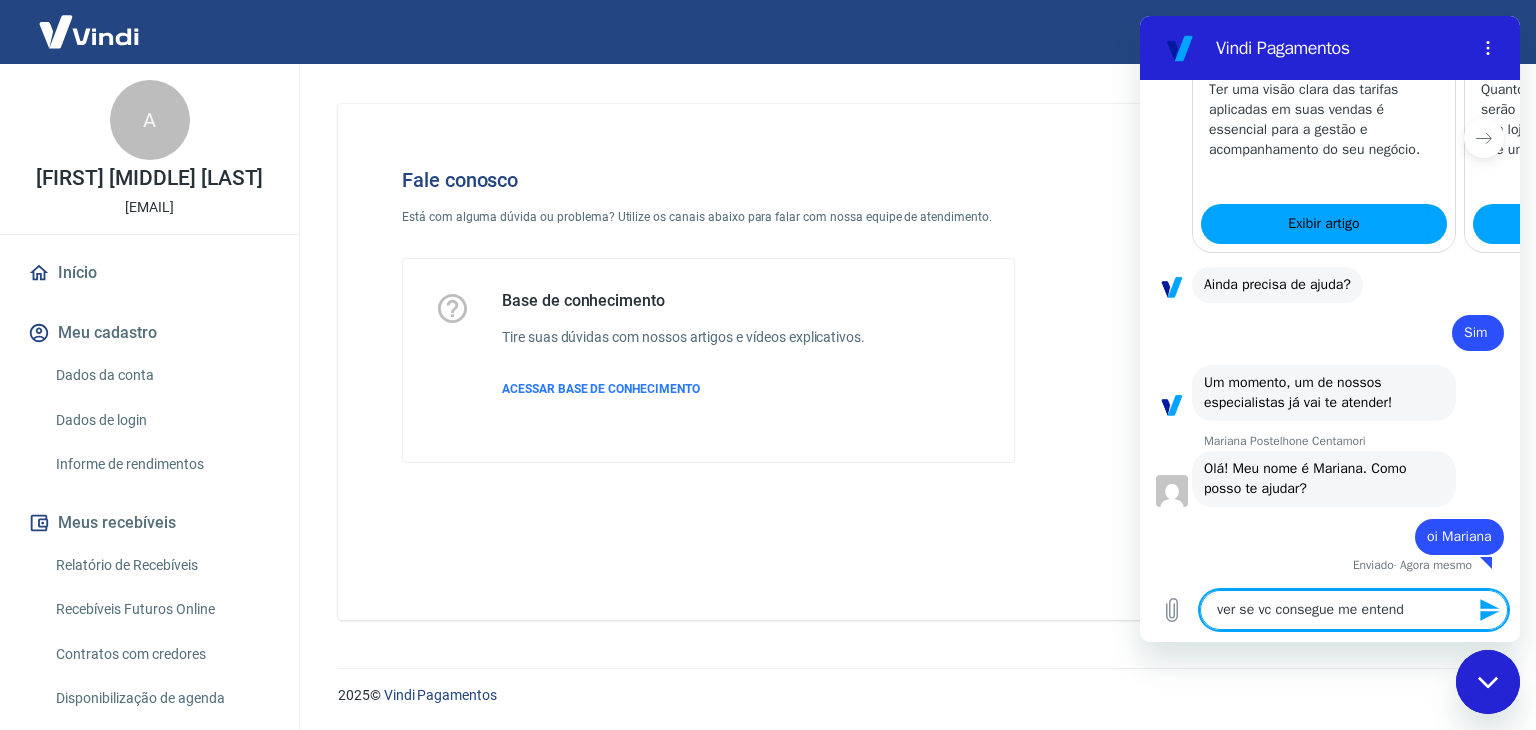 type on "x" 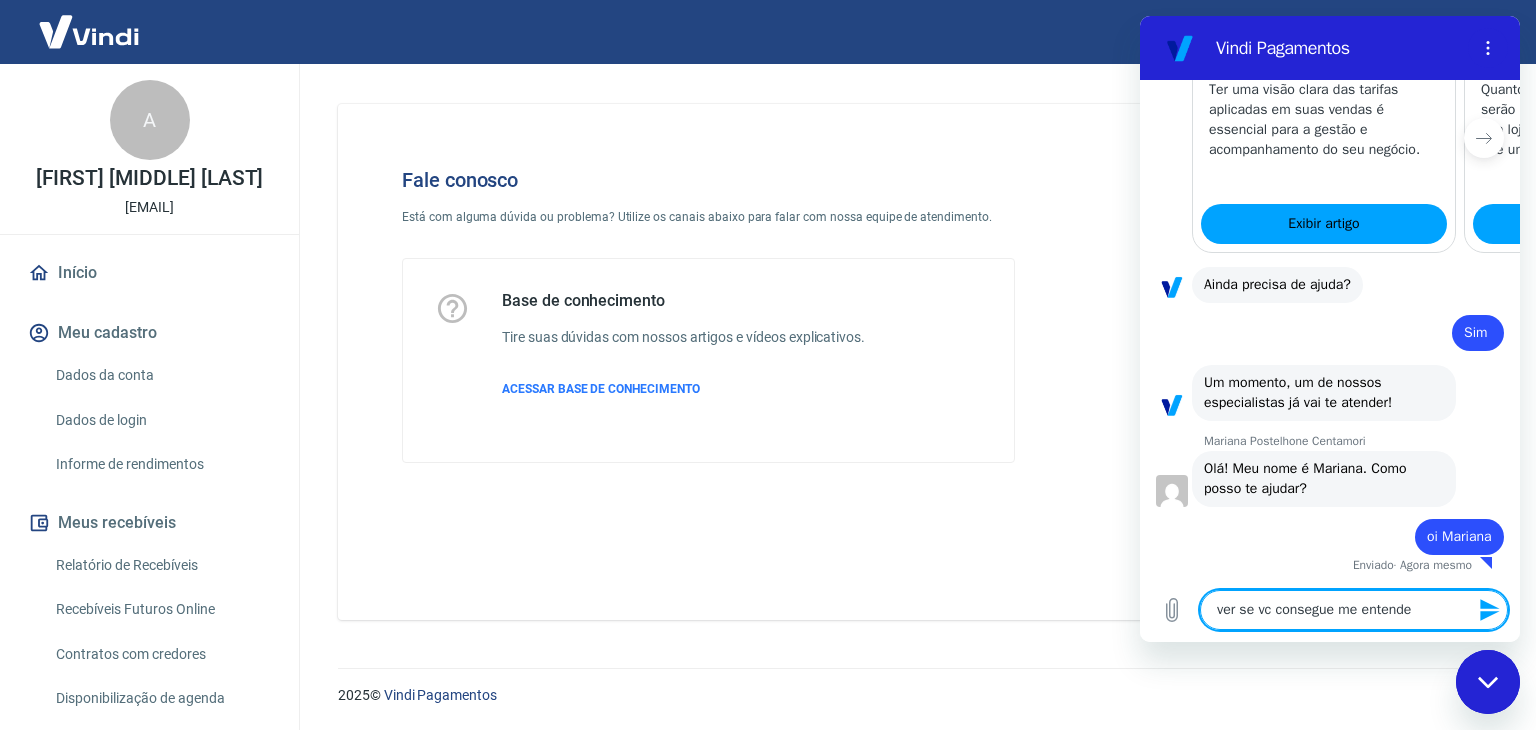 type on "ver se vc consegue me entender" 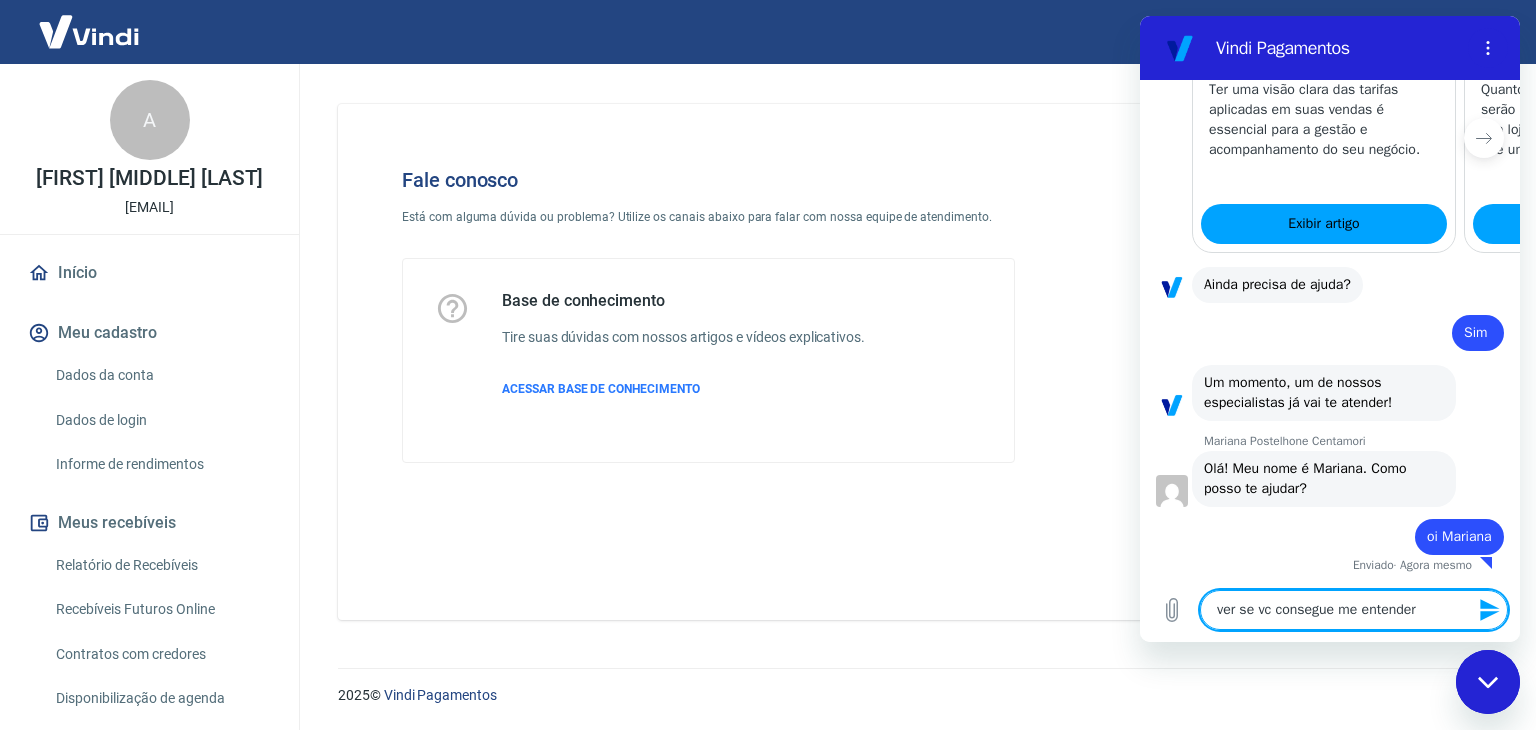 type on "x" 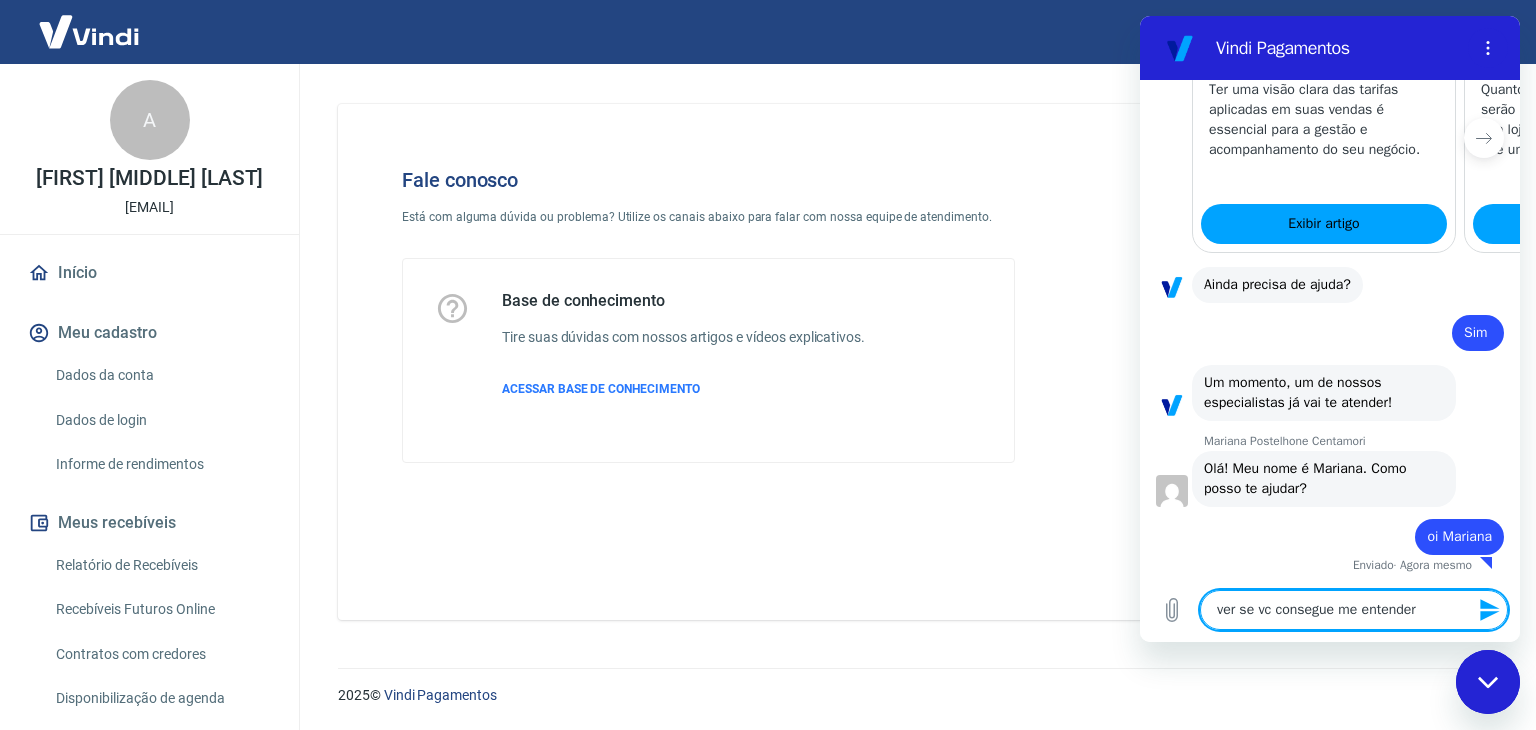 type 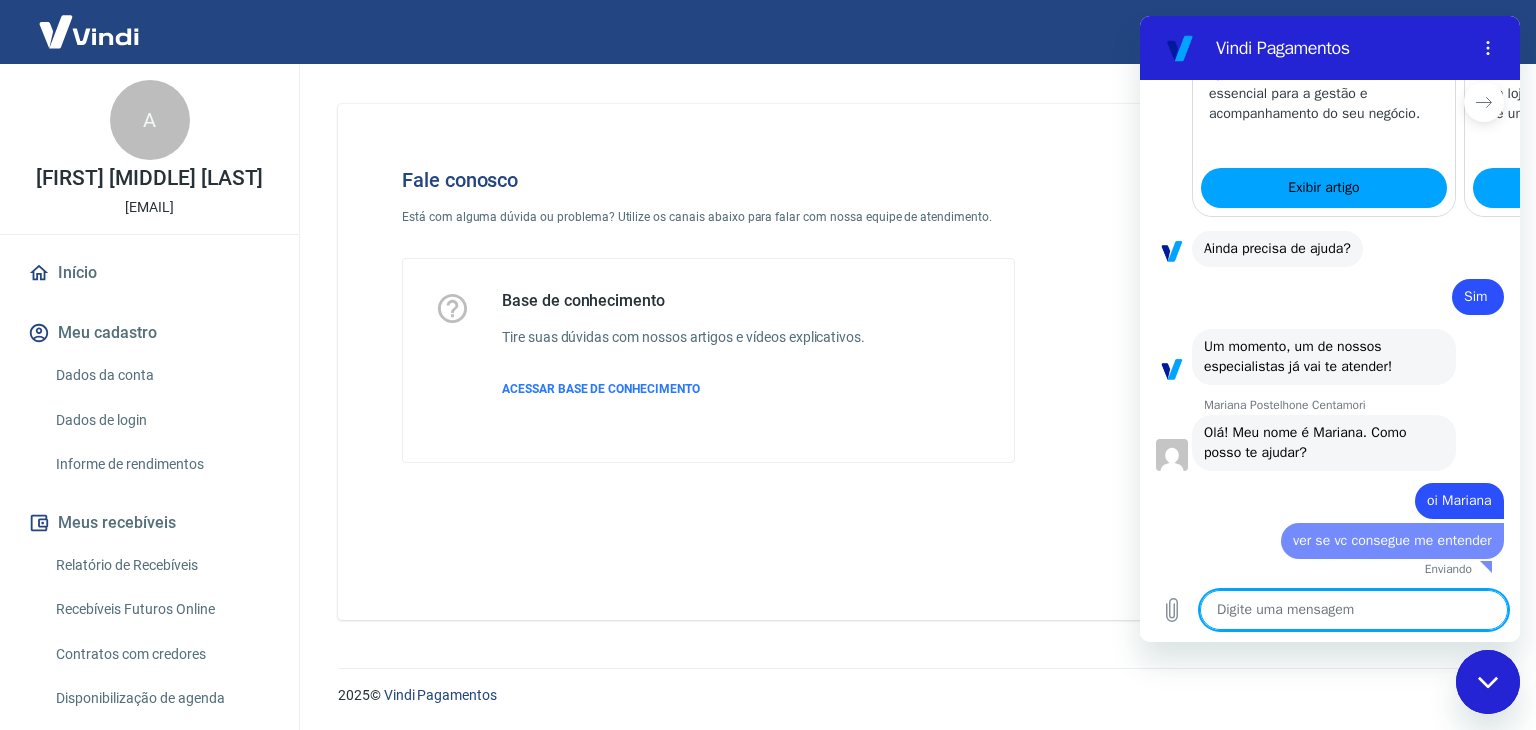 type on "x" 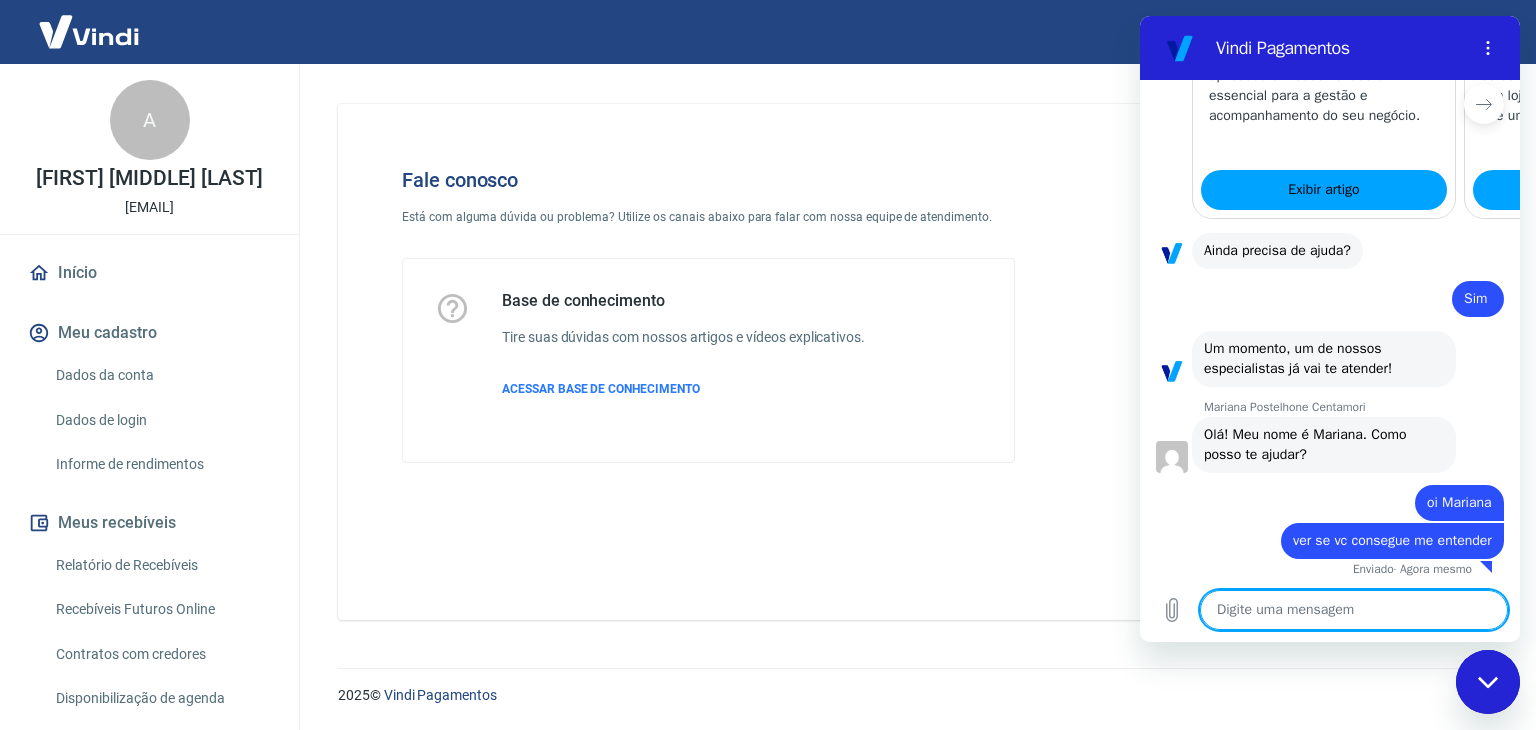 scroll, scrollTop: 1631, scrollLeft: 0, axis: vertical 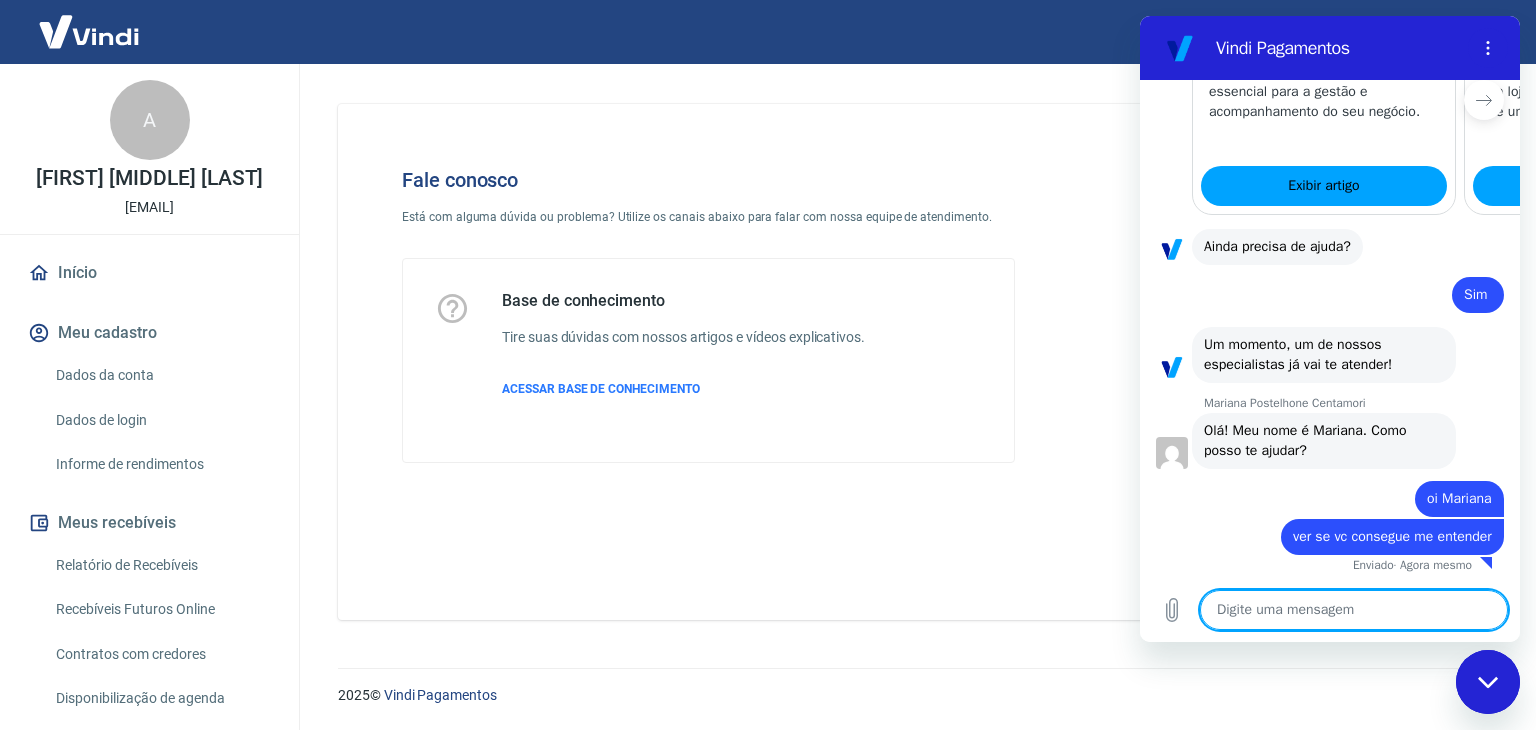 type on "q" 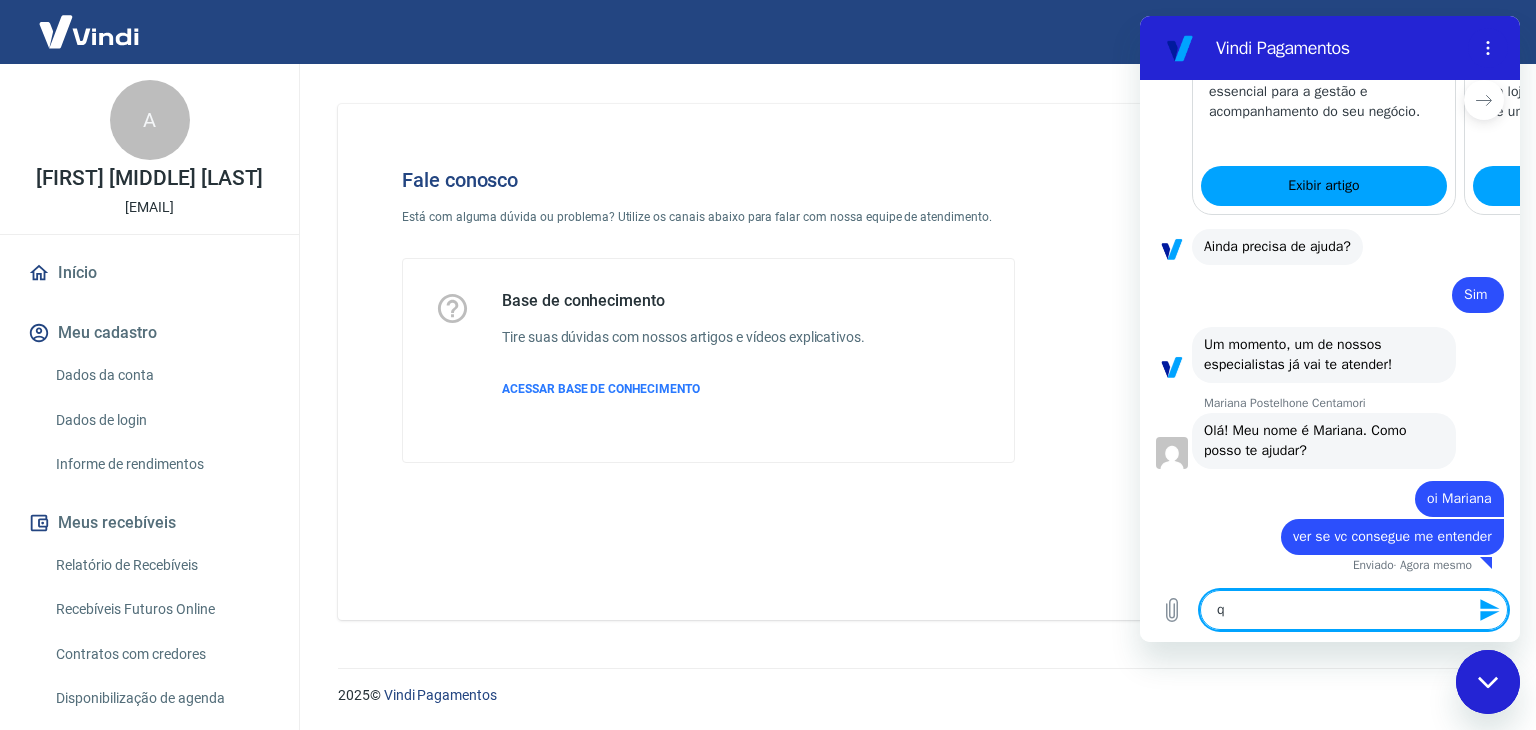 type on "qu" 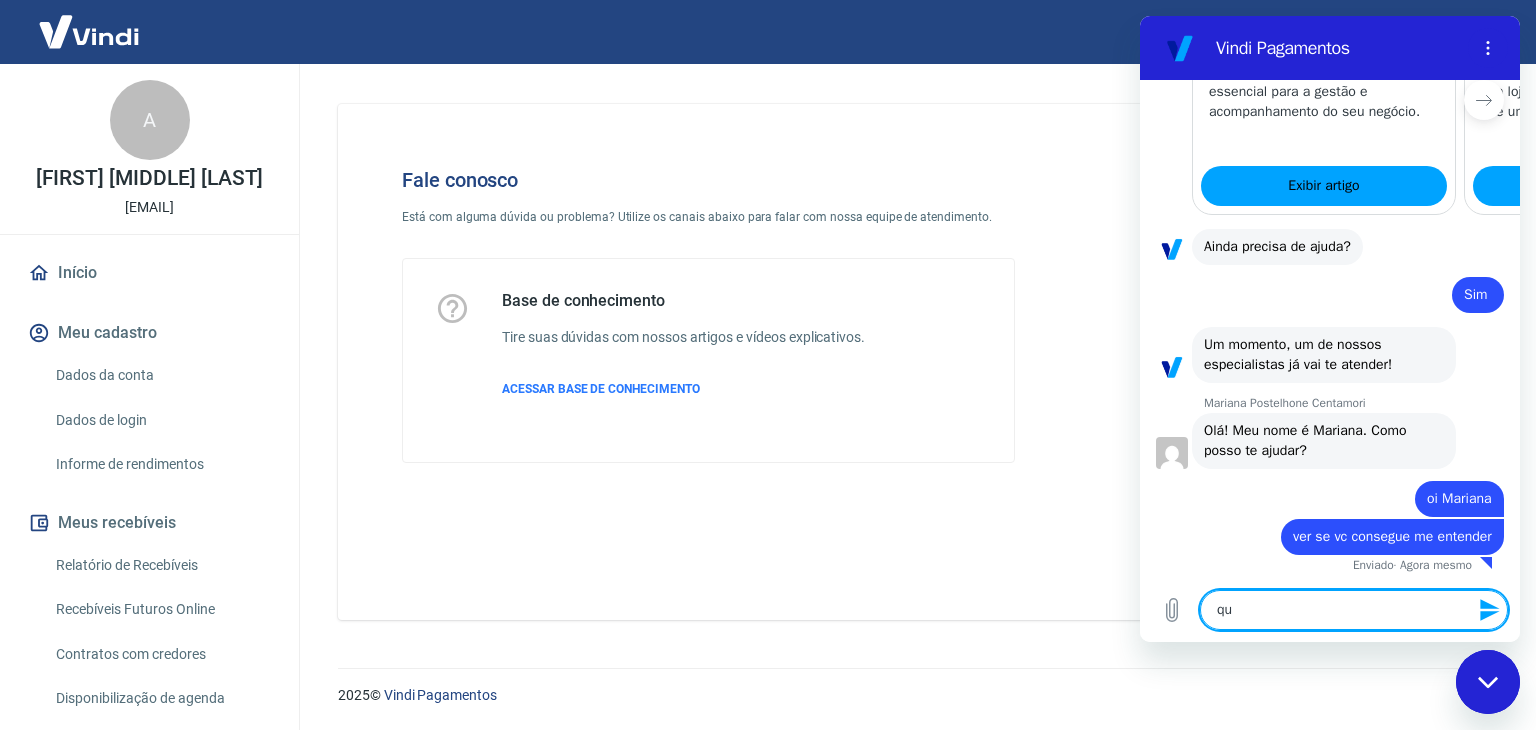 type on "que" 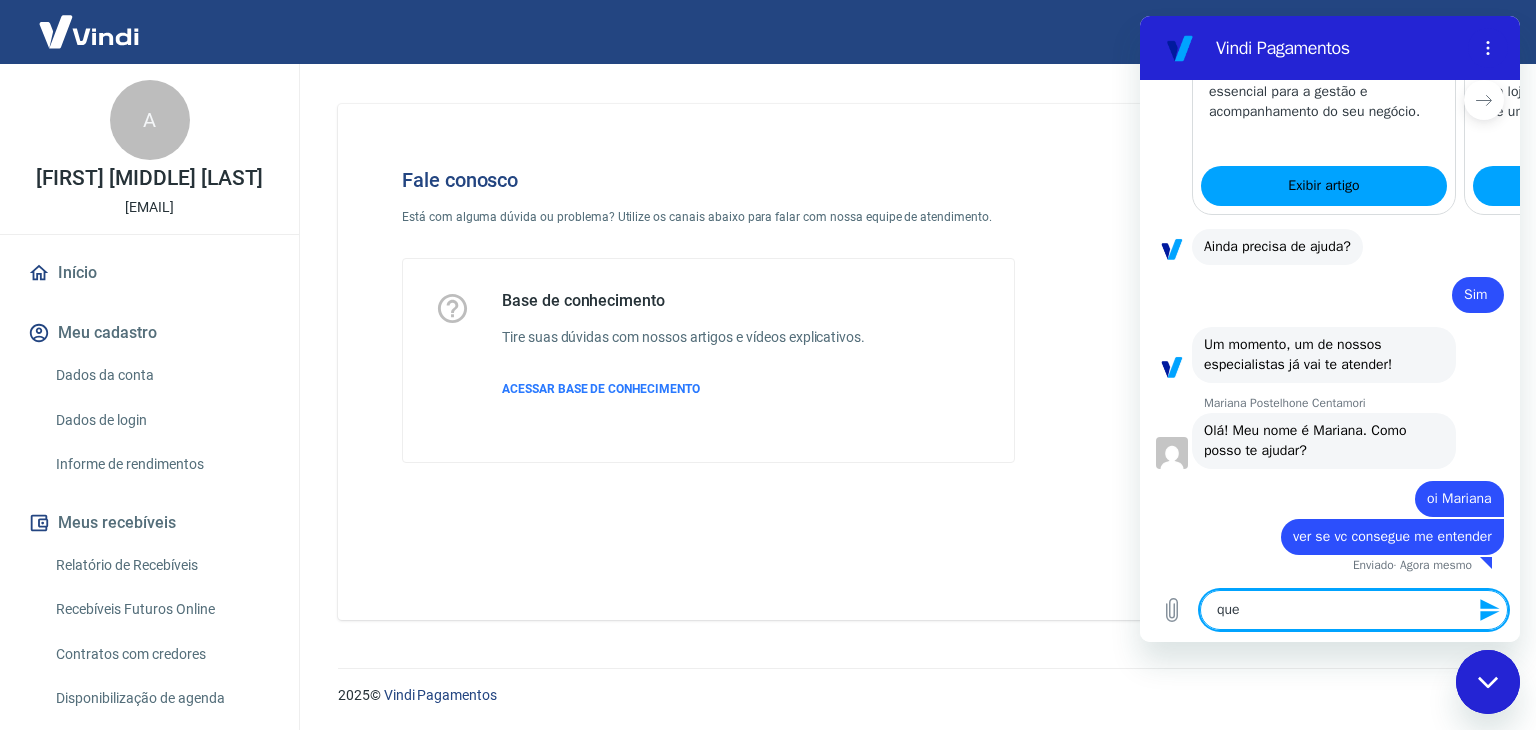 type on "quer" 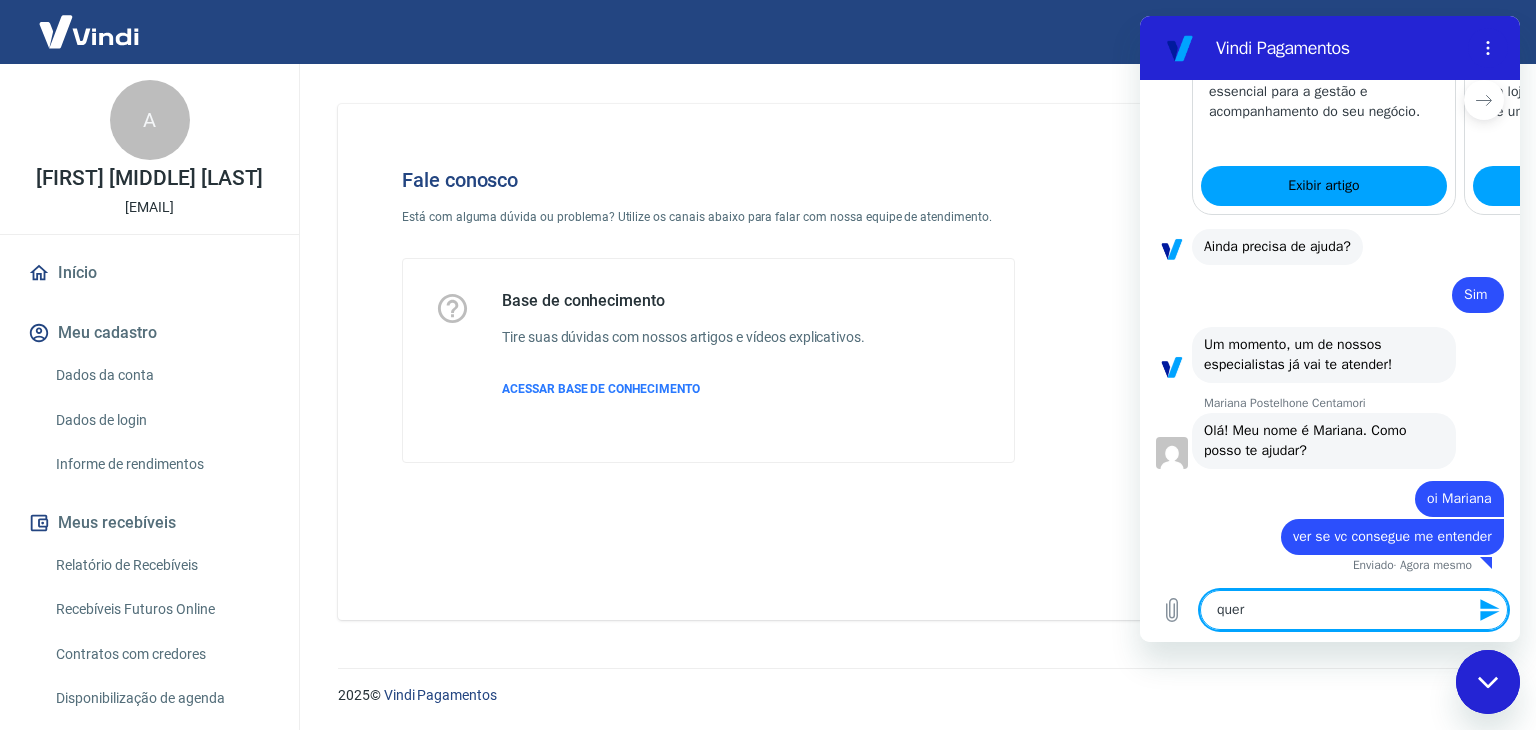 type on "quero" 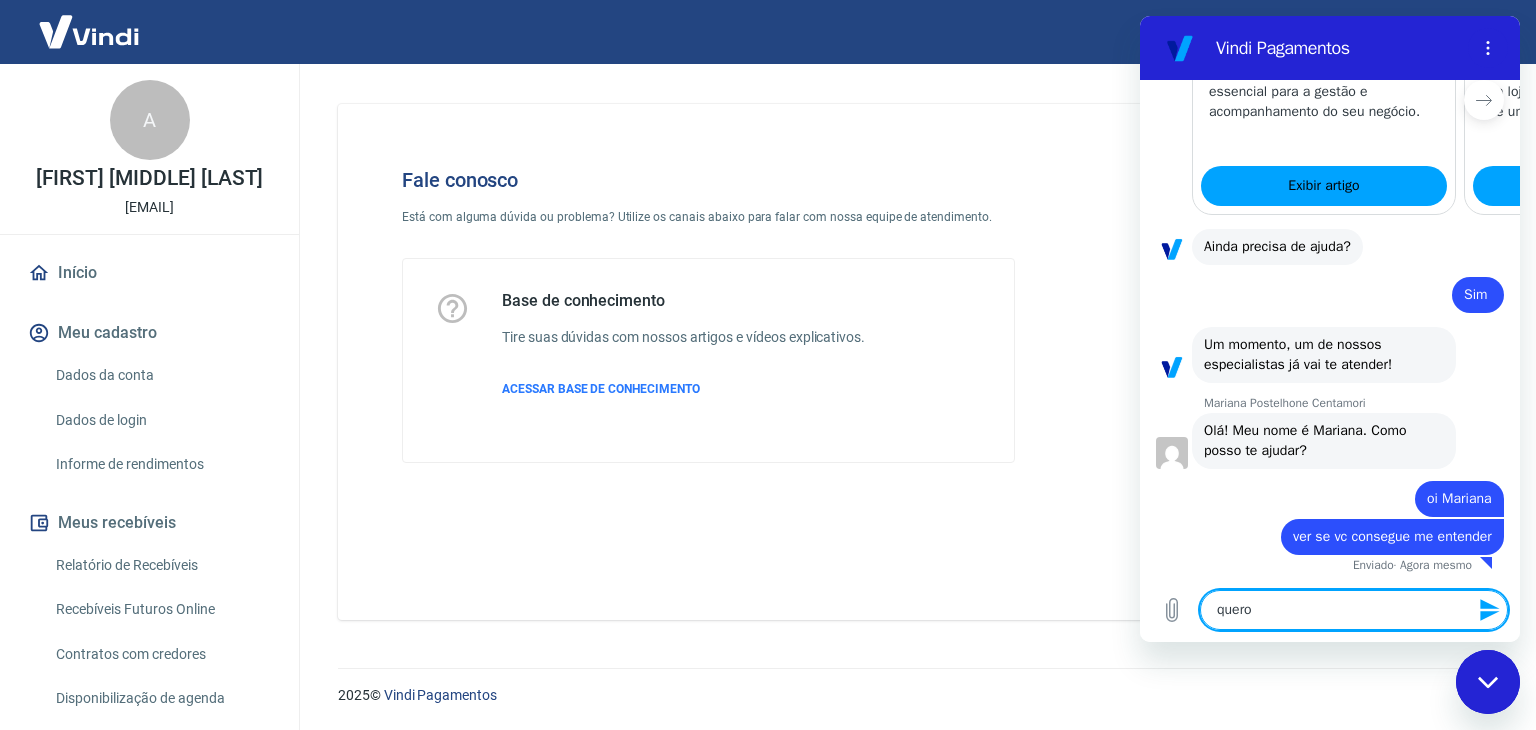 type on "quero" 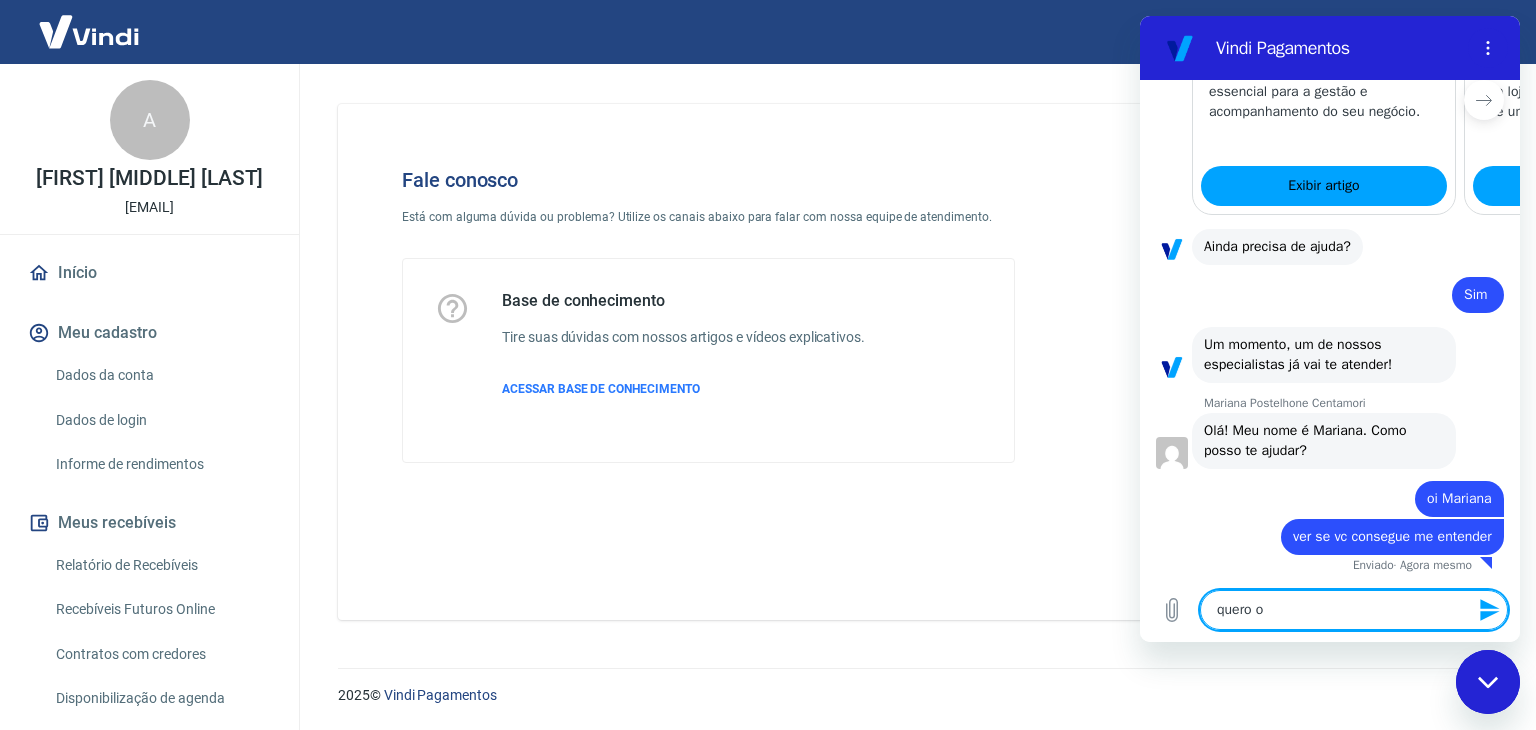 type on "quero o" 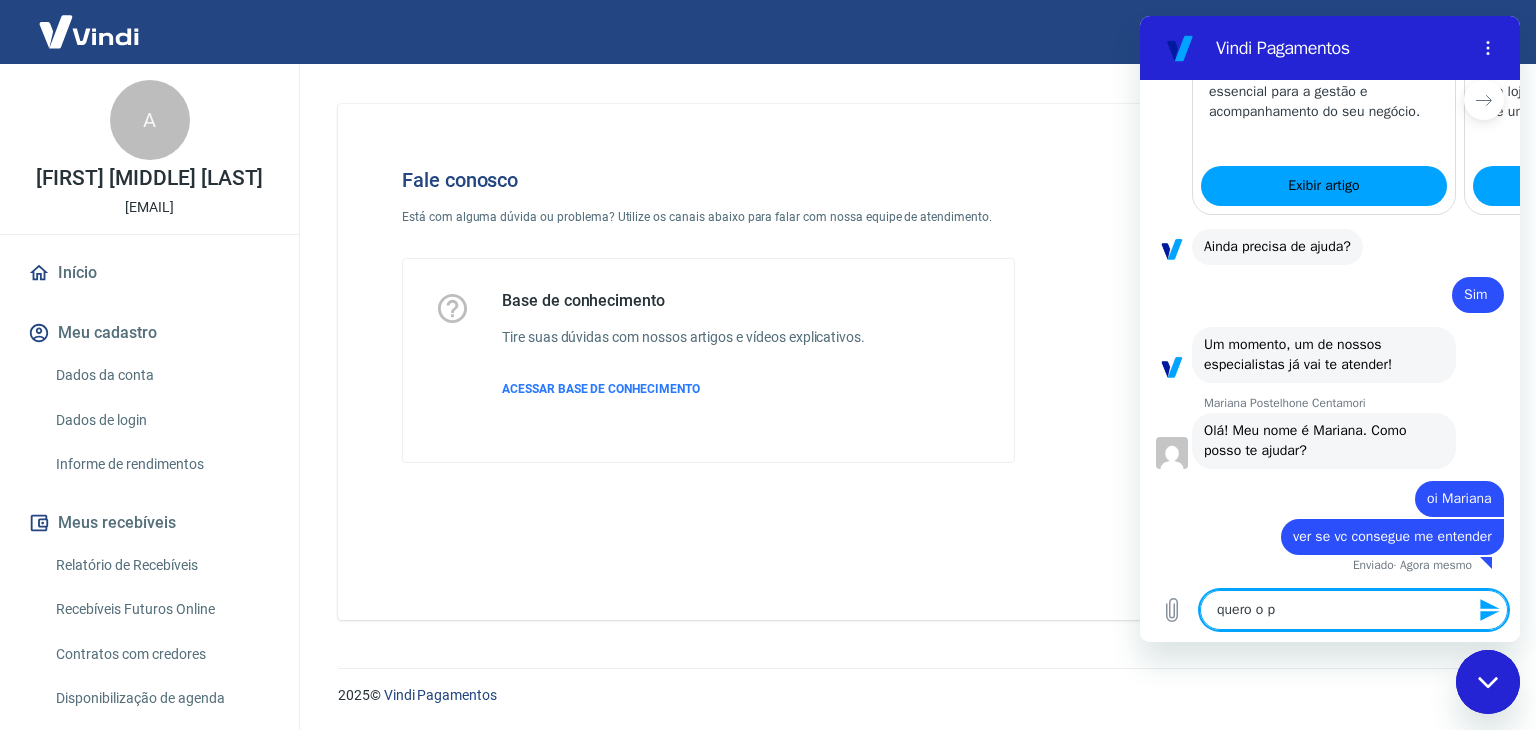 type on "quero o pa" 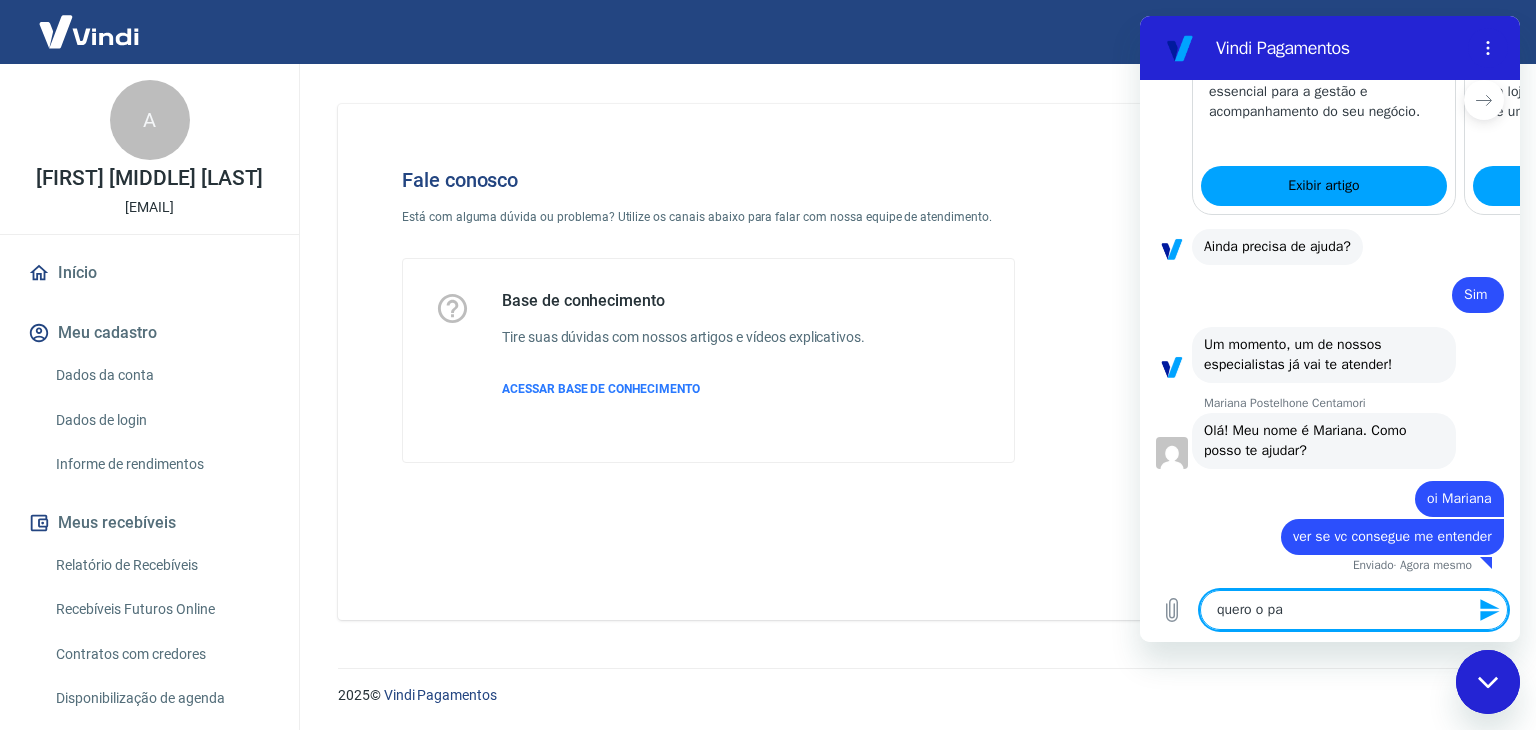 type on "quero o par" 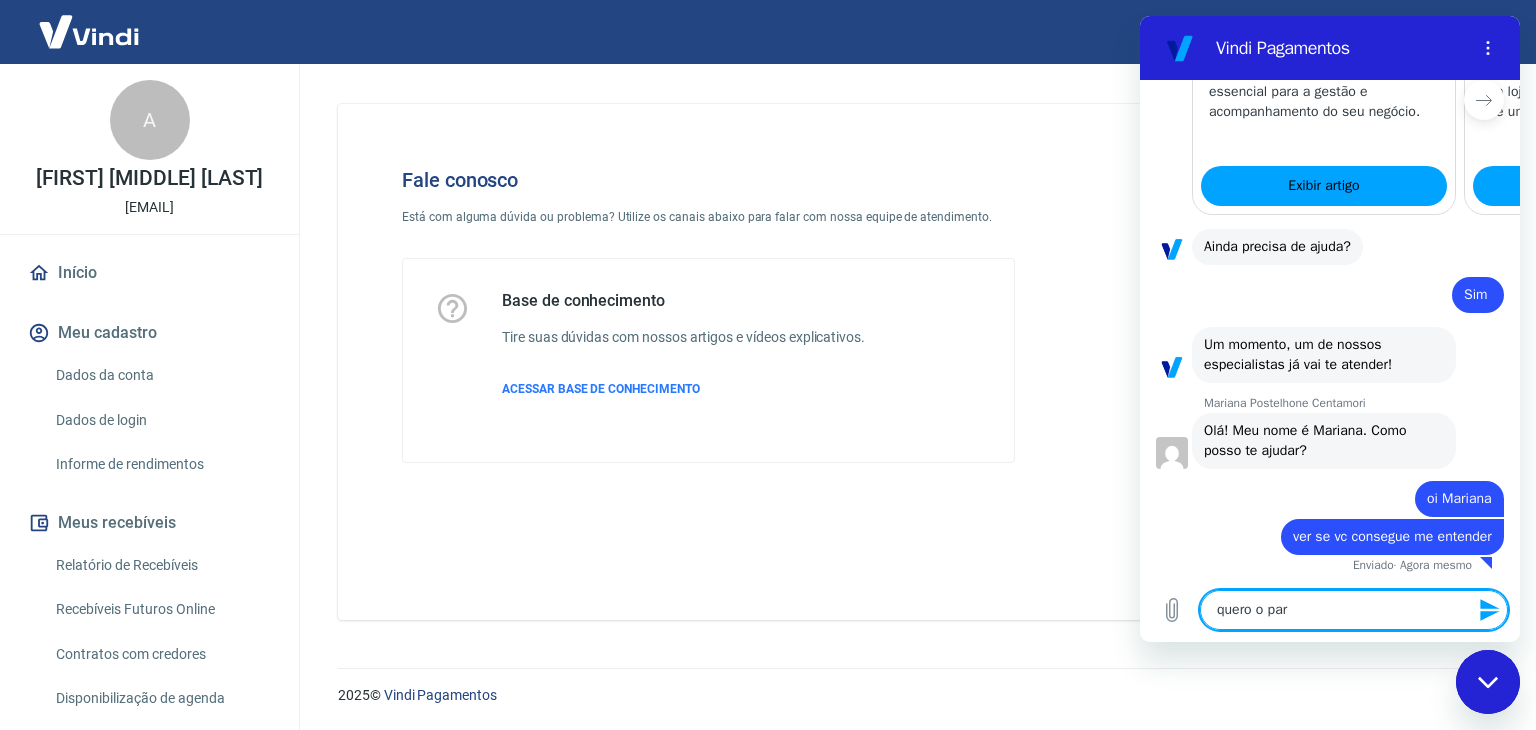 type on "quero o parc" 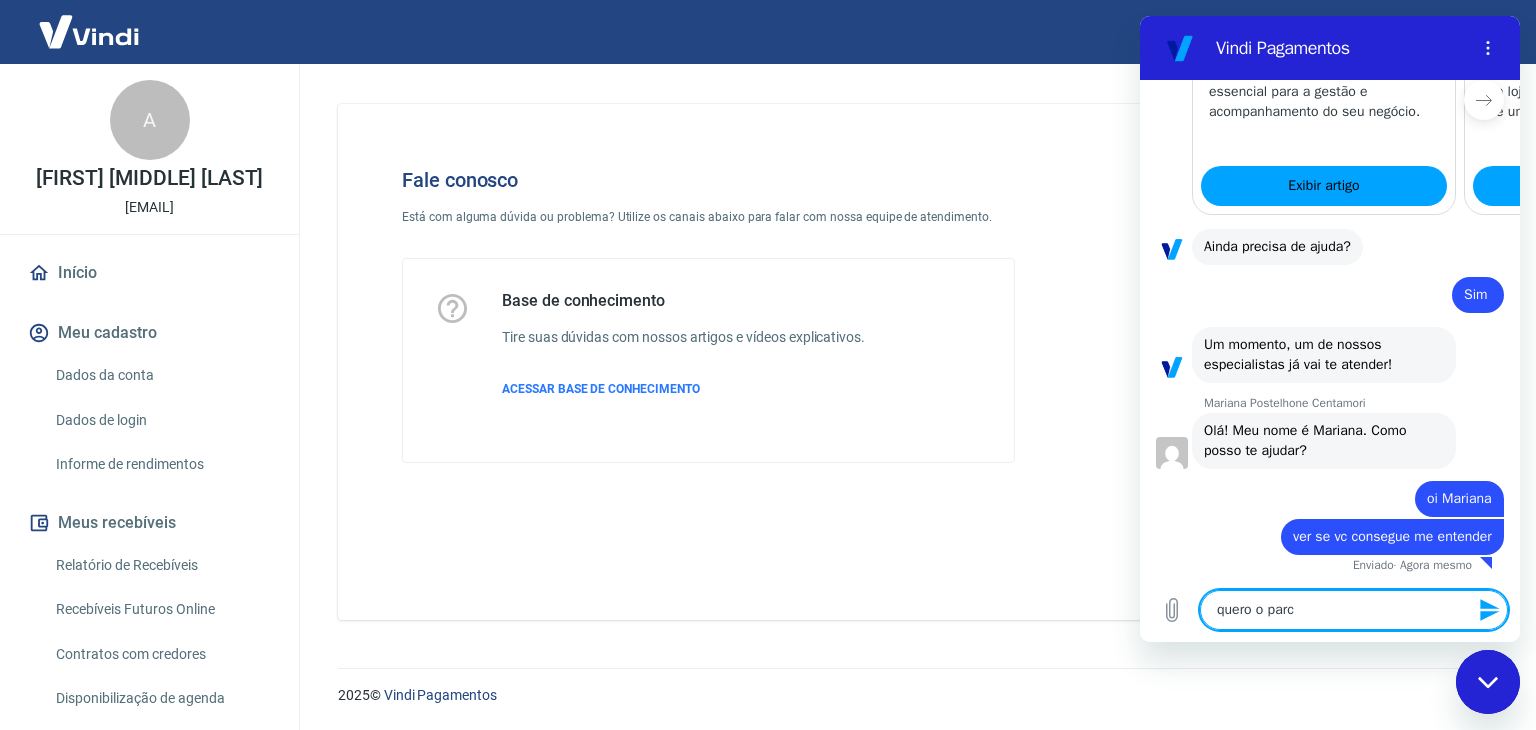 type on "x" 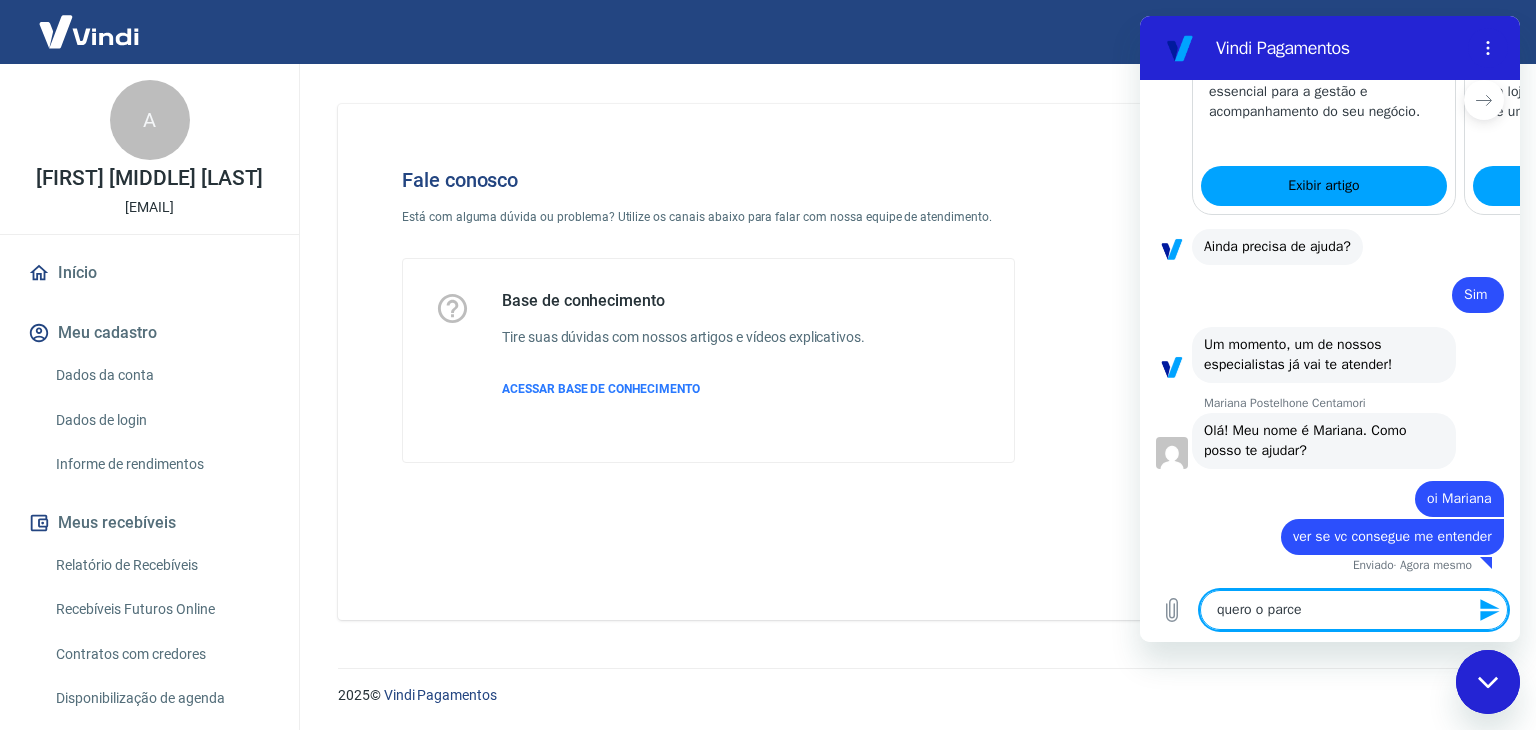 type on "quero o parcel" 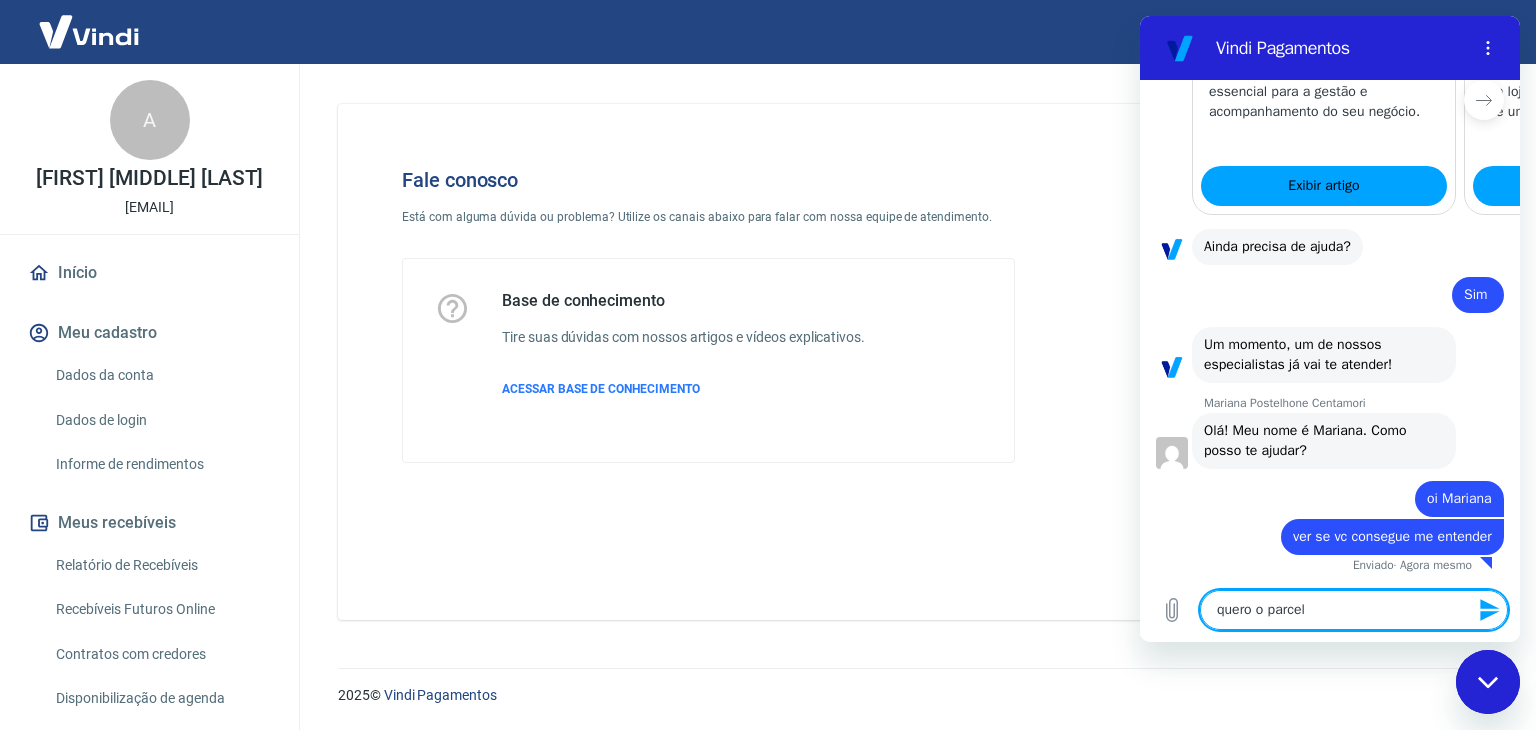 type on "quero o parcela" 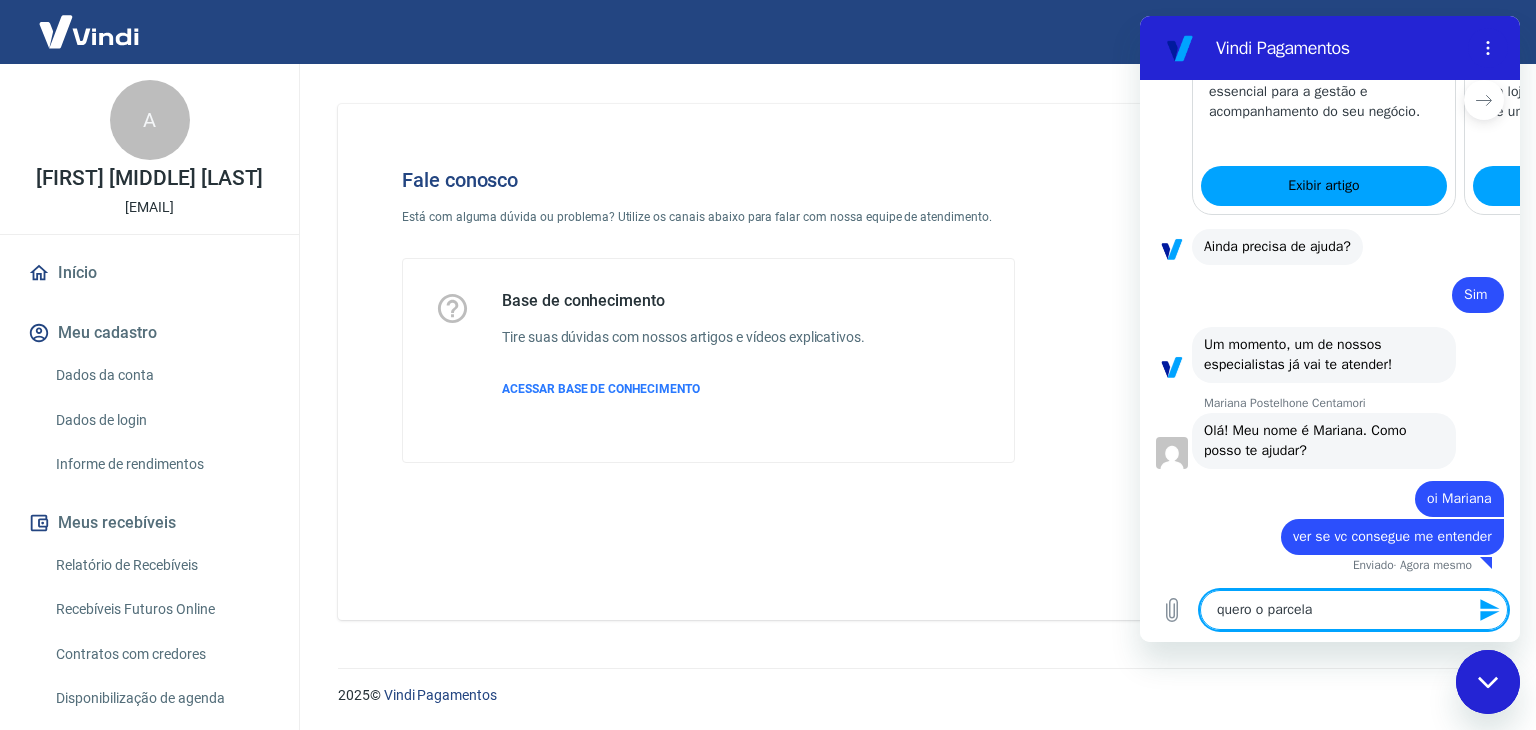 type on "quero o parcelam" 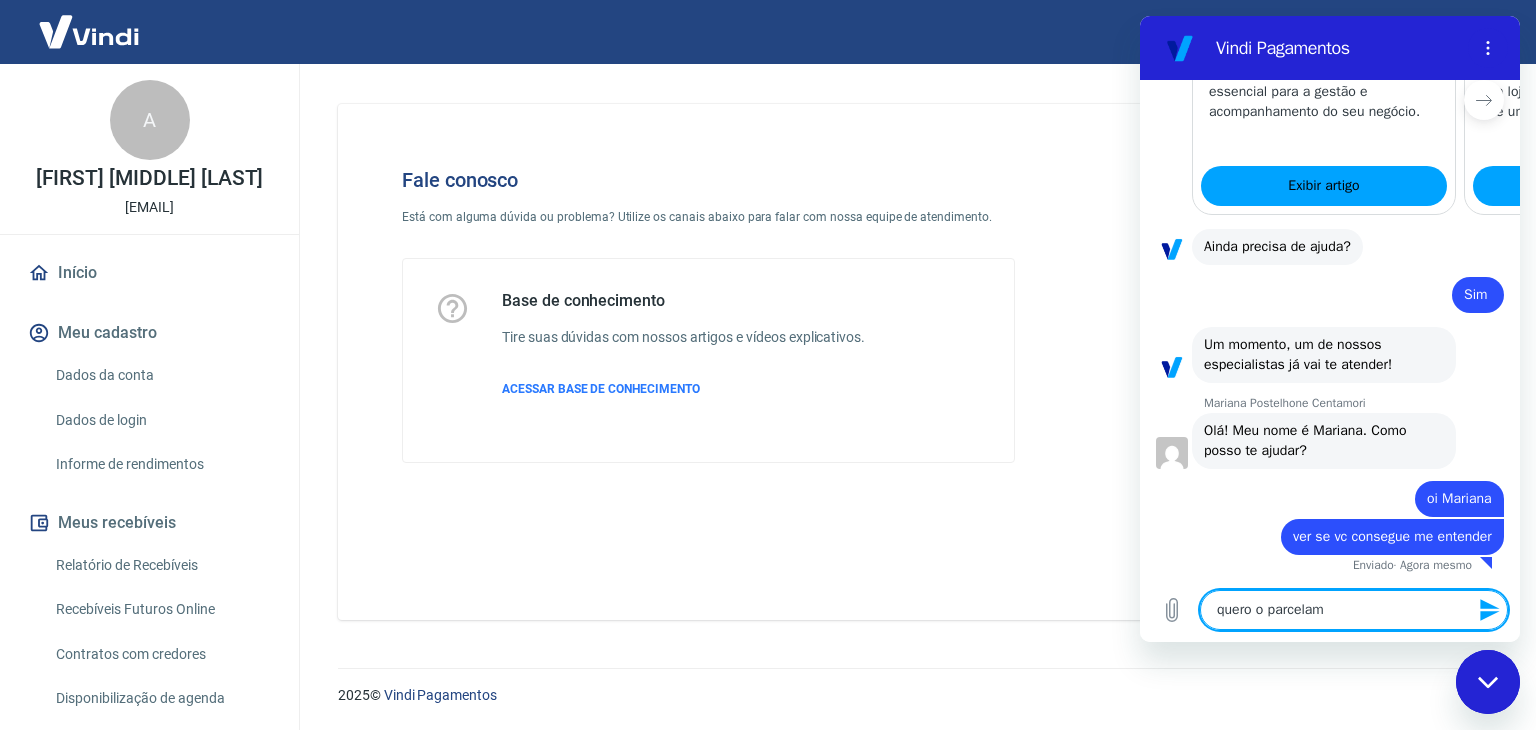 type on "quero o parcelame" 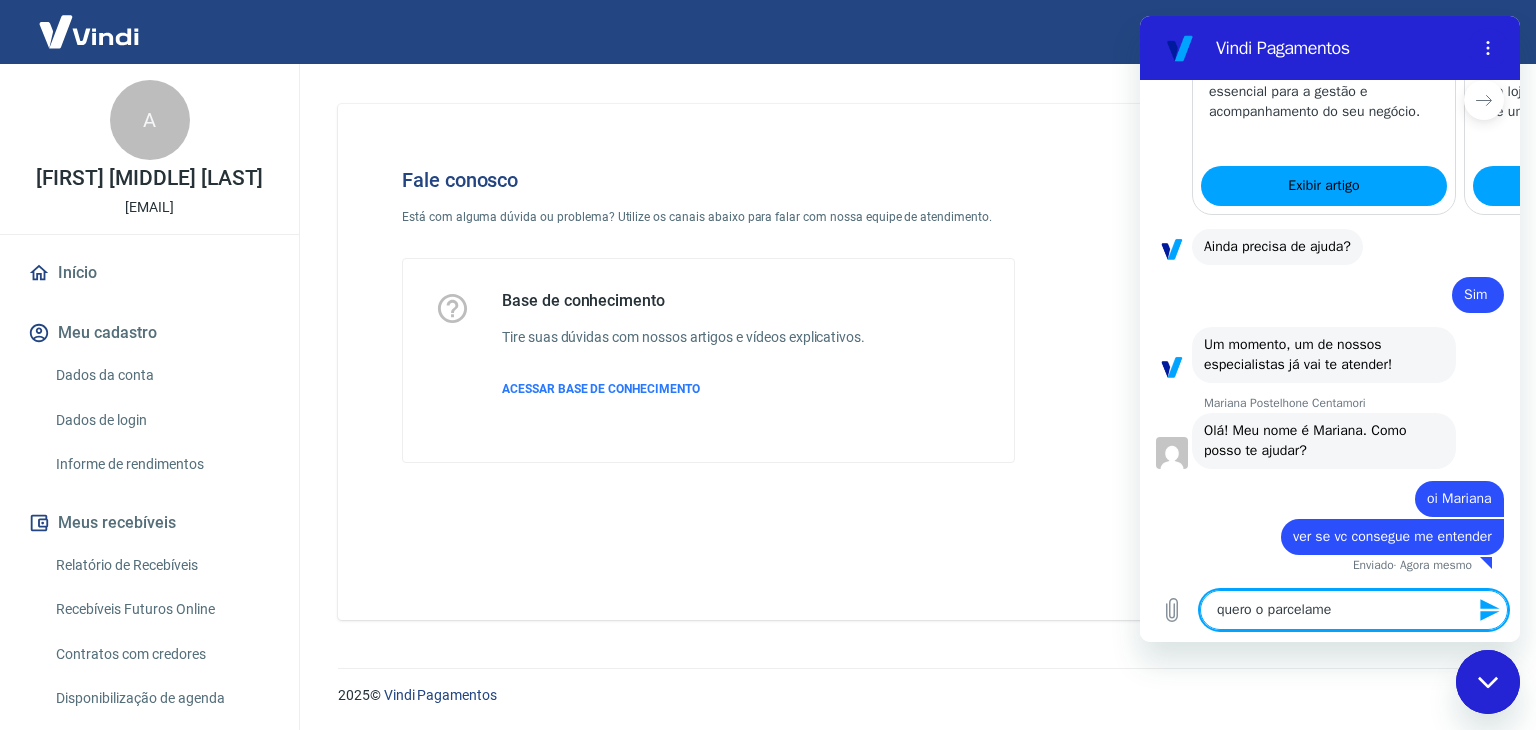 type on "quero o parcelamen" 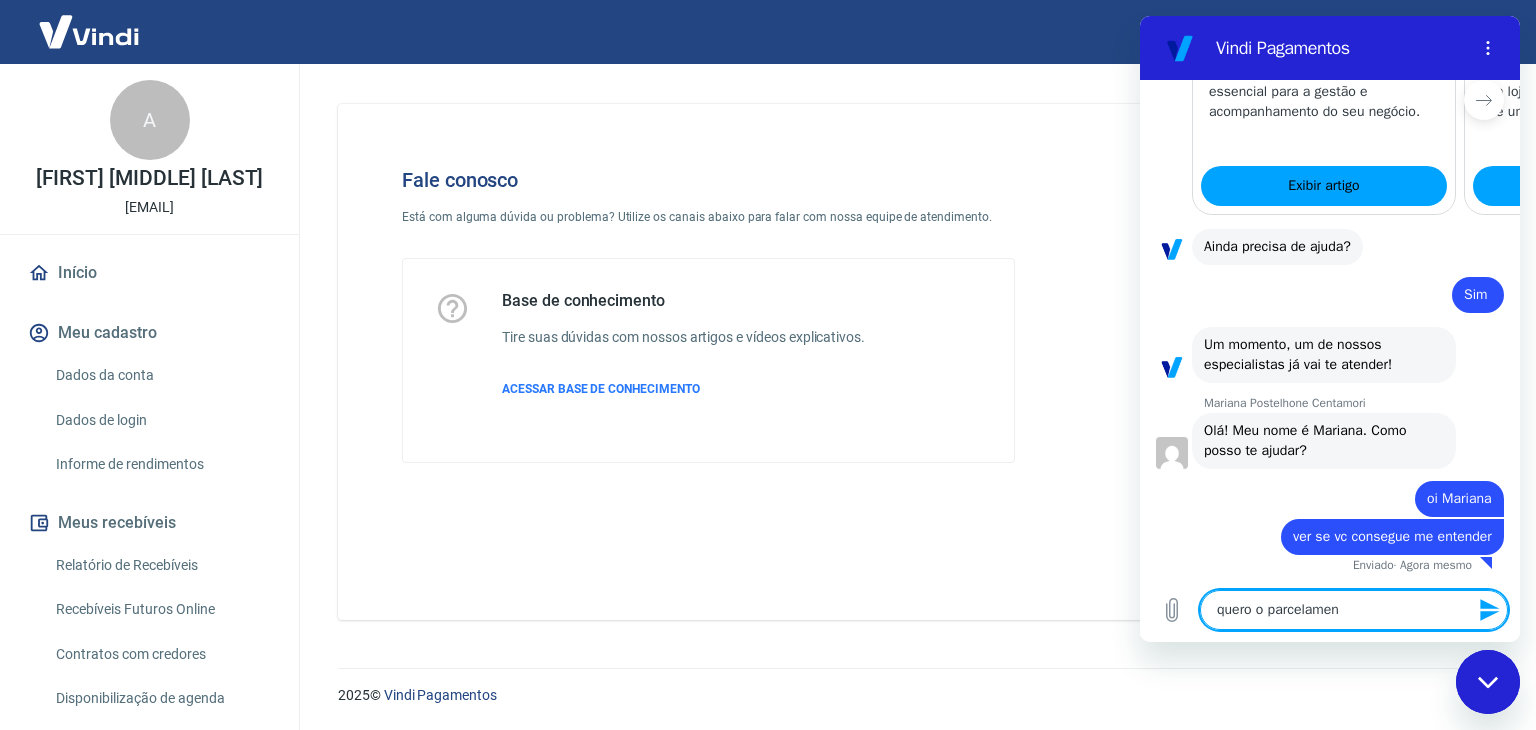 type on "quero o parcelament" 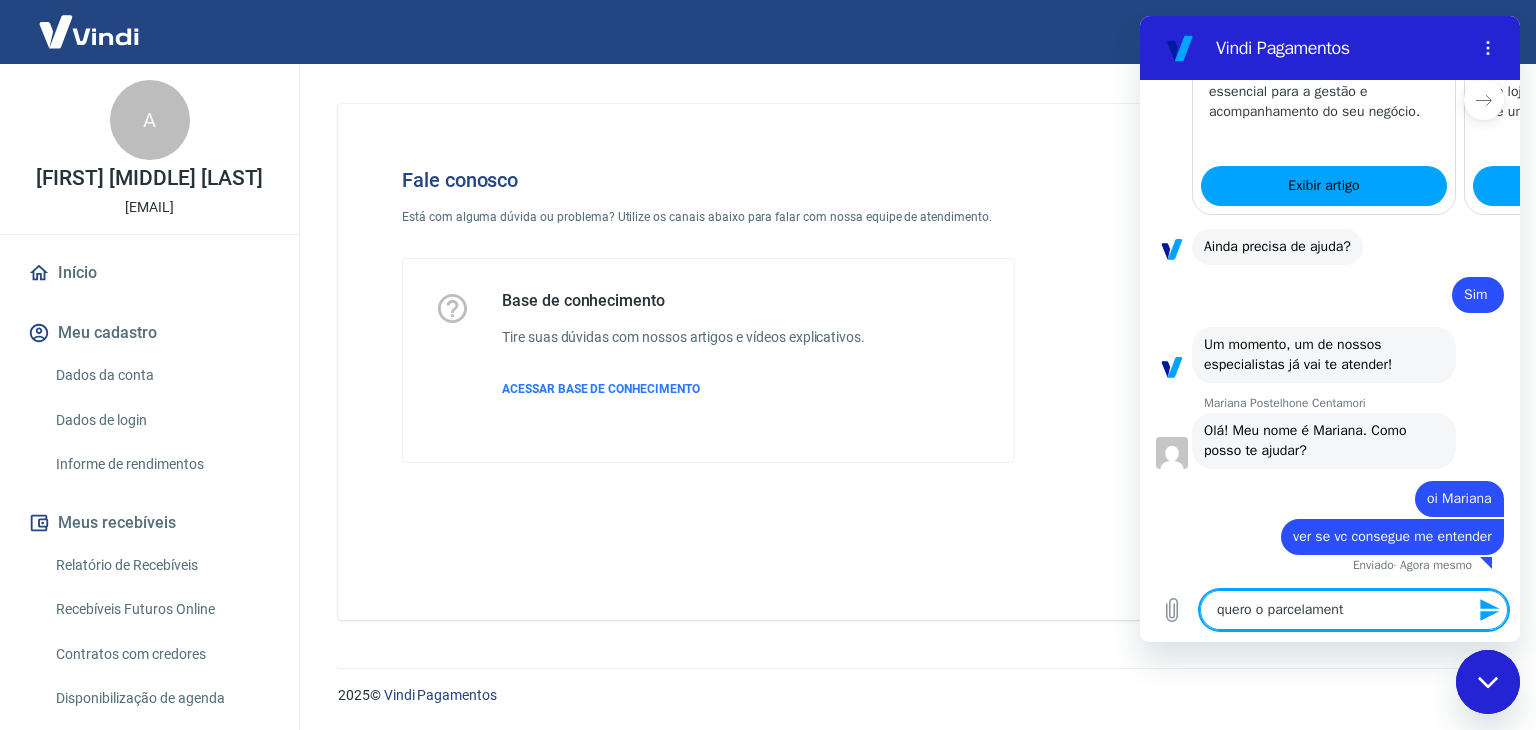 type on "quero o parcelamento" 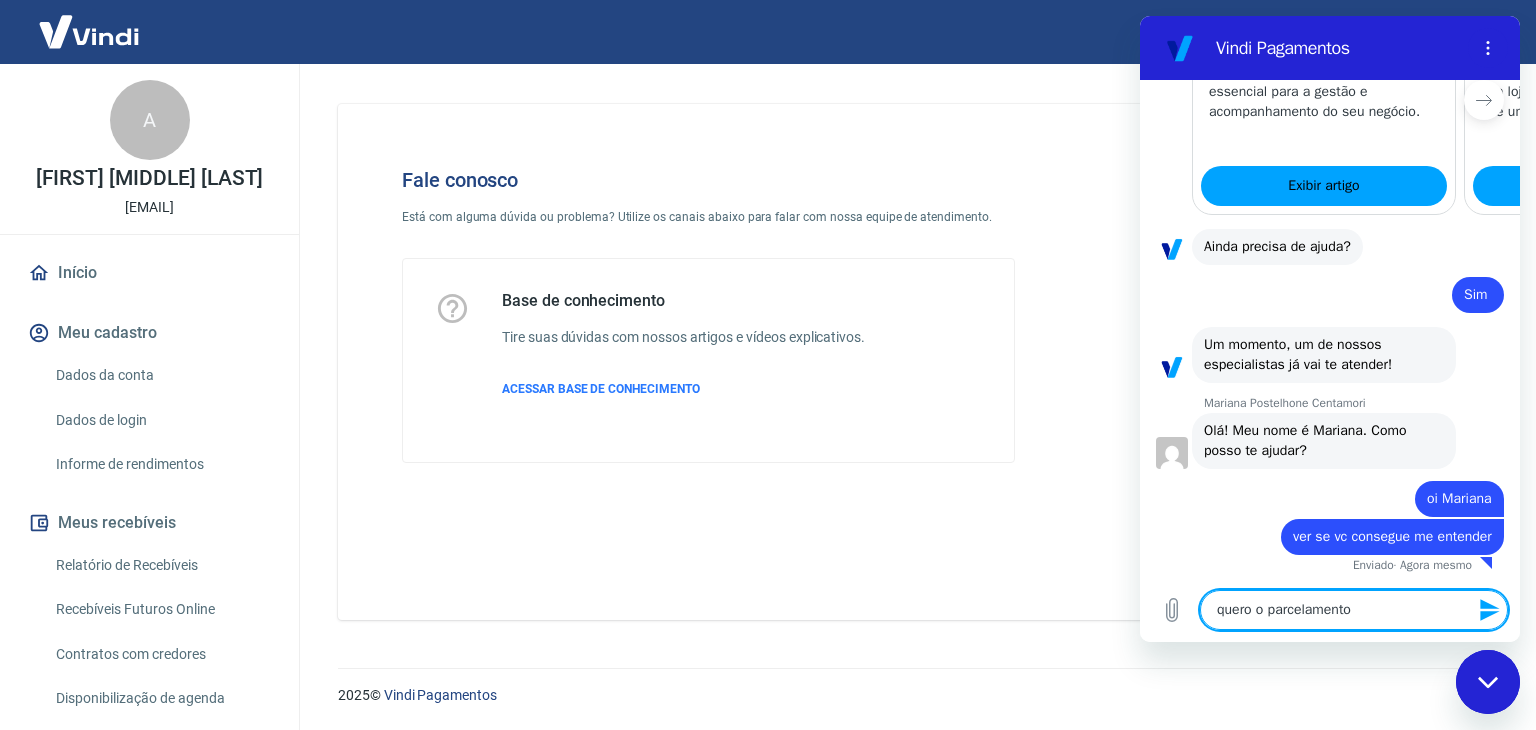 type on "quero o parcelamento" 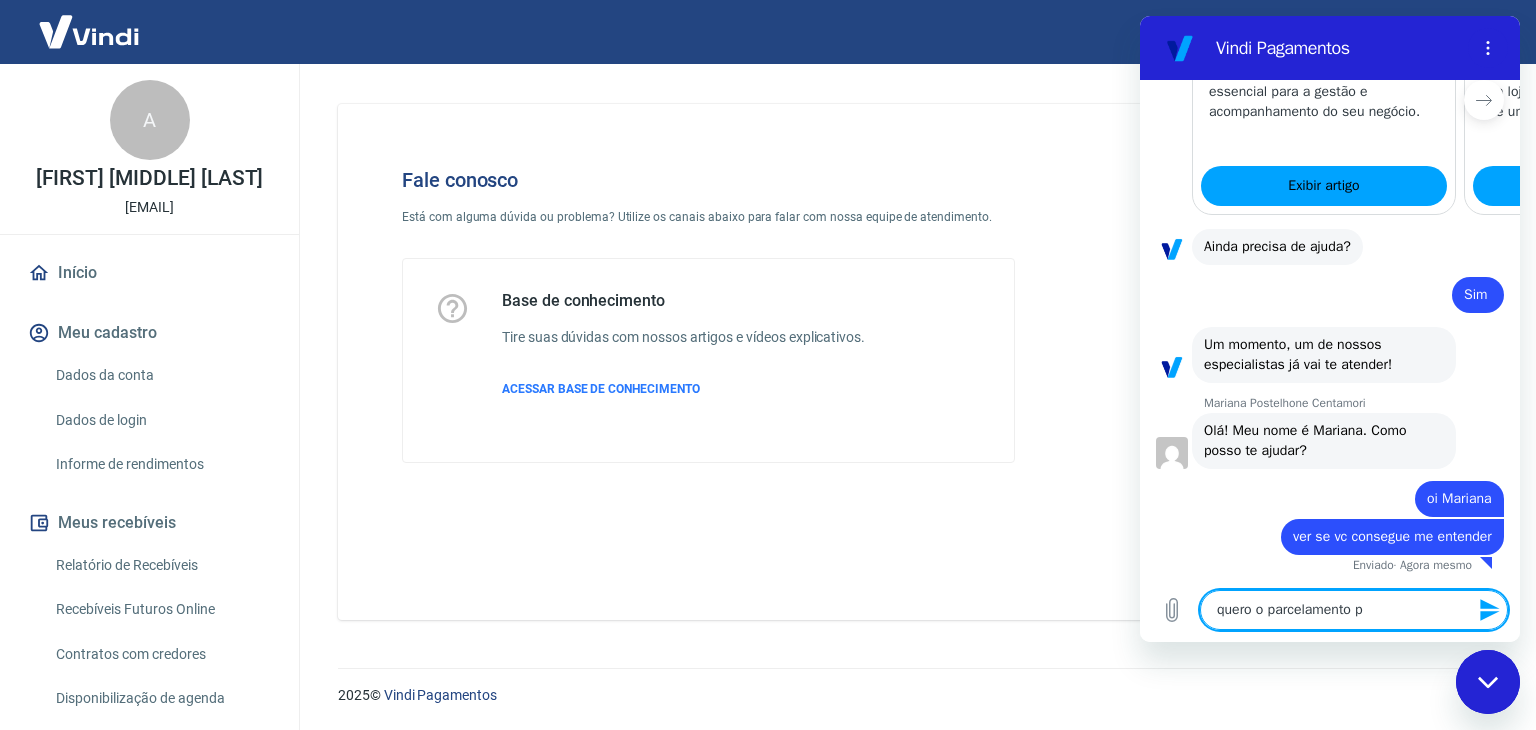 type on "quero o parcelamento pa" 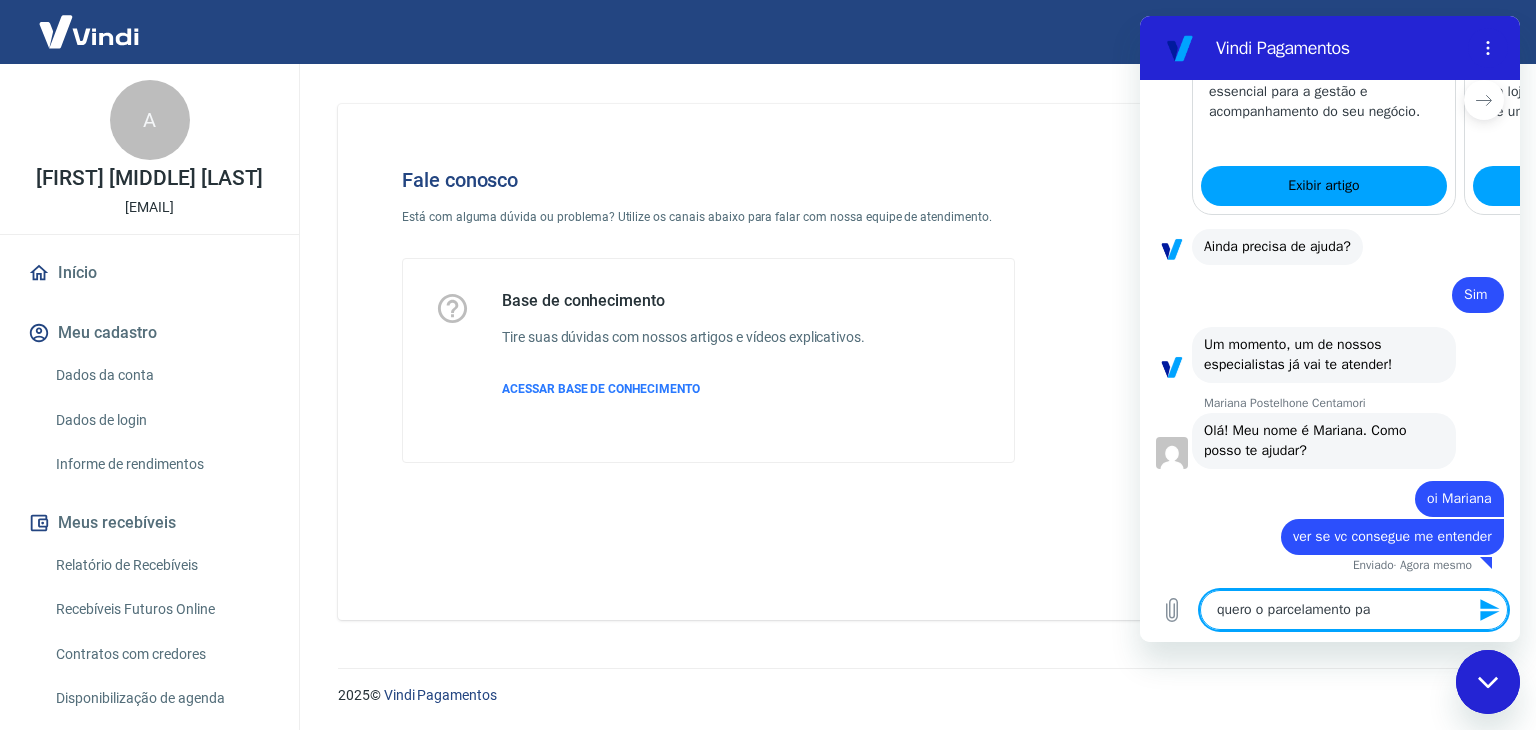 type on "quero o parcelamento par" 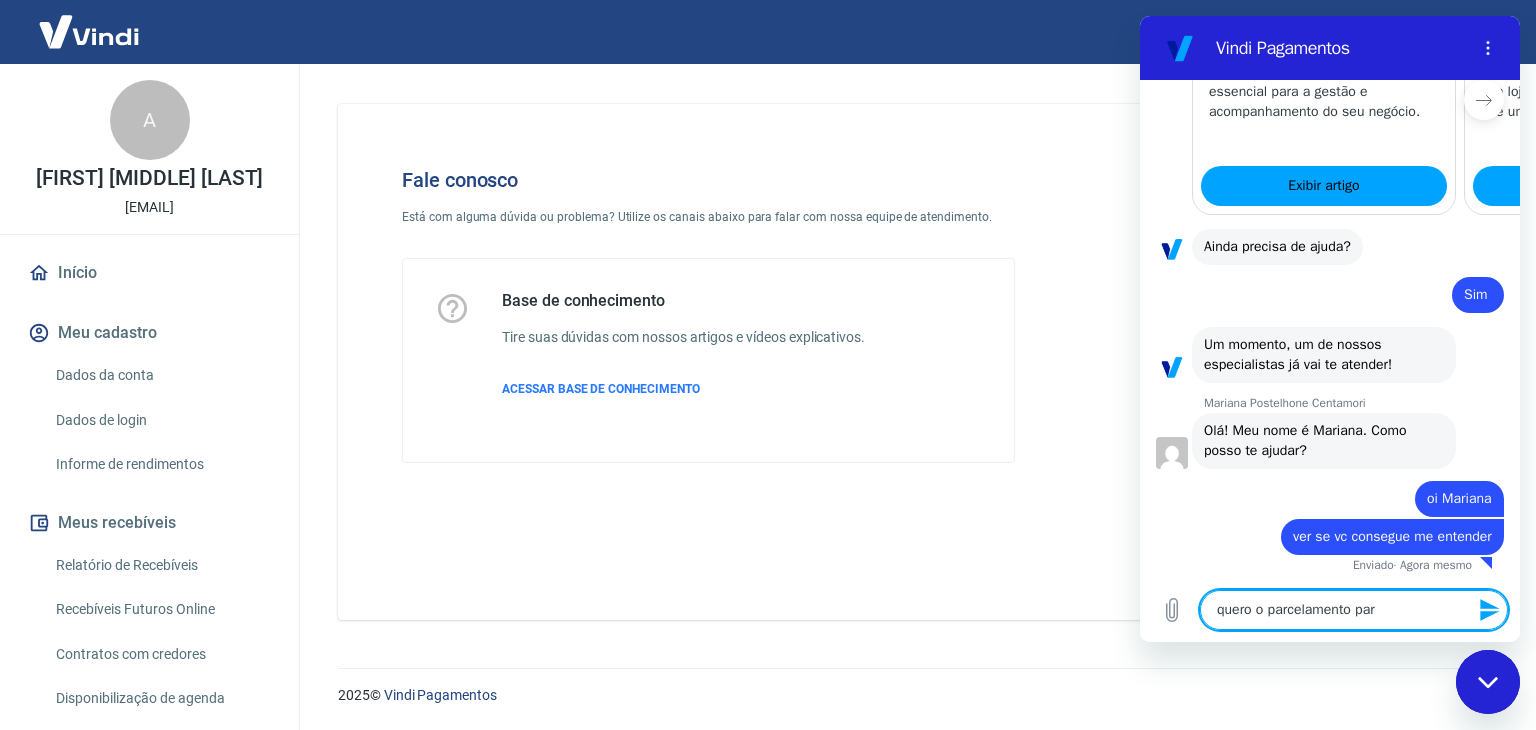 type on "quero o parcelamento para" 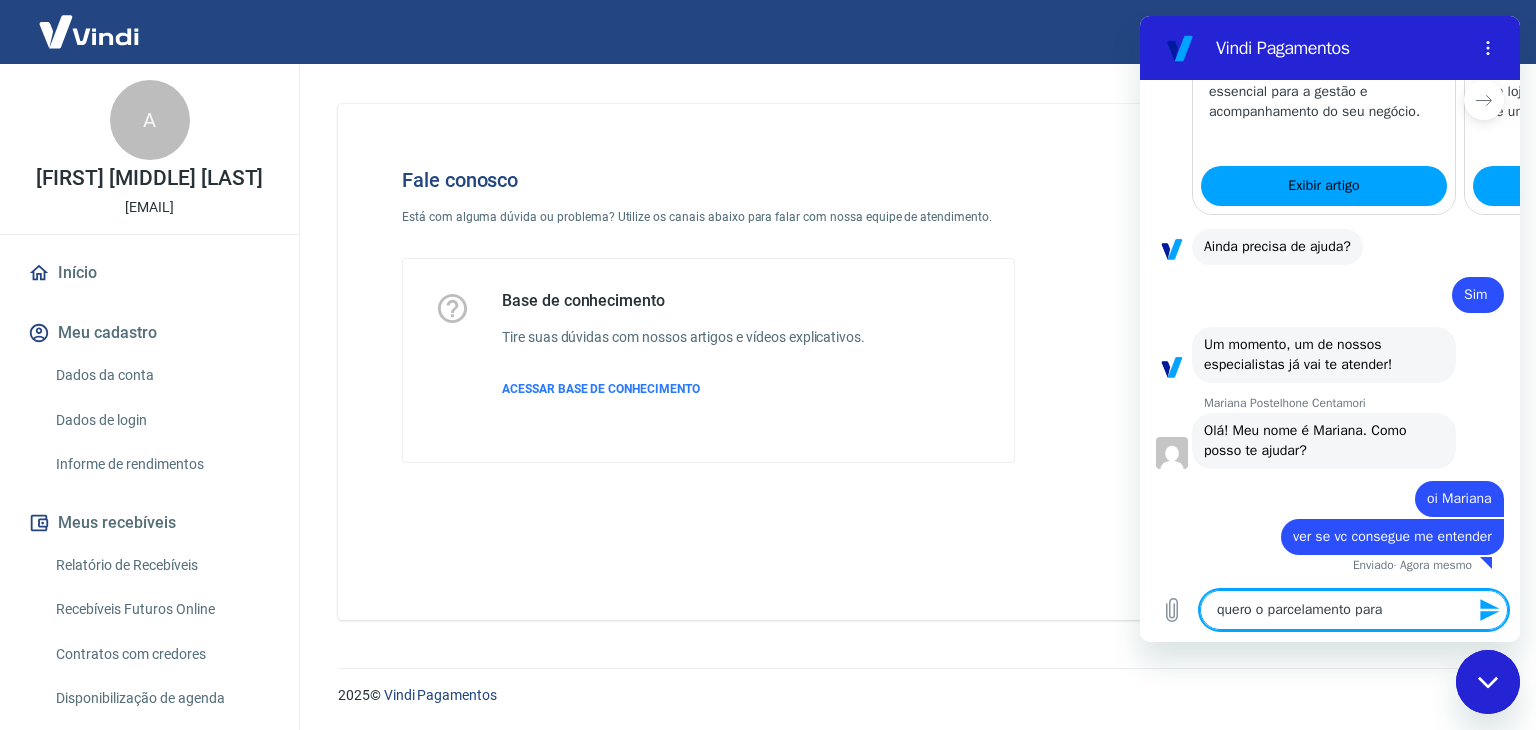 type on "quero o parcelamento para" 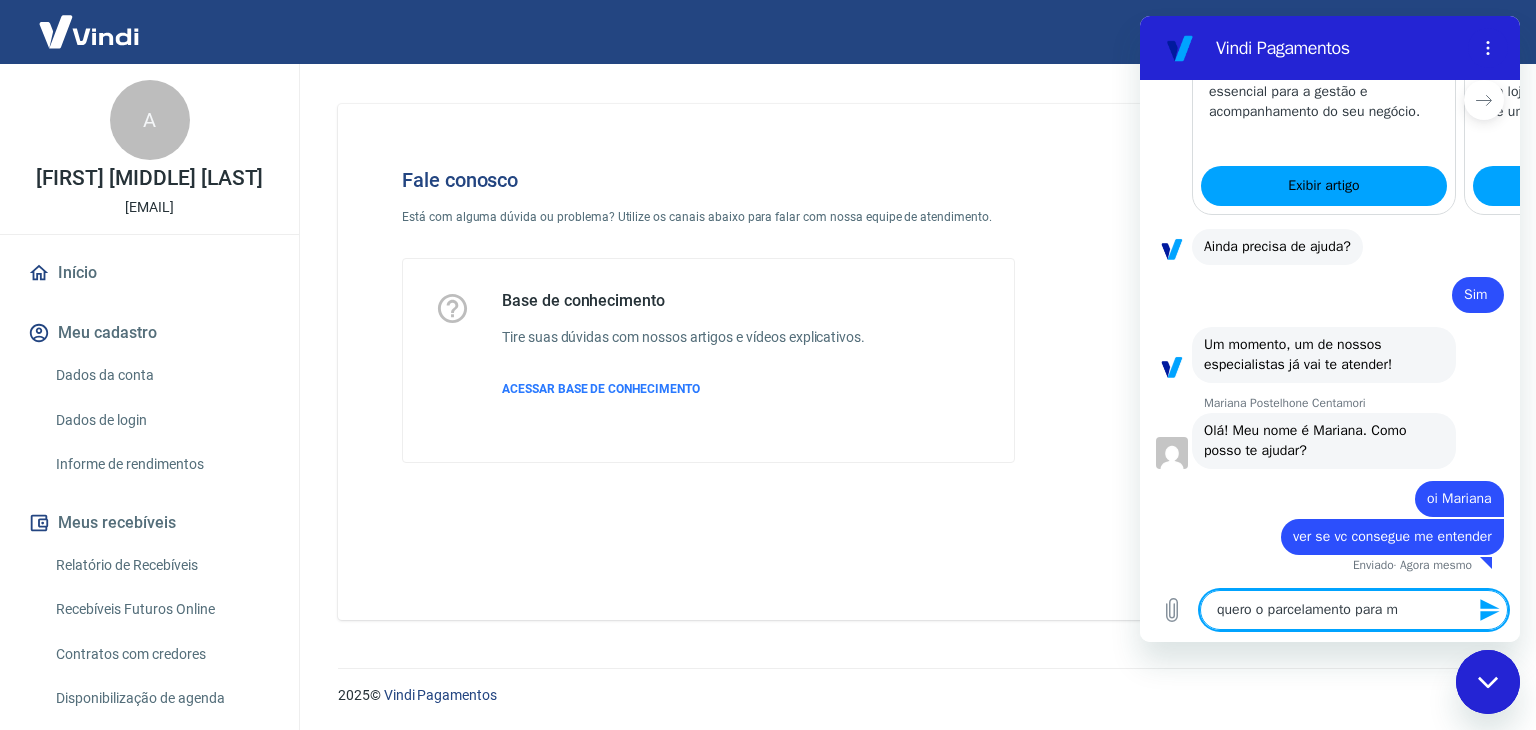 type on "quero o parcelamento para me" 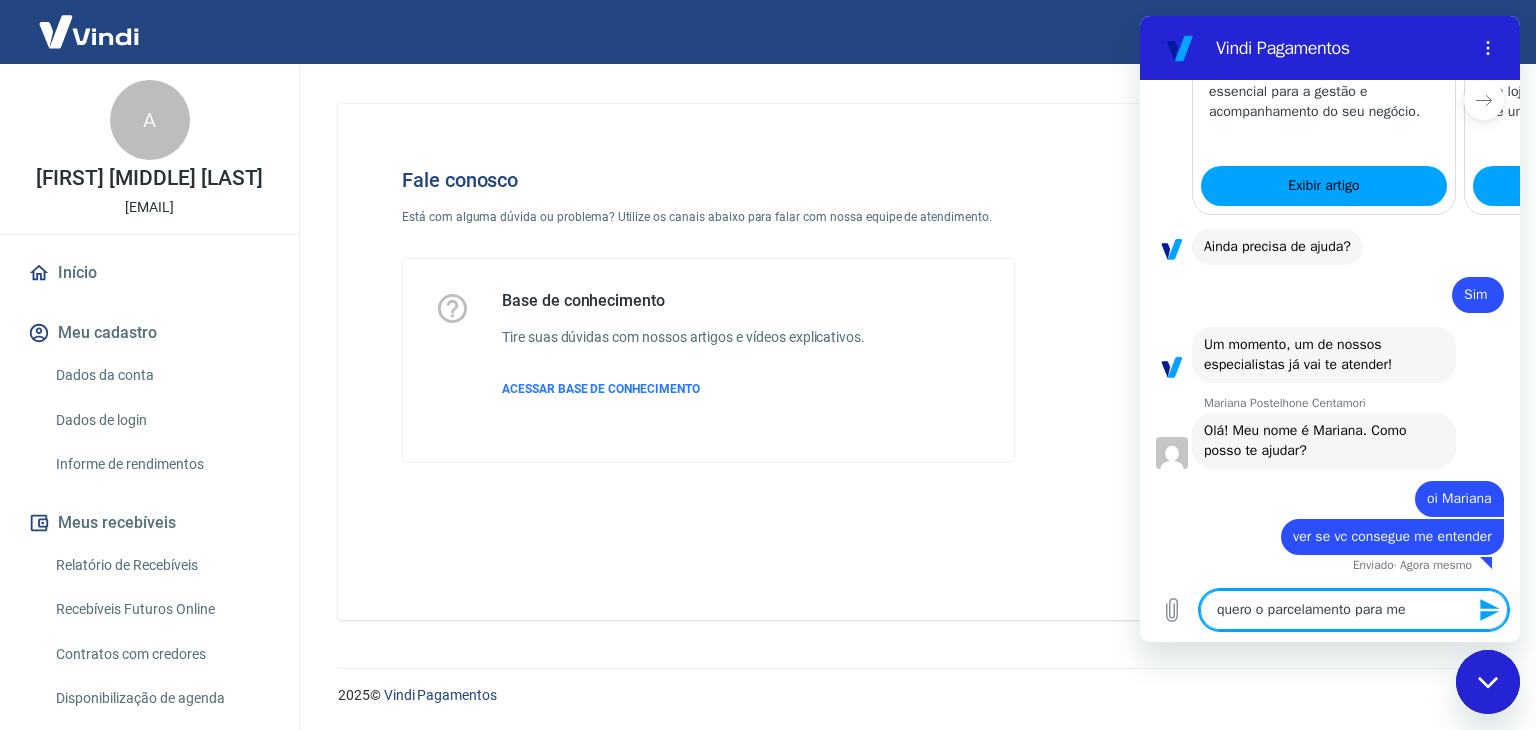 type on "quero o parcelamento para meu" 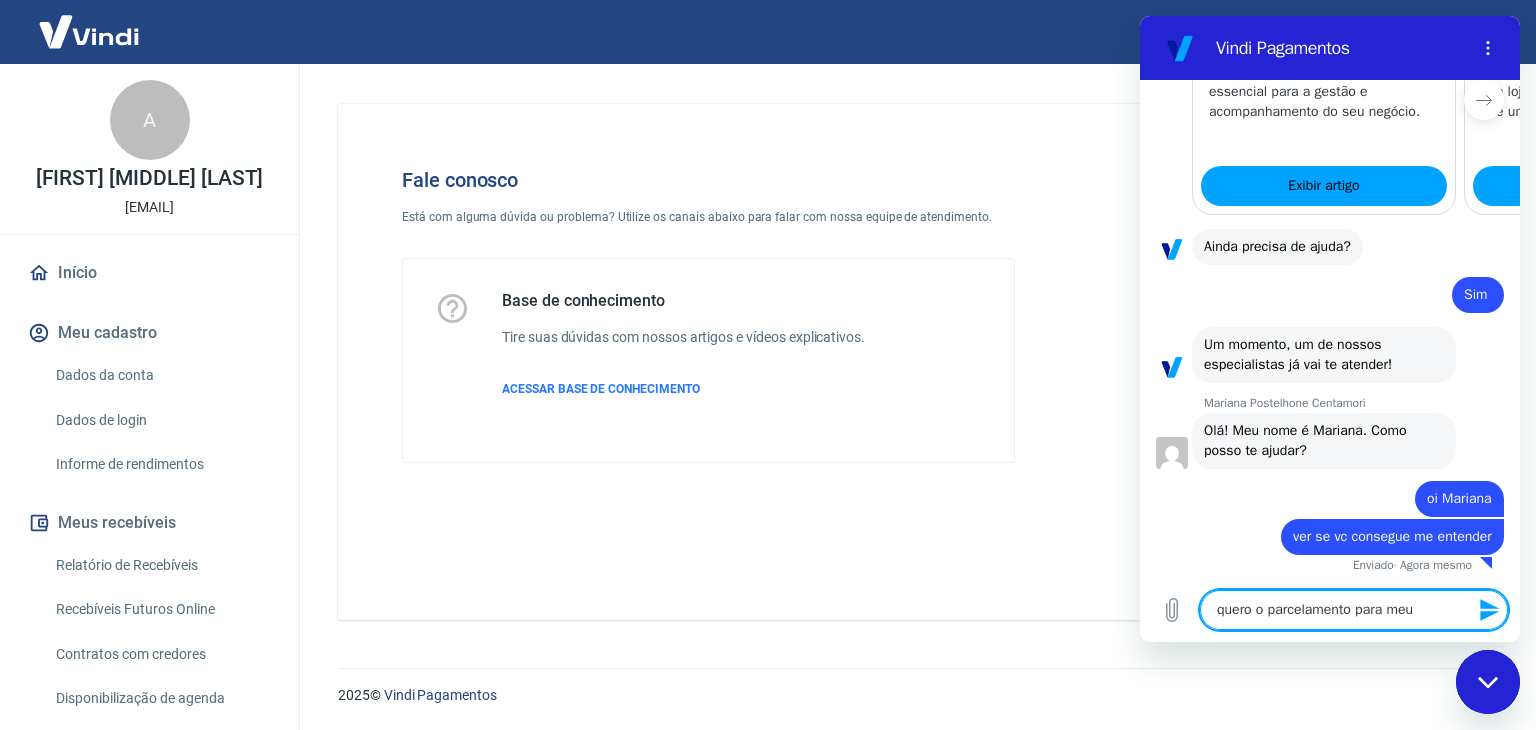 type on "quero o parcelamento para meu" 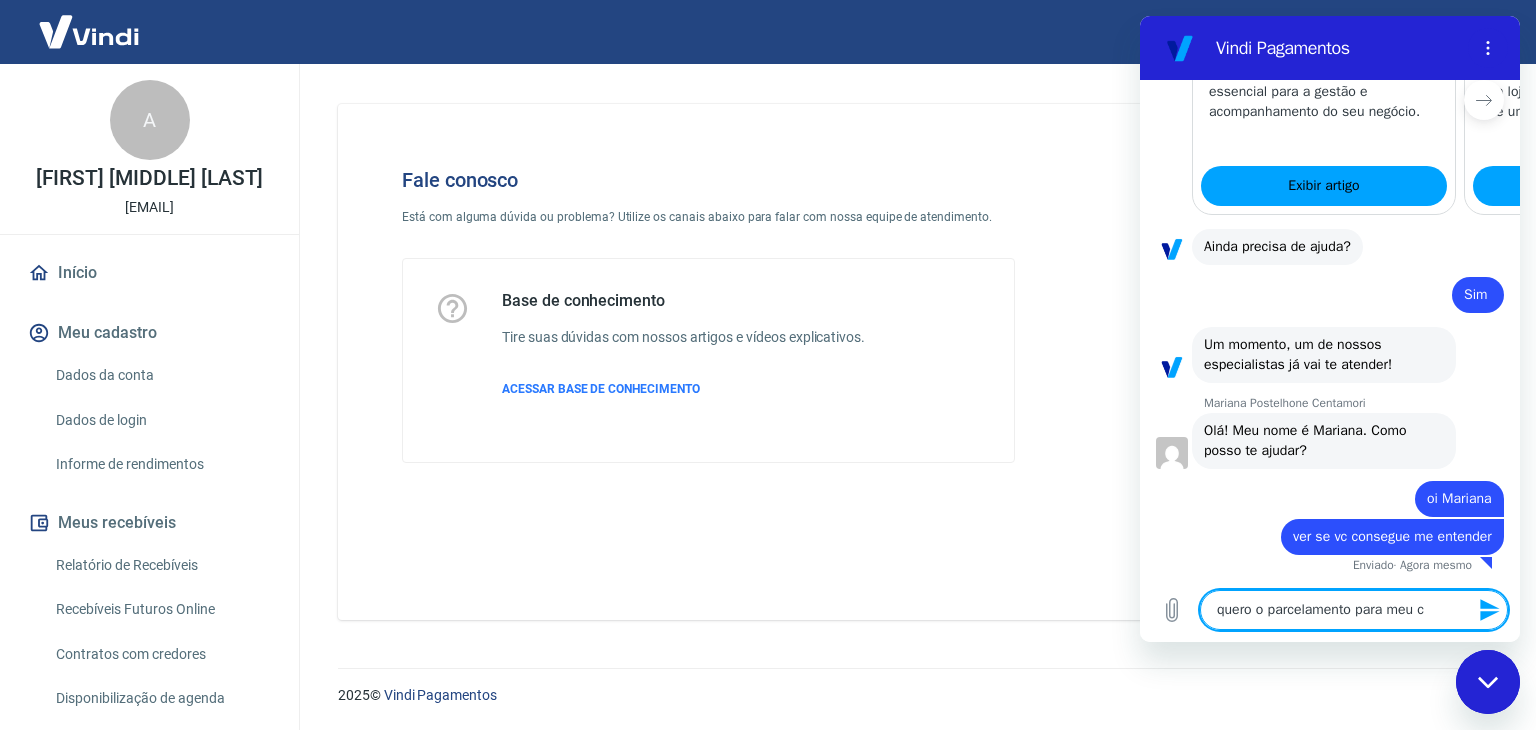 type on "quero o parcelamento para meu cl" 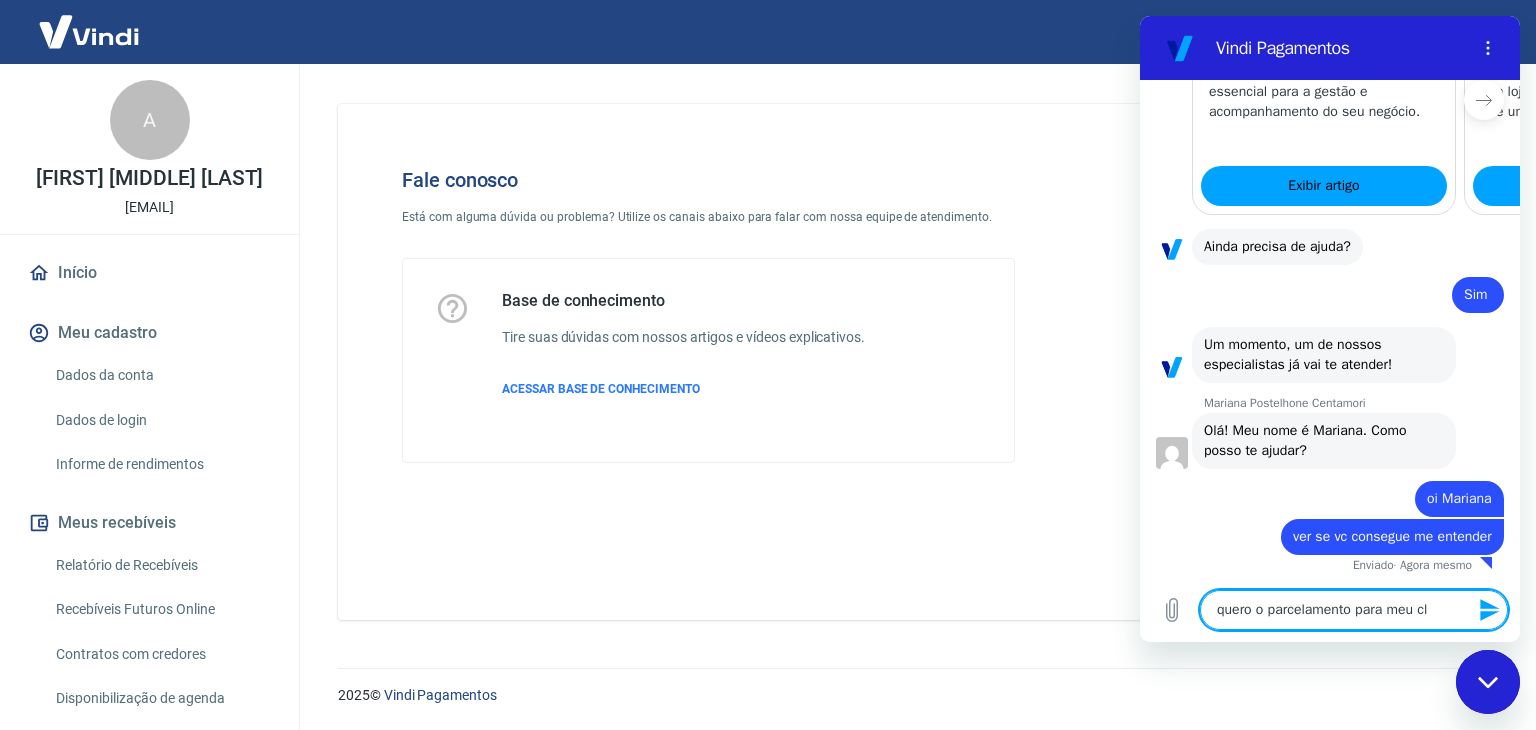 type on "quero o parcelamento para meu cli" 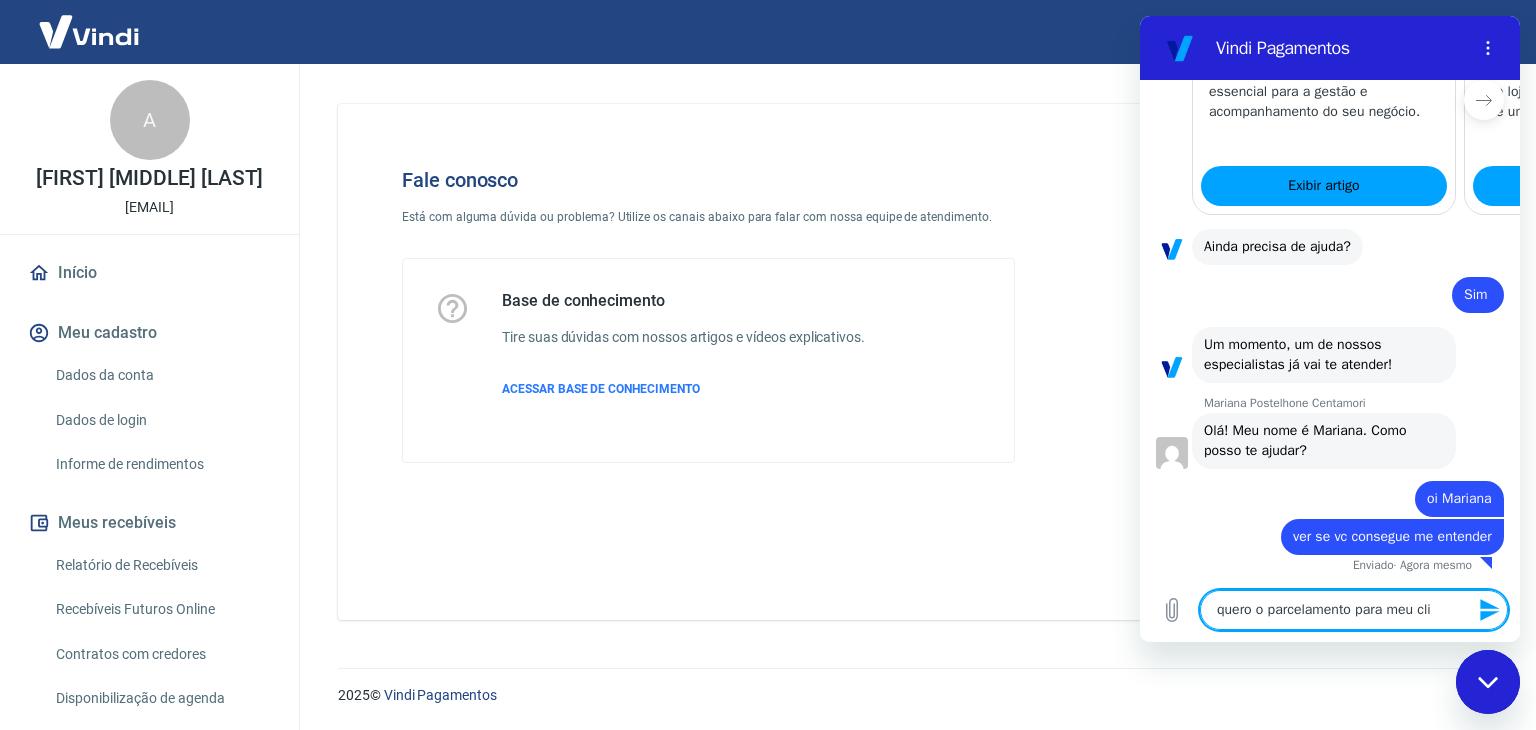 type on "quero o parcelamento para meu clie" 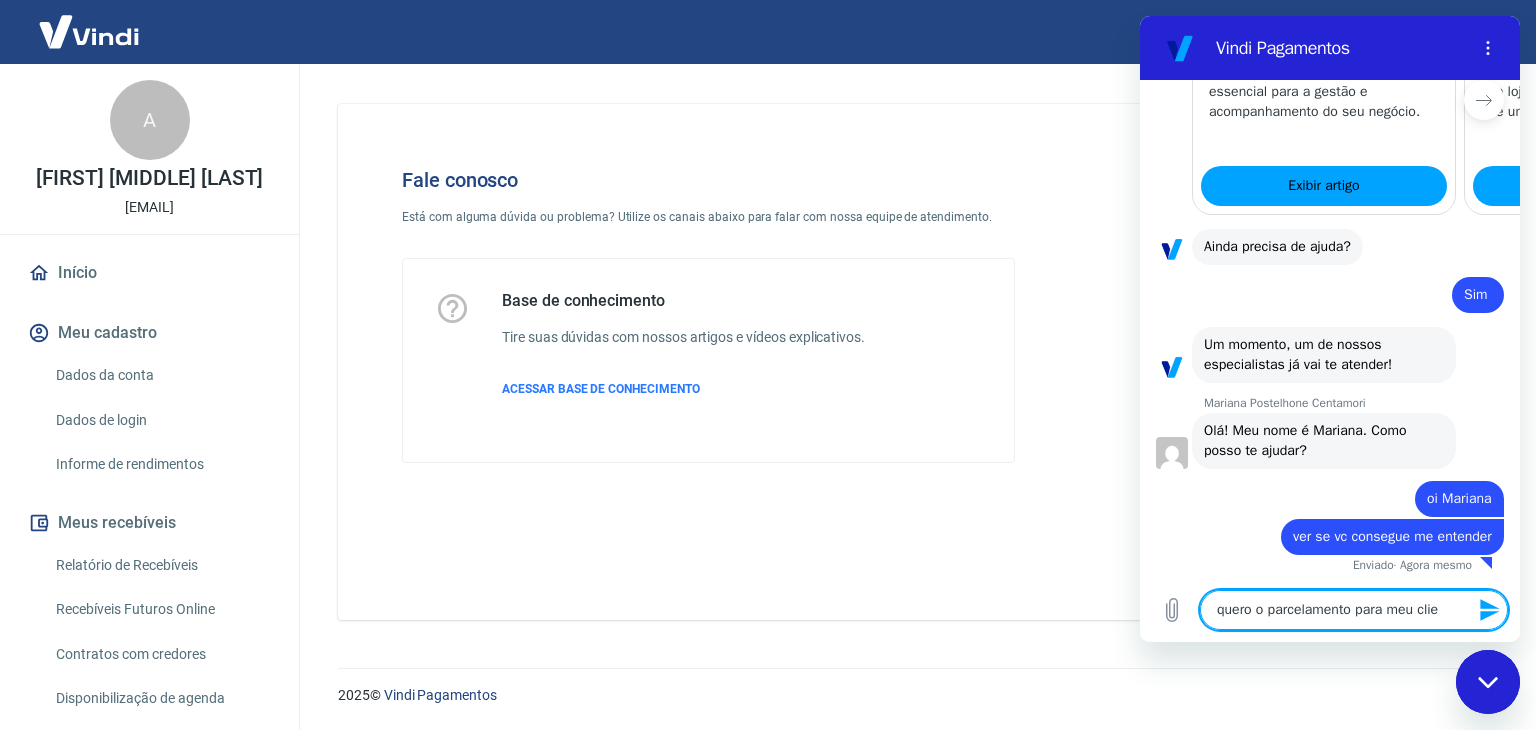 type on "quero o parcelamento para meu clien" 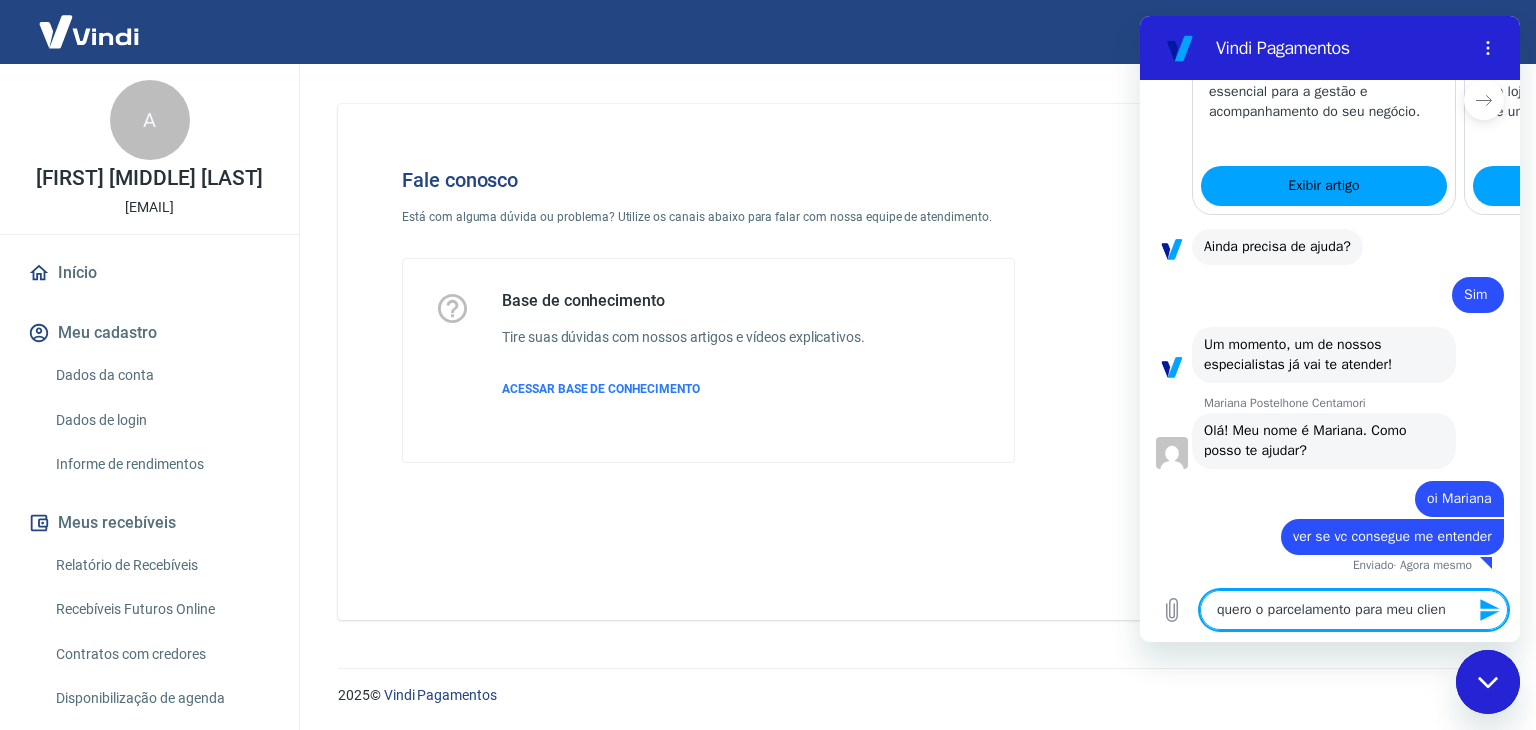 type on "quero o parcelamento para meu client" 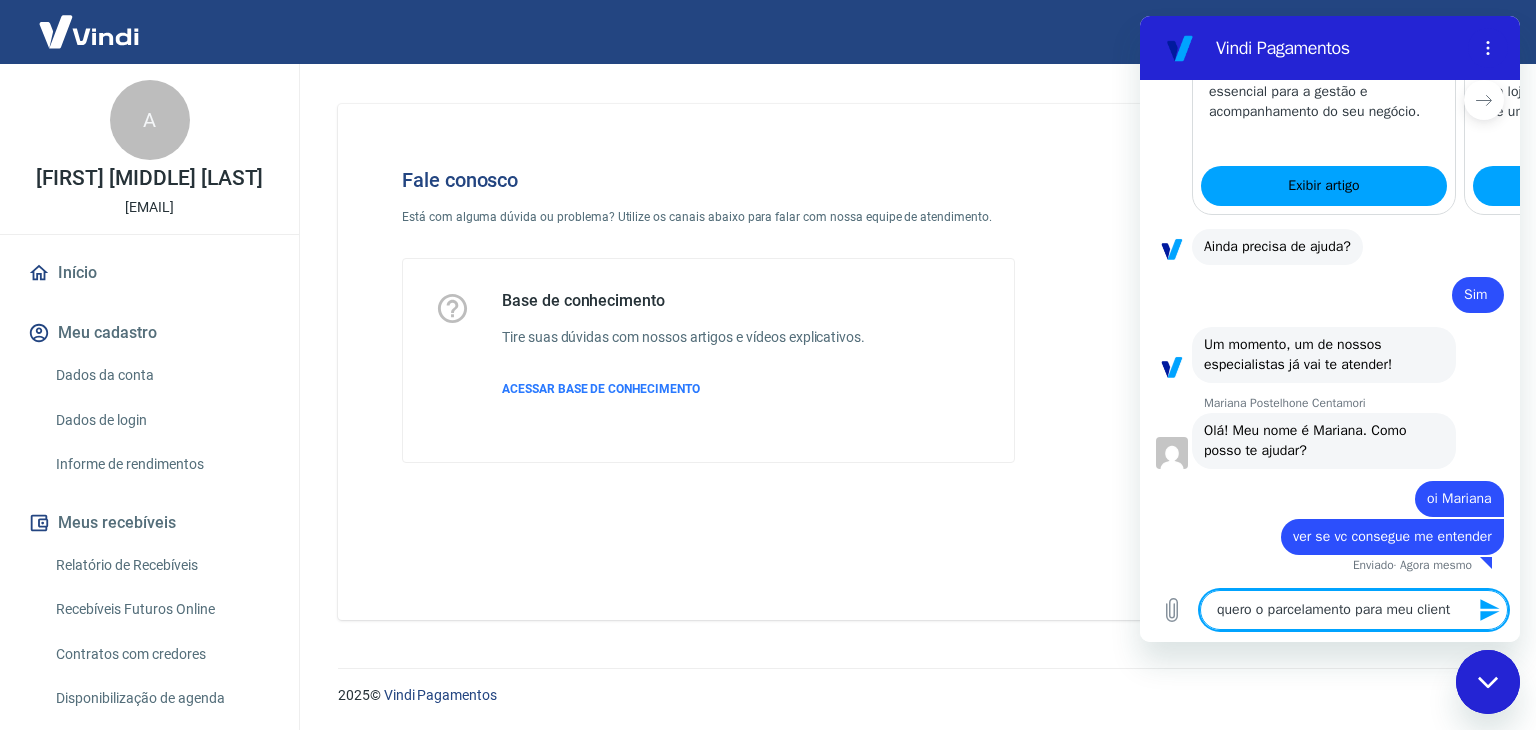 type on "quero o parcelamento para meu cliente" 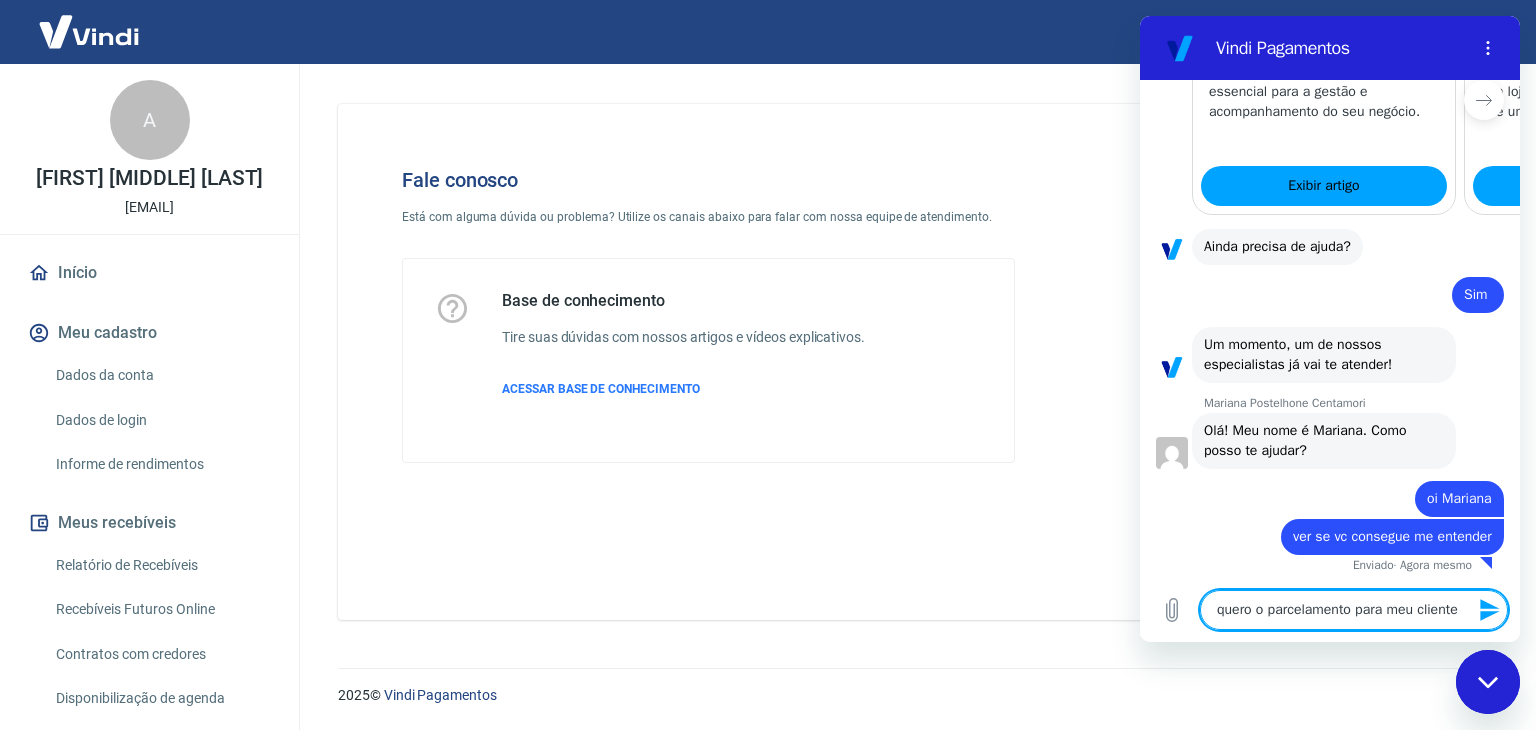 type on "quero o parcelamento para meu cliente" 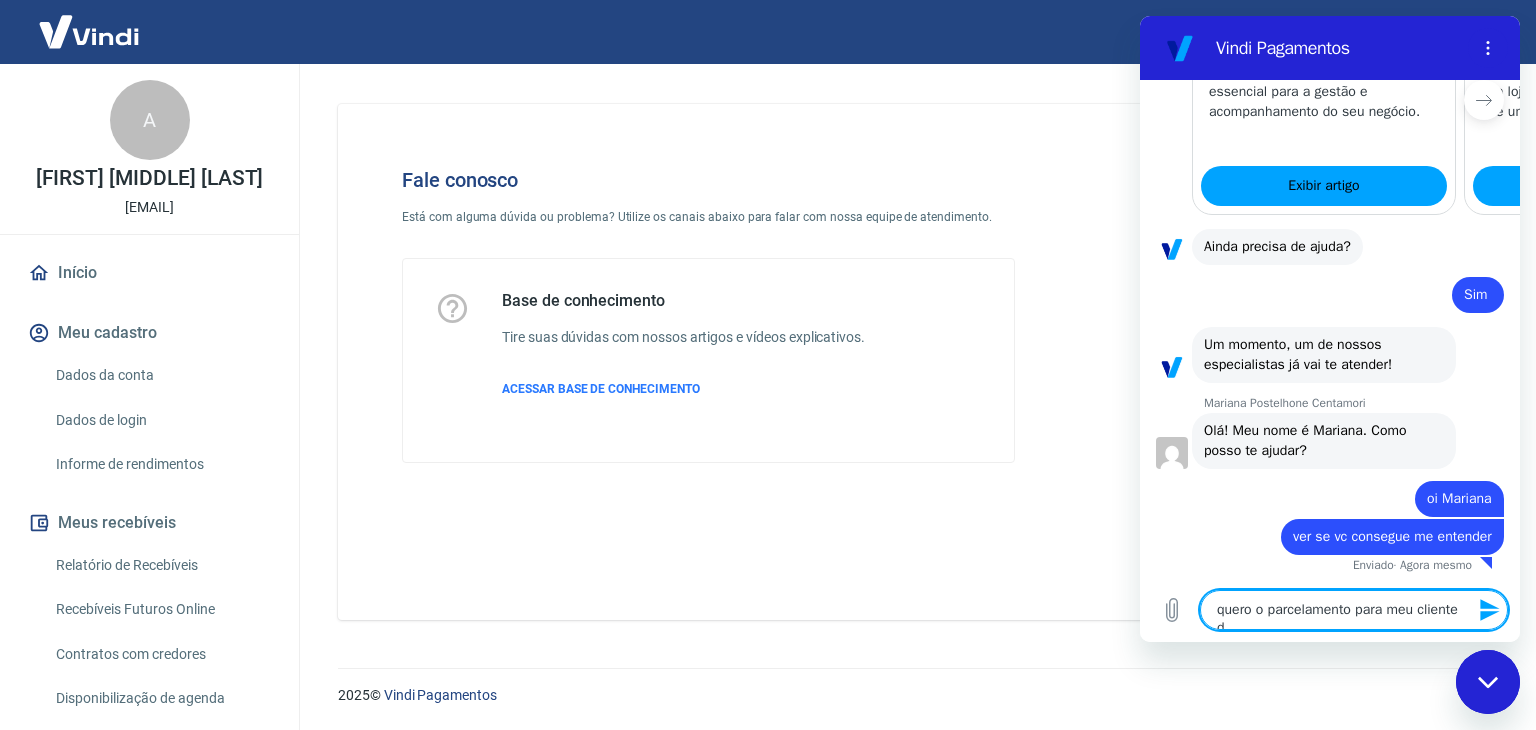 type on "quero o parcelamento para meu cliente de" 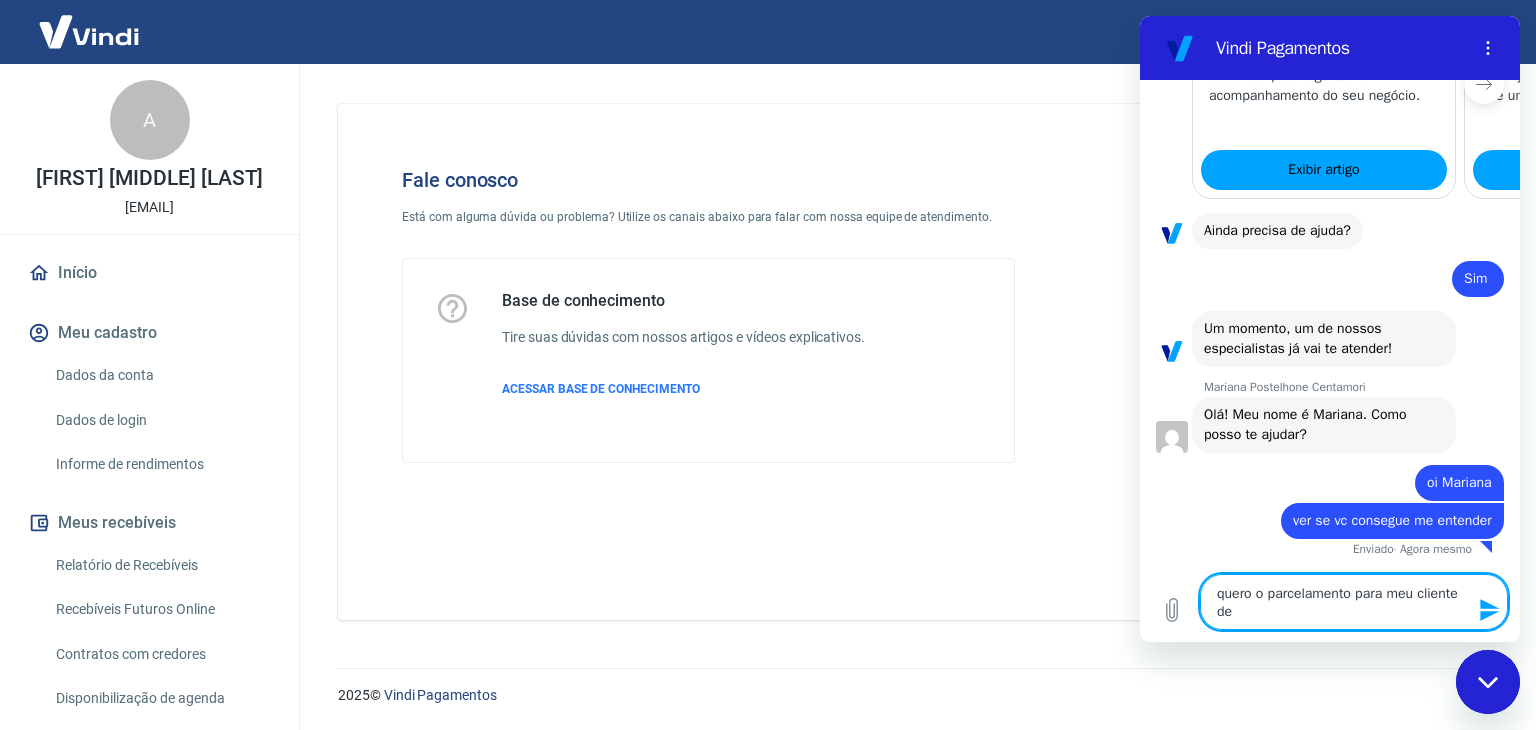 type on "quero o parcelamento para meu cliente de" 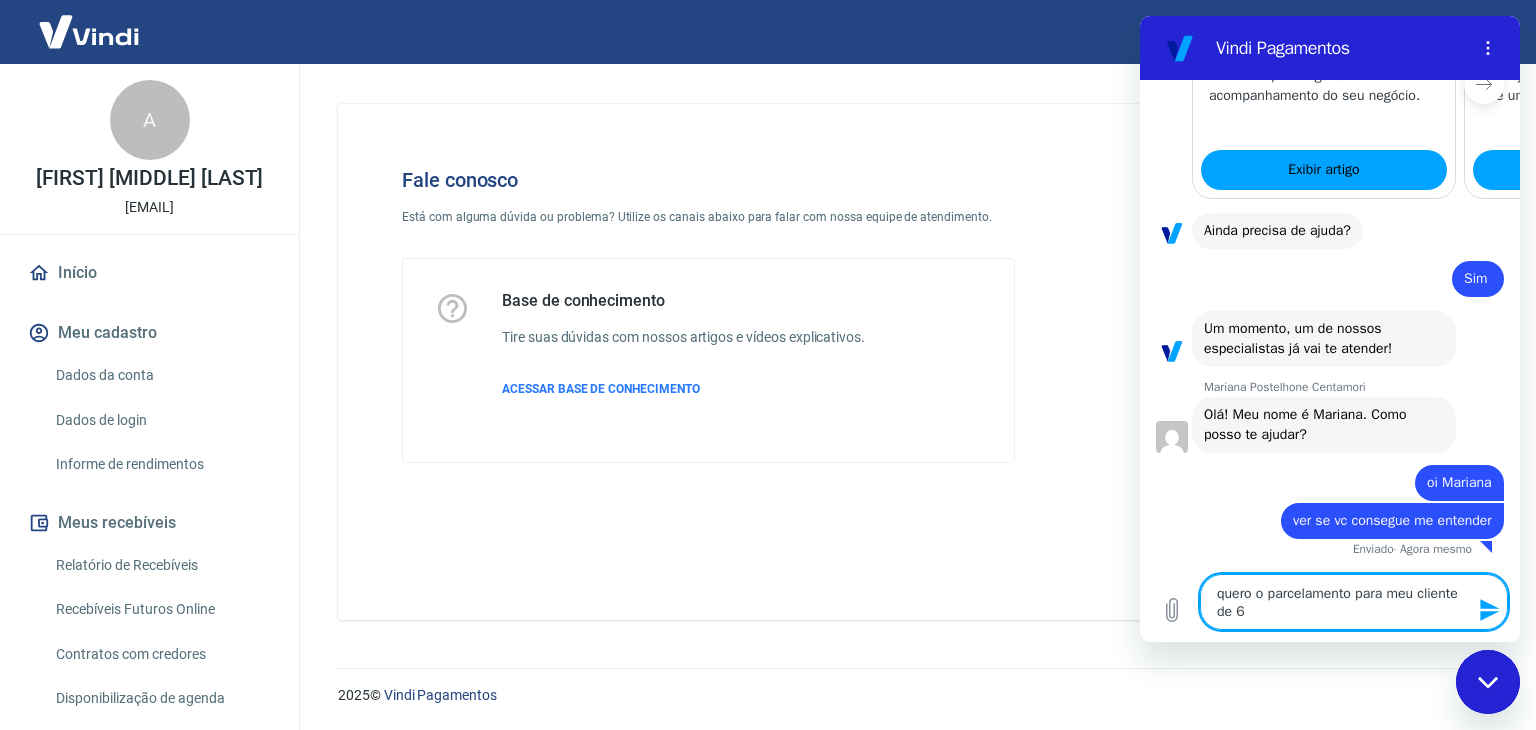 type on "quero o parcelamento para meu cliente de 6" 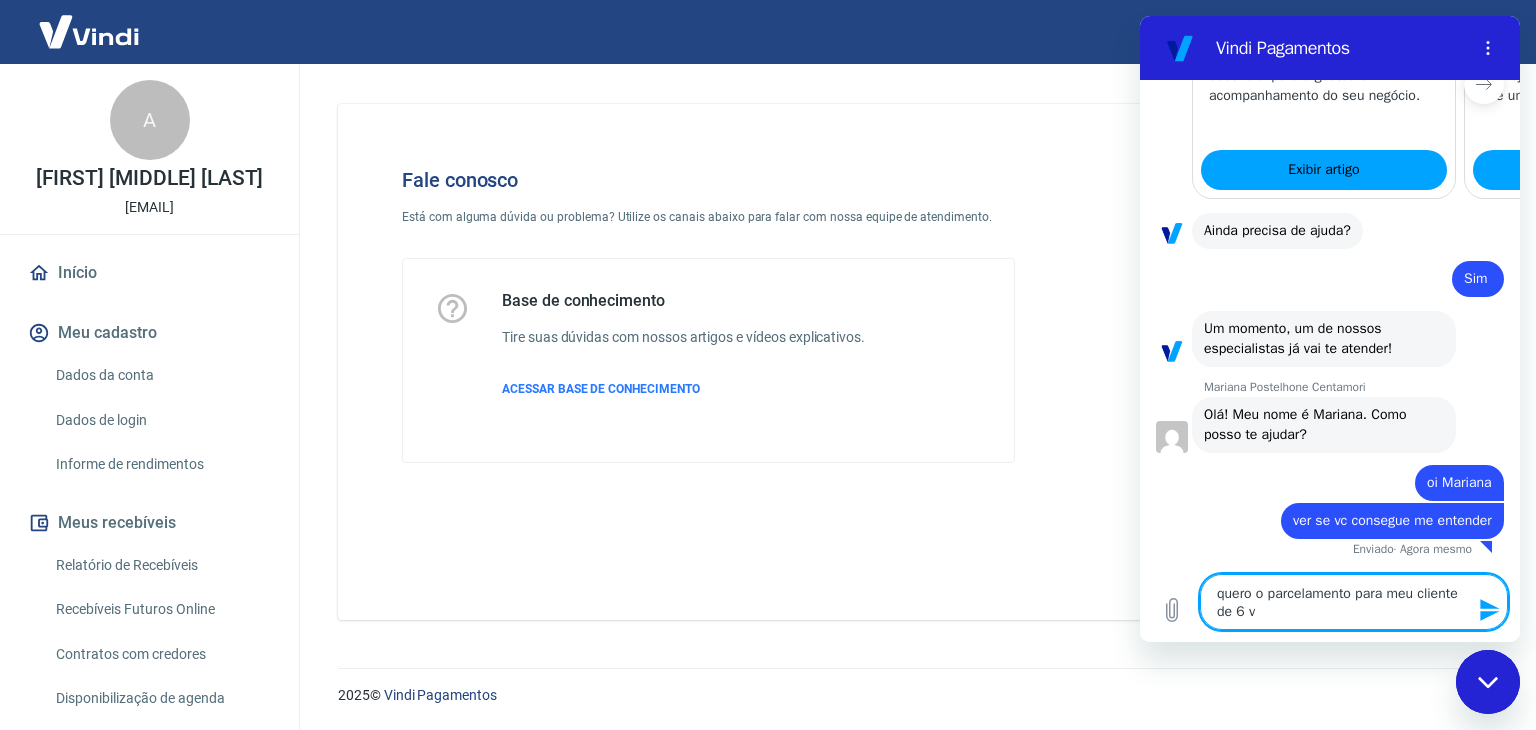 type on "quero o parcelamento para meu cliente de 6 ve" 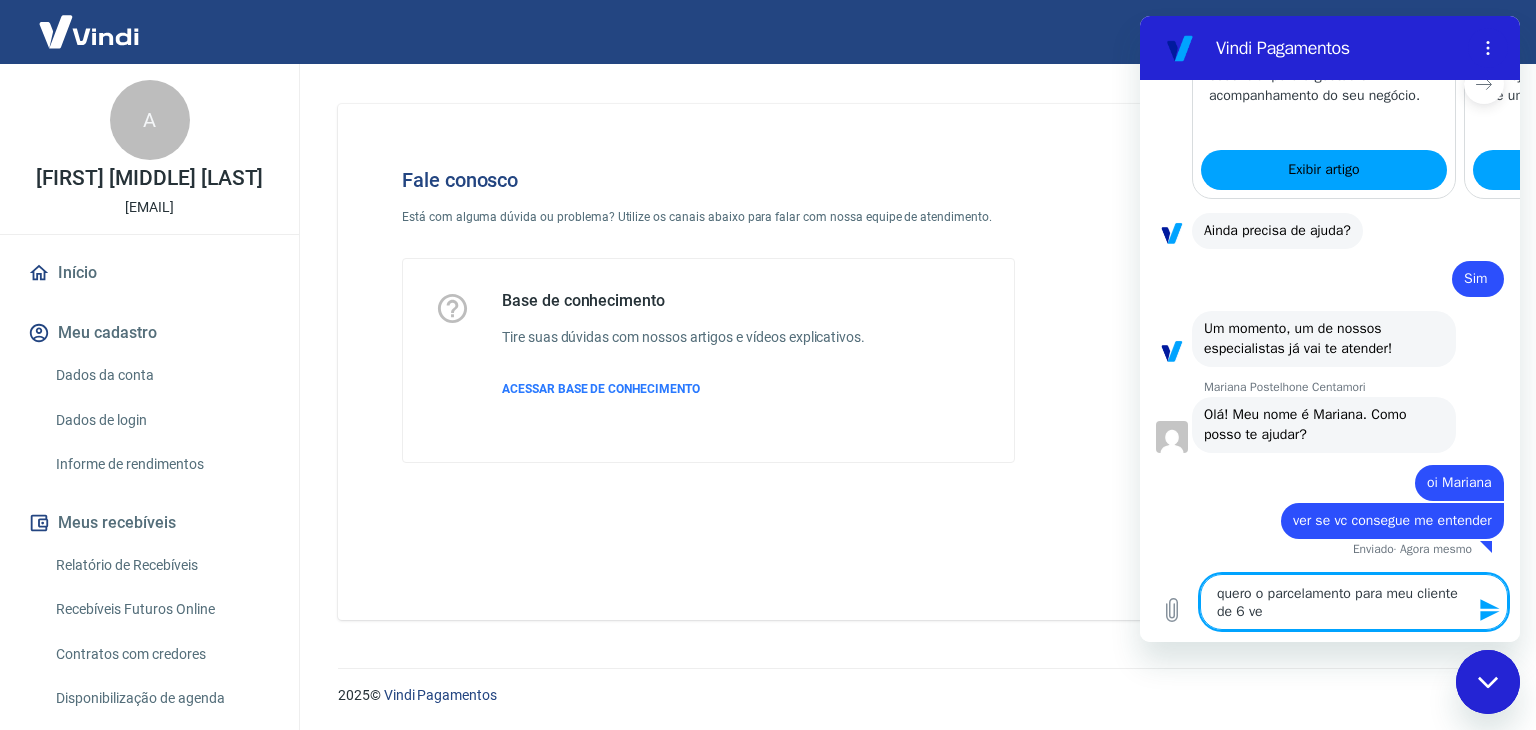 type on "quero o parcelamento para meu cliente de 6 vez" 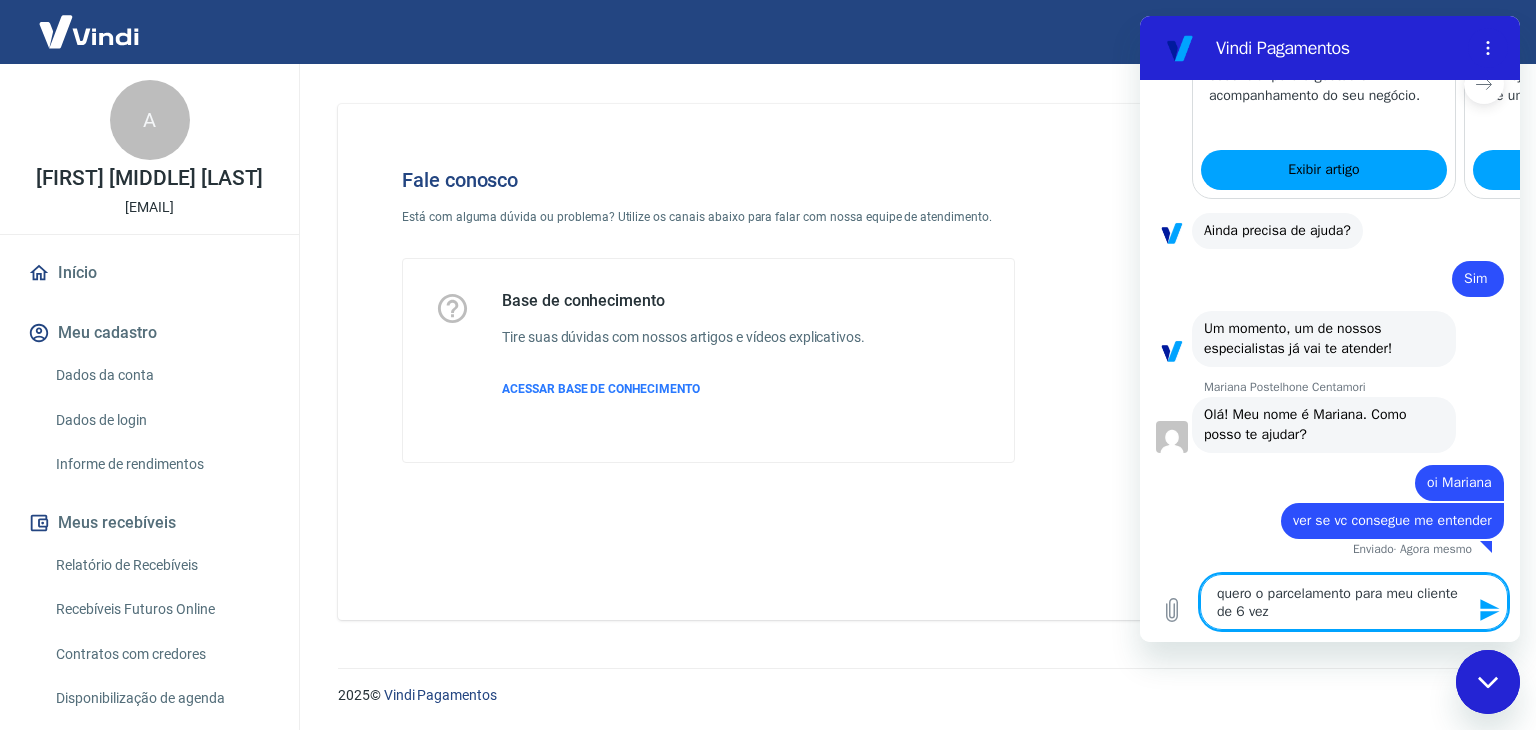 type on "x" 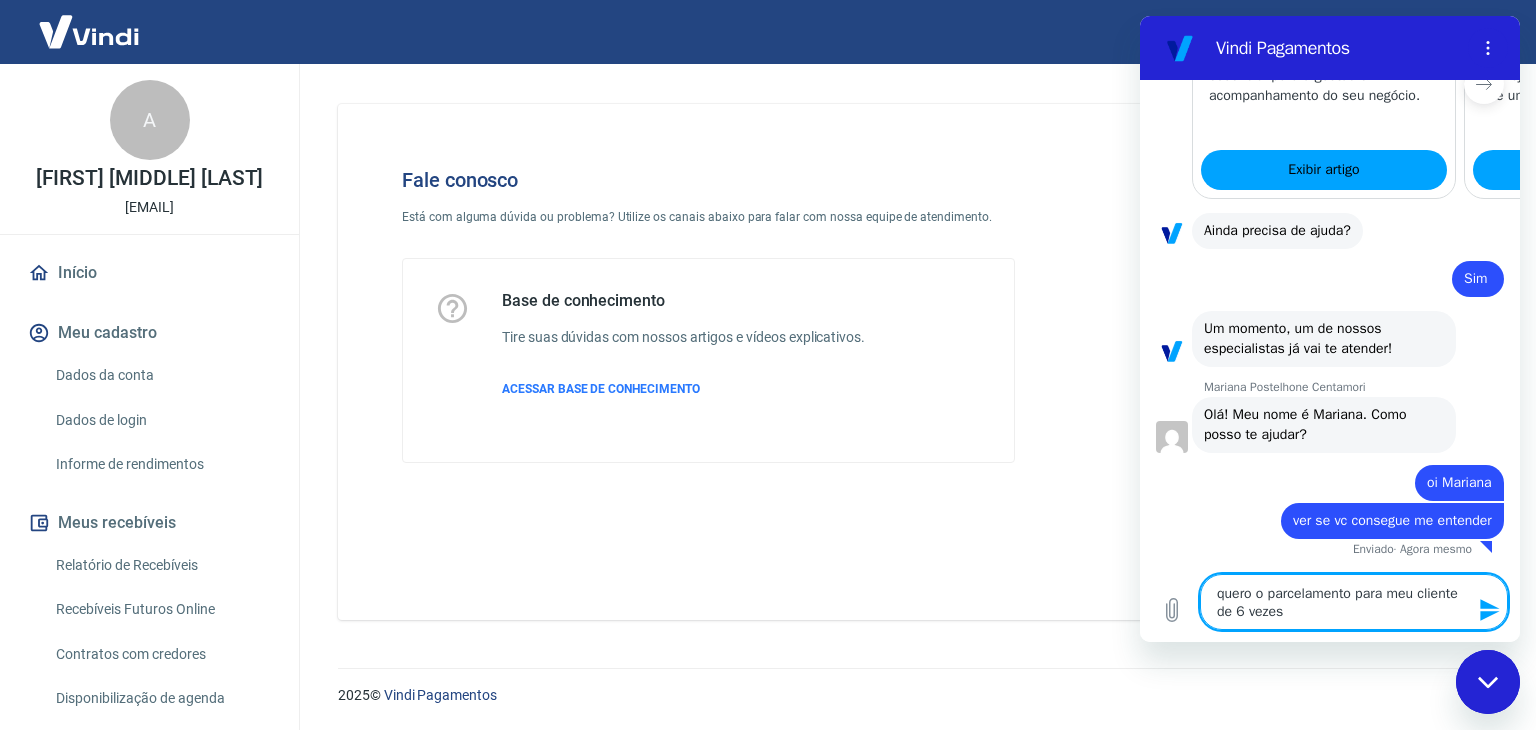 type on "quero o parcelamento para meu cliente de 6 vezes" 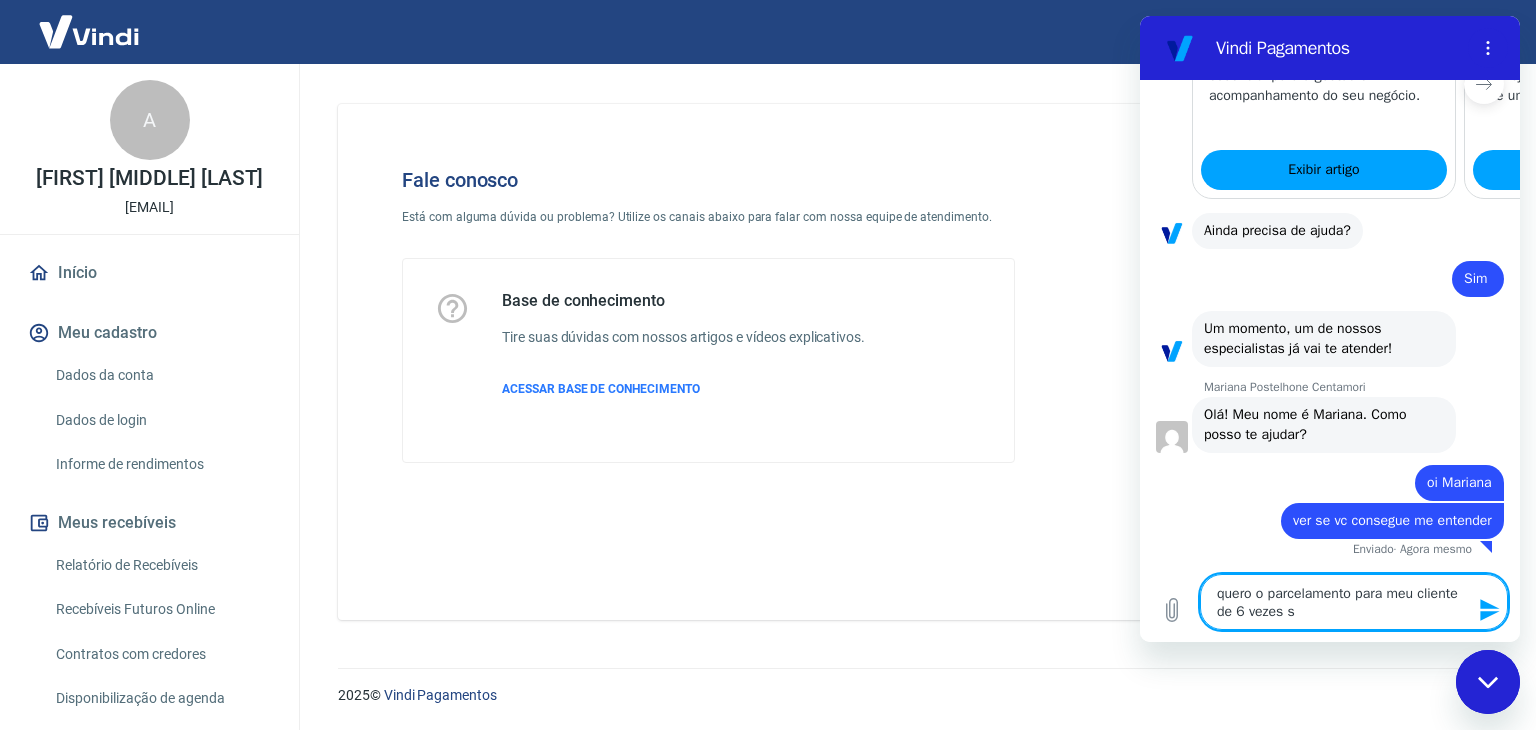 type on "quero o parcelamento para meu cliente de 6 vezes se" 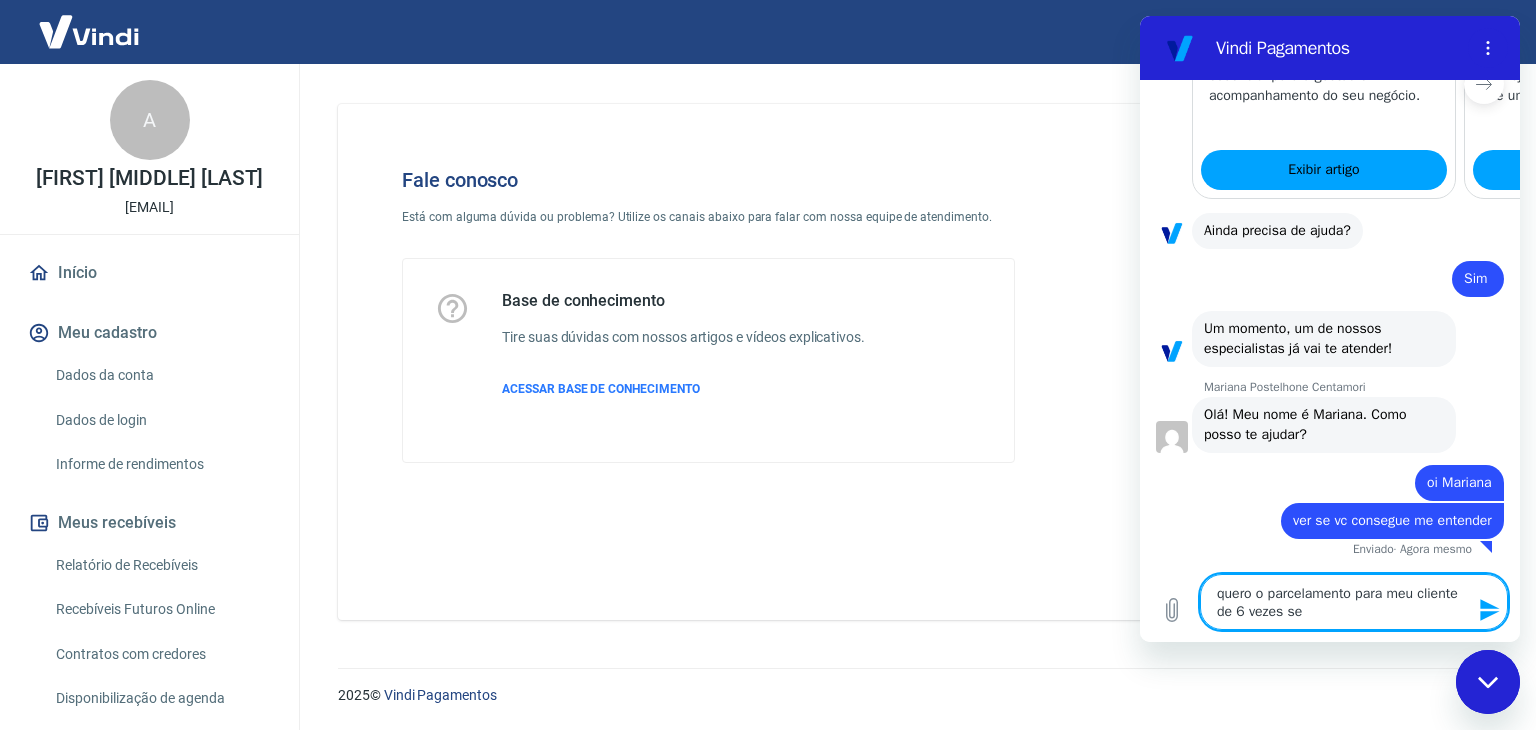 type on "quero o parcelamento para meu cliente de 6 vezes sem" 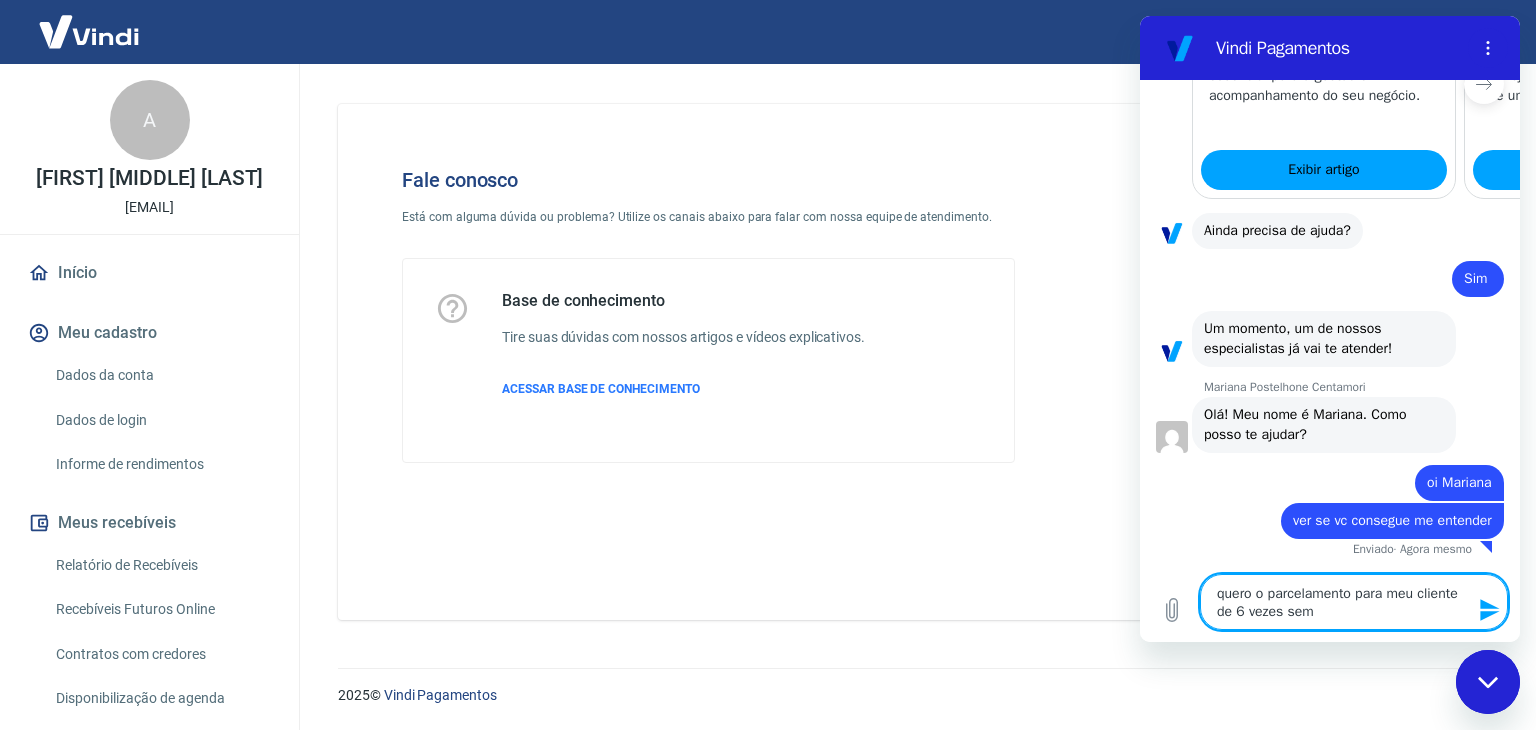 type on "quero o parcelamento para meu cliente de 6 vezes sem" 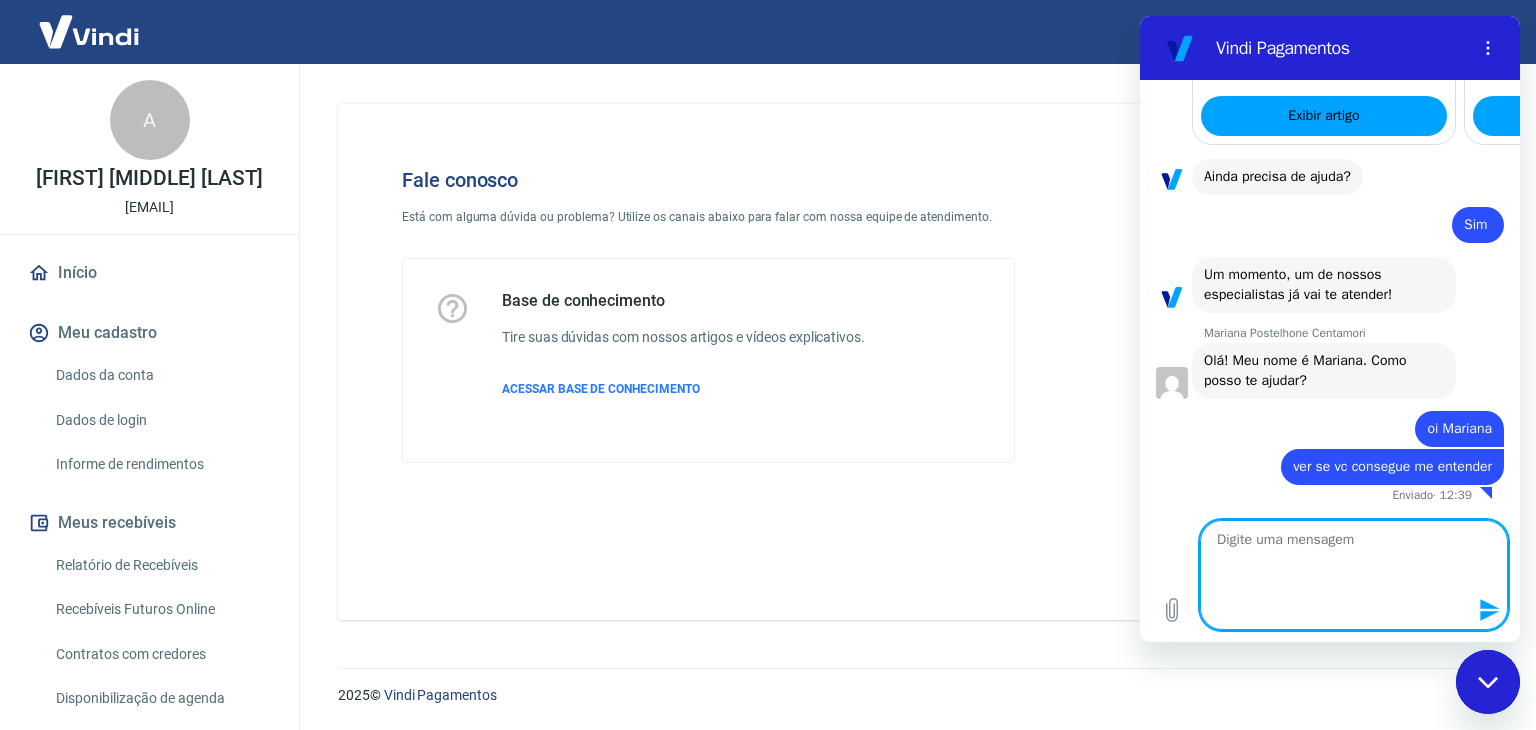 scroll, scrollTop: 0, scrollLeft: 0, axis: both 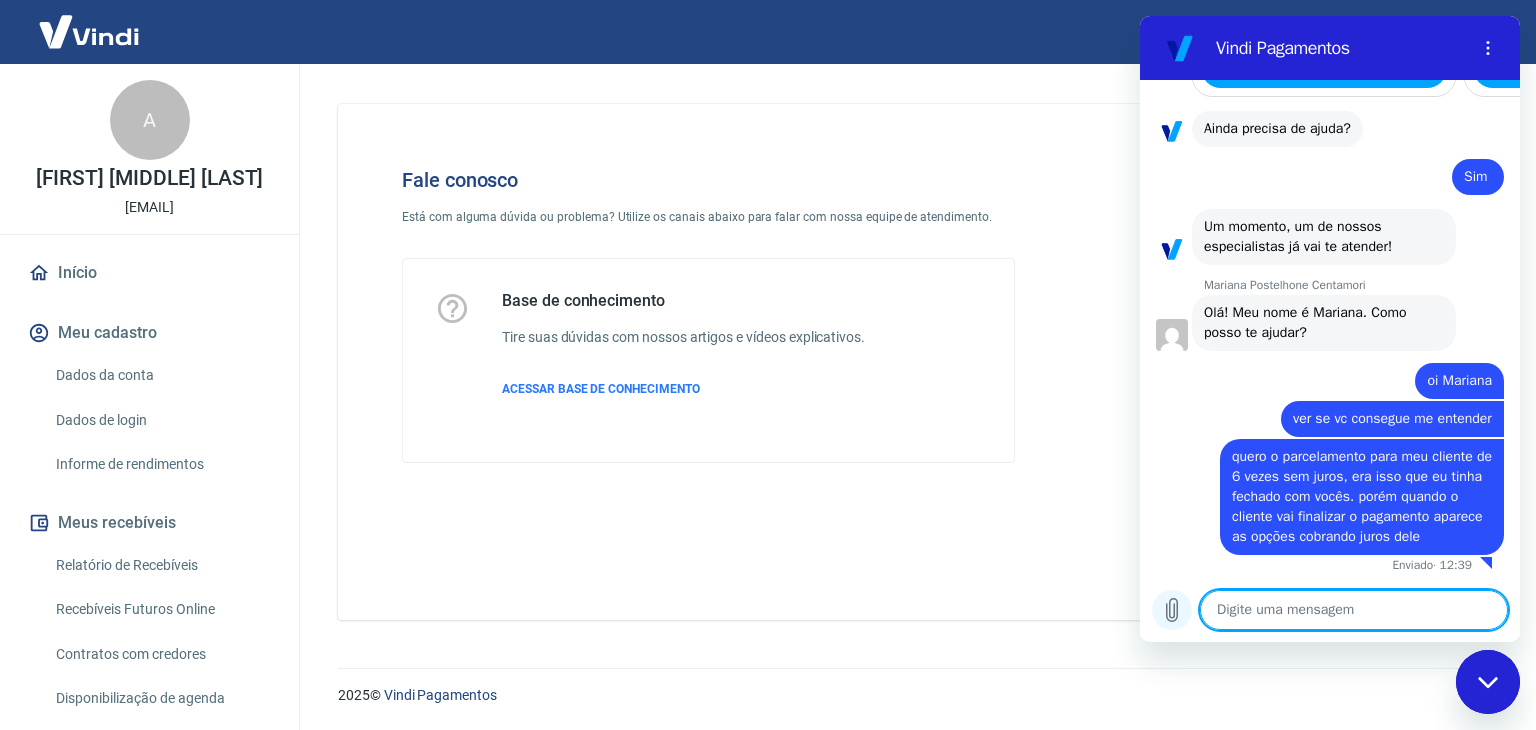 click 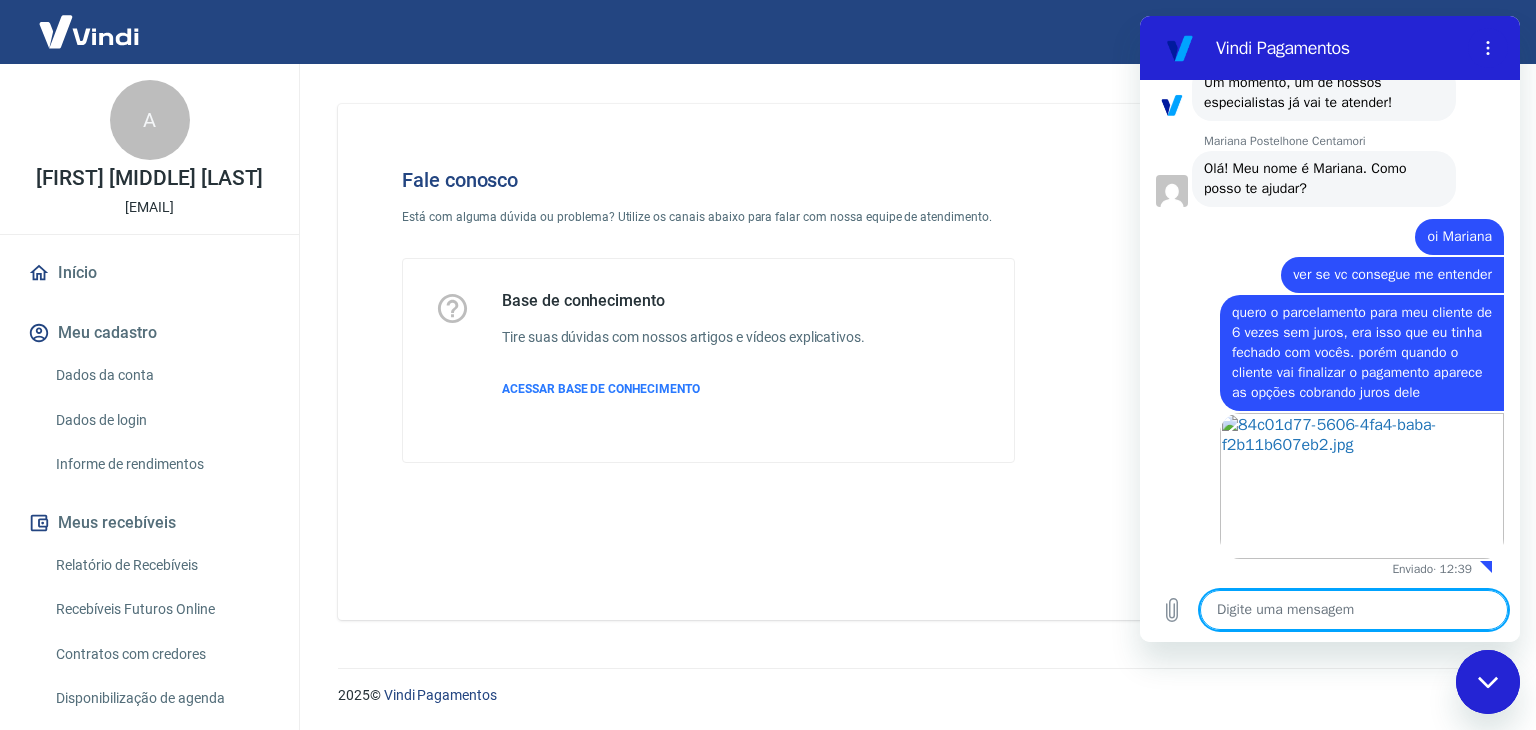 scroll, scrollTop: 1916, scrollLeft: 0, axis: vertical 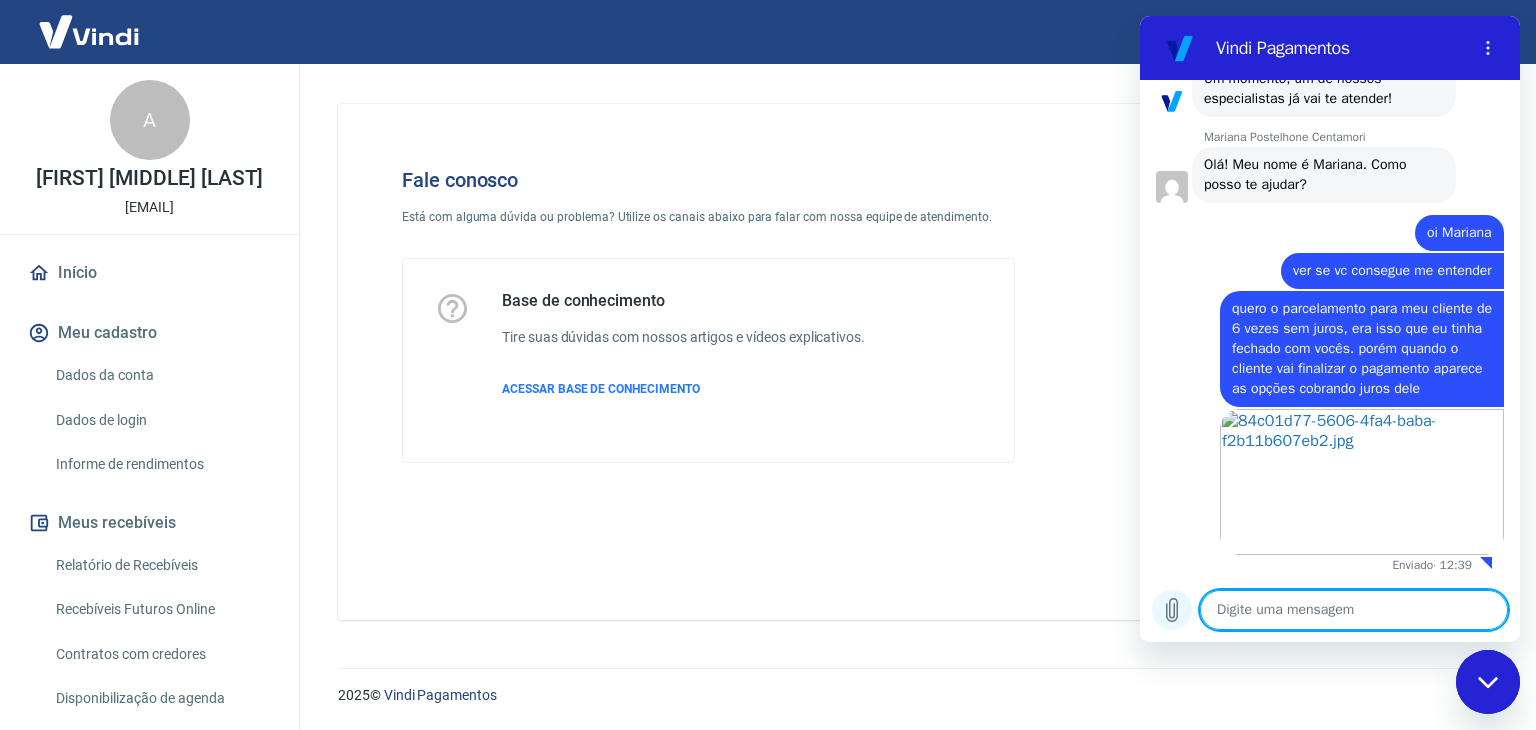 click 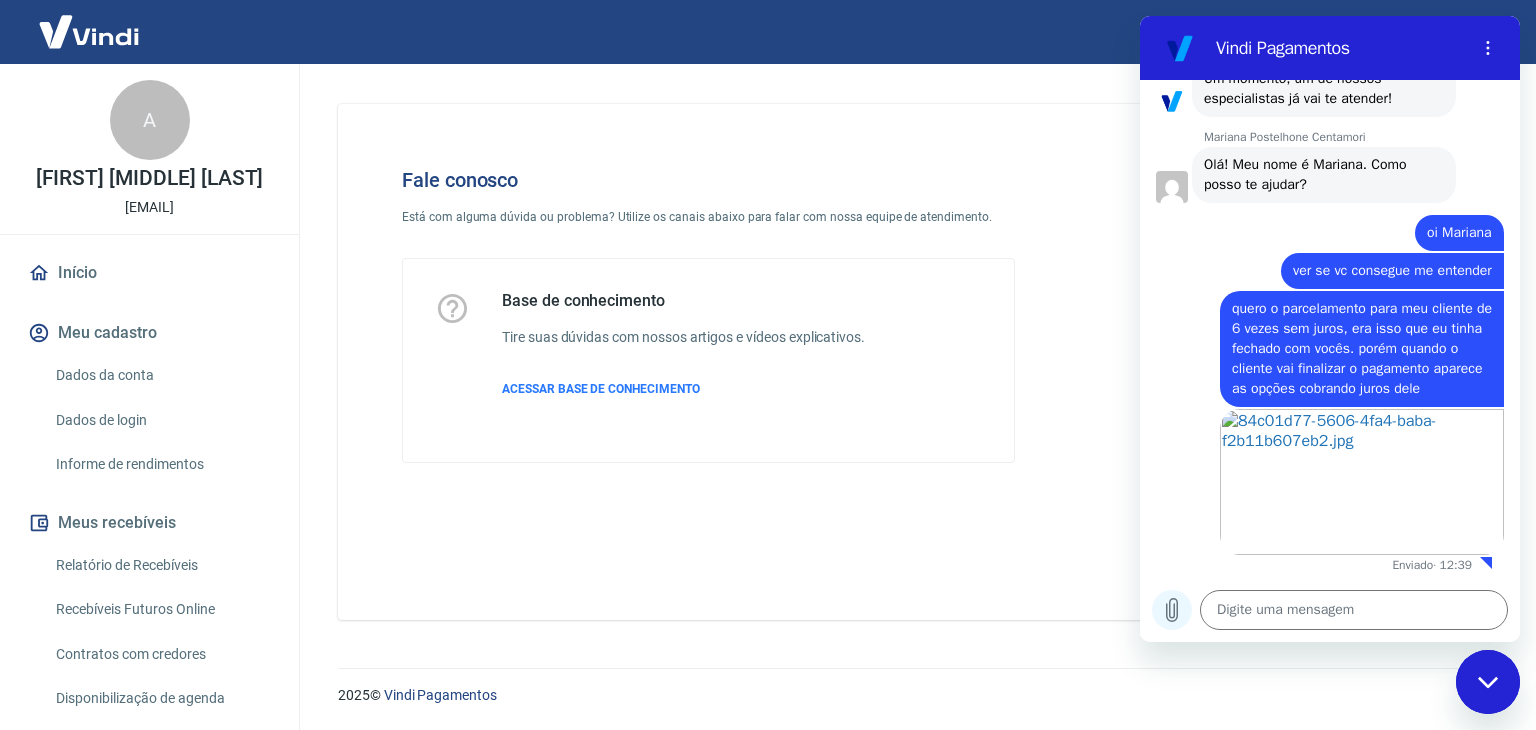 click 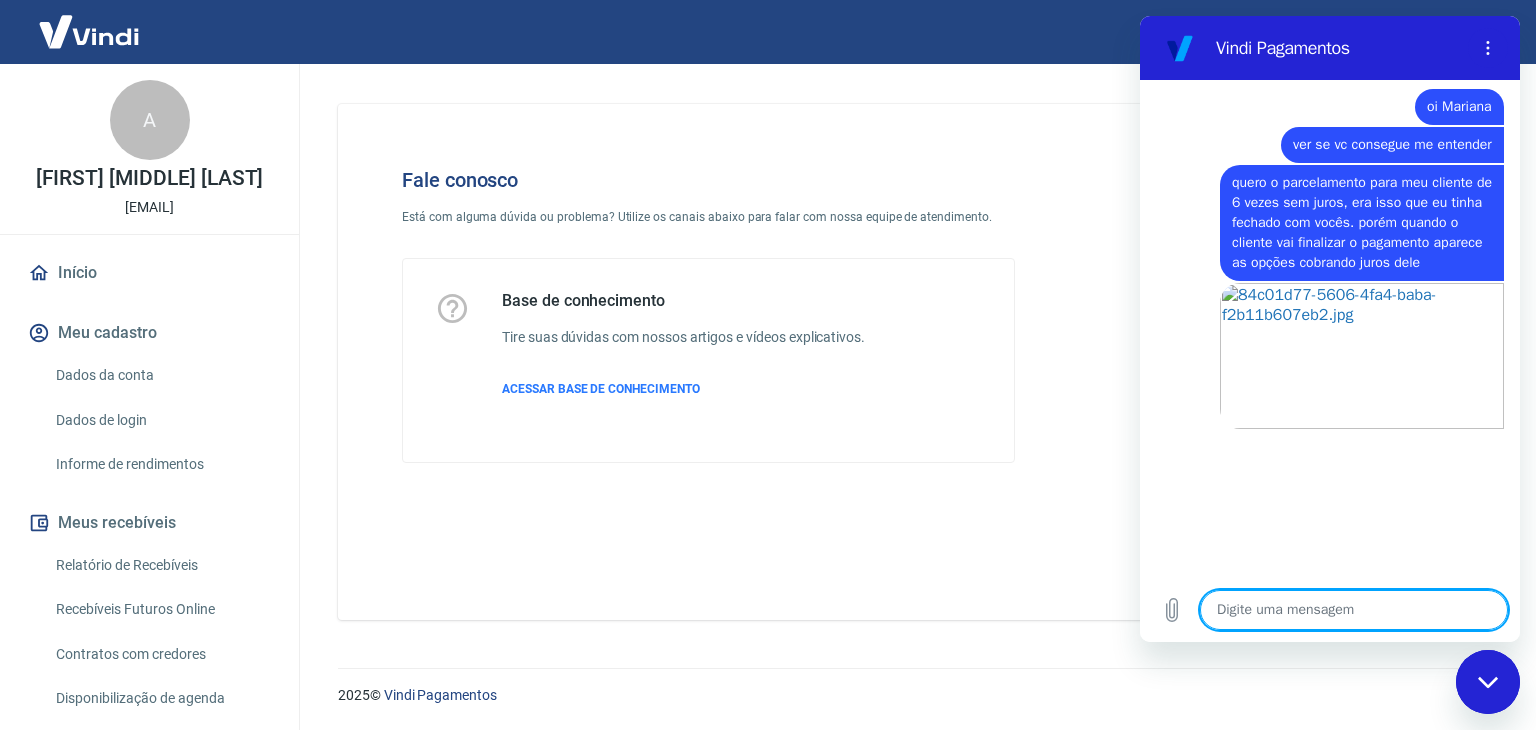 scroll, scrollTop: 2040, scrollLeft: 0, axis: vertical 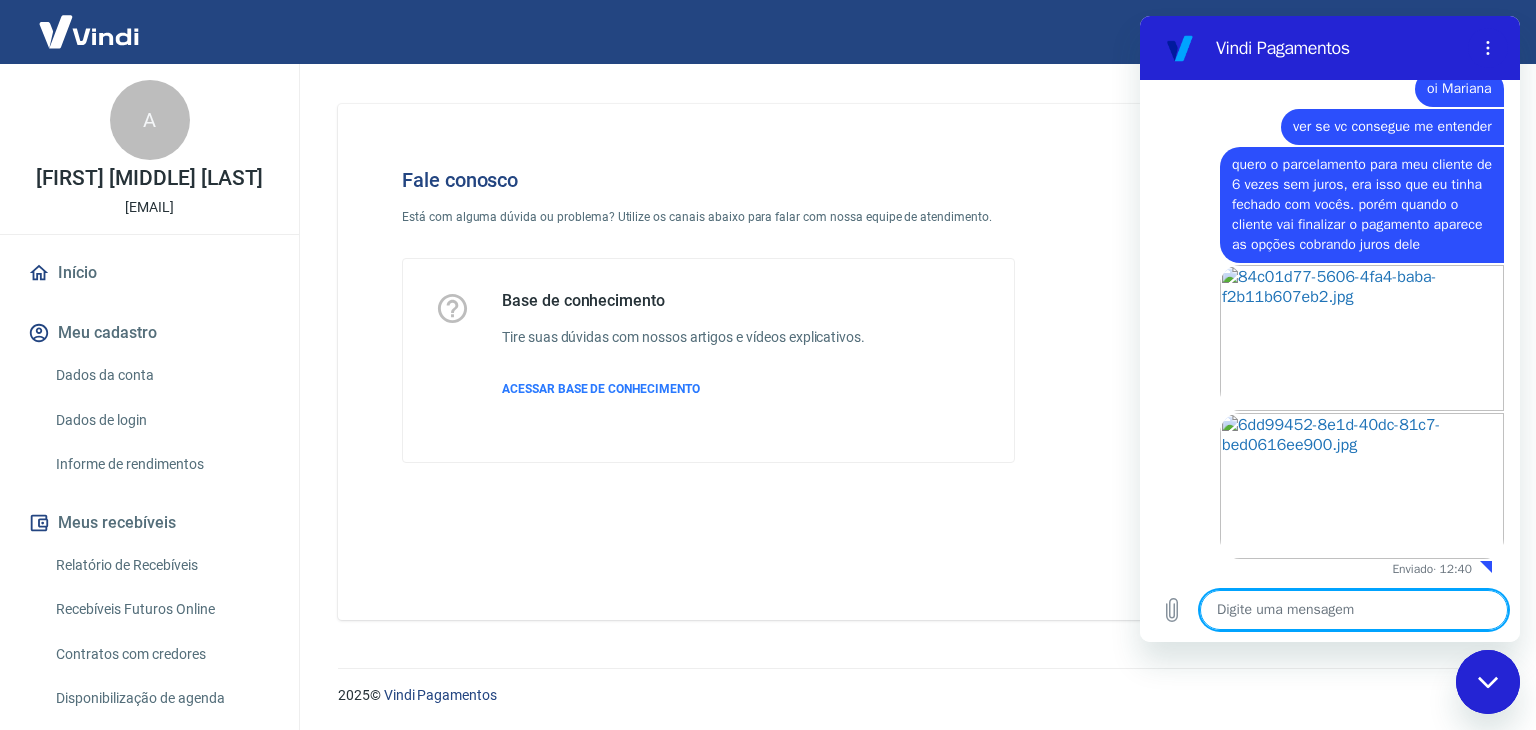 click at bounding box center [1354, 610] 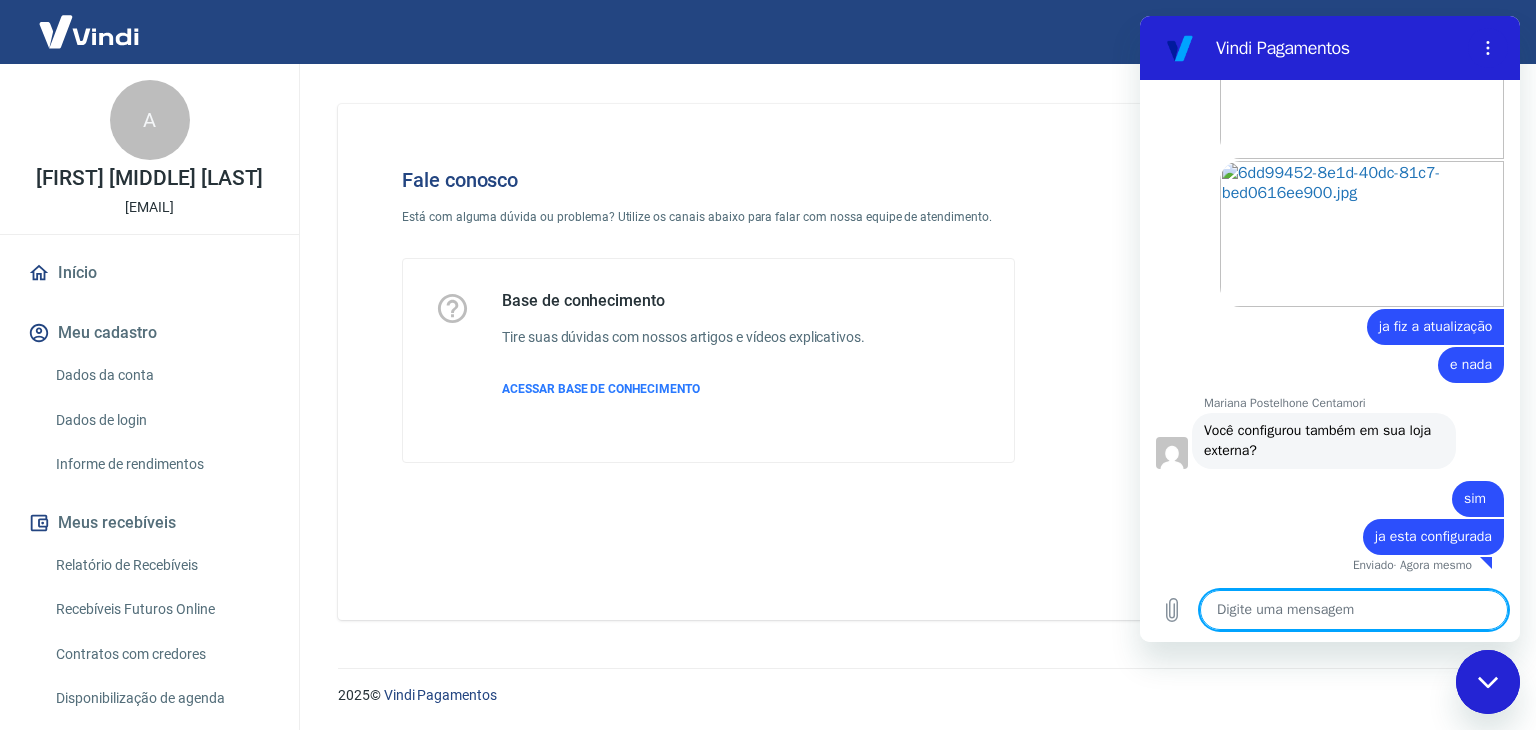 scroll, scrollTop: 2312, scrollLeft: 0, axis: vertical 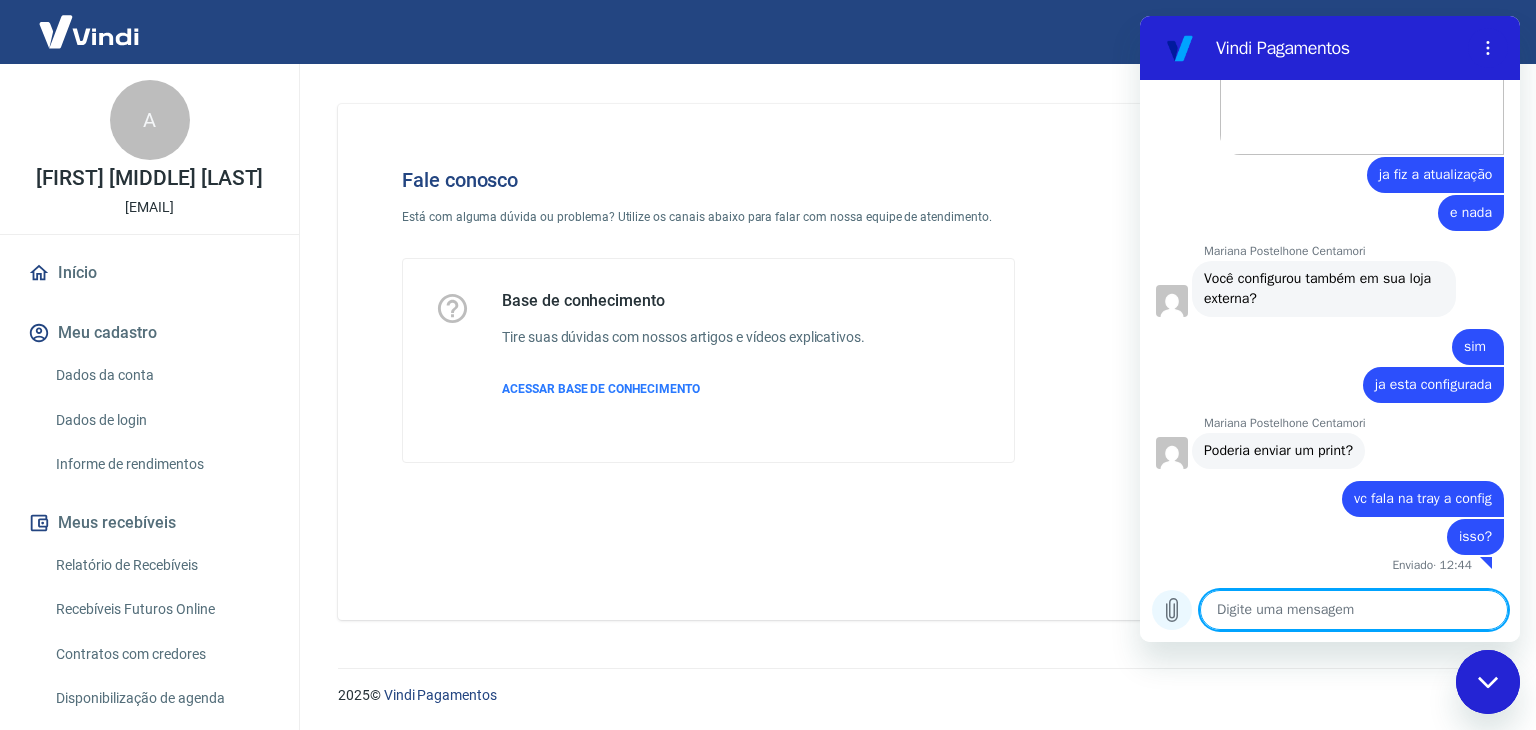 click 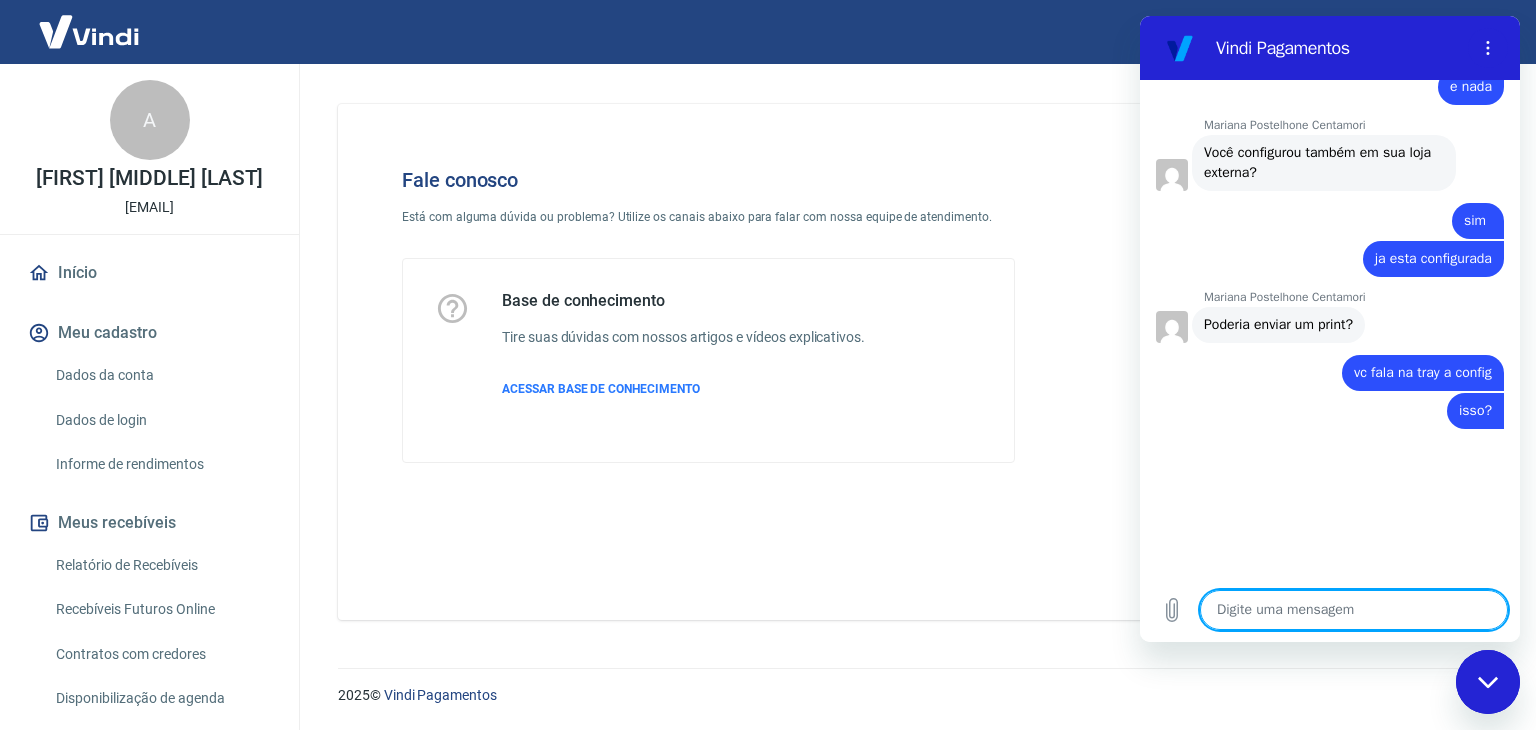 scroll, scrollTop: 2588, scrollLeft: 0, axis: vertical 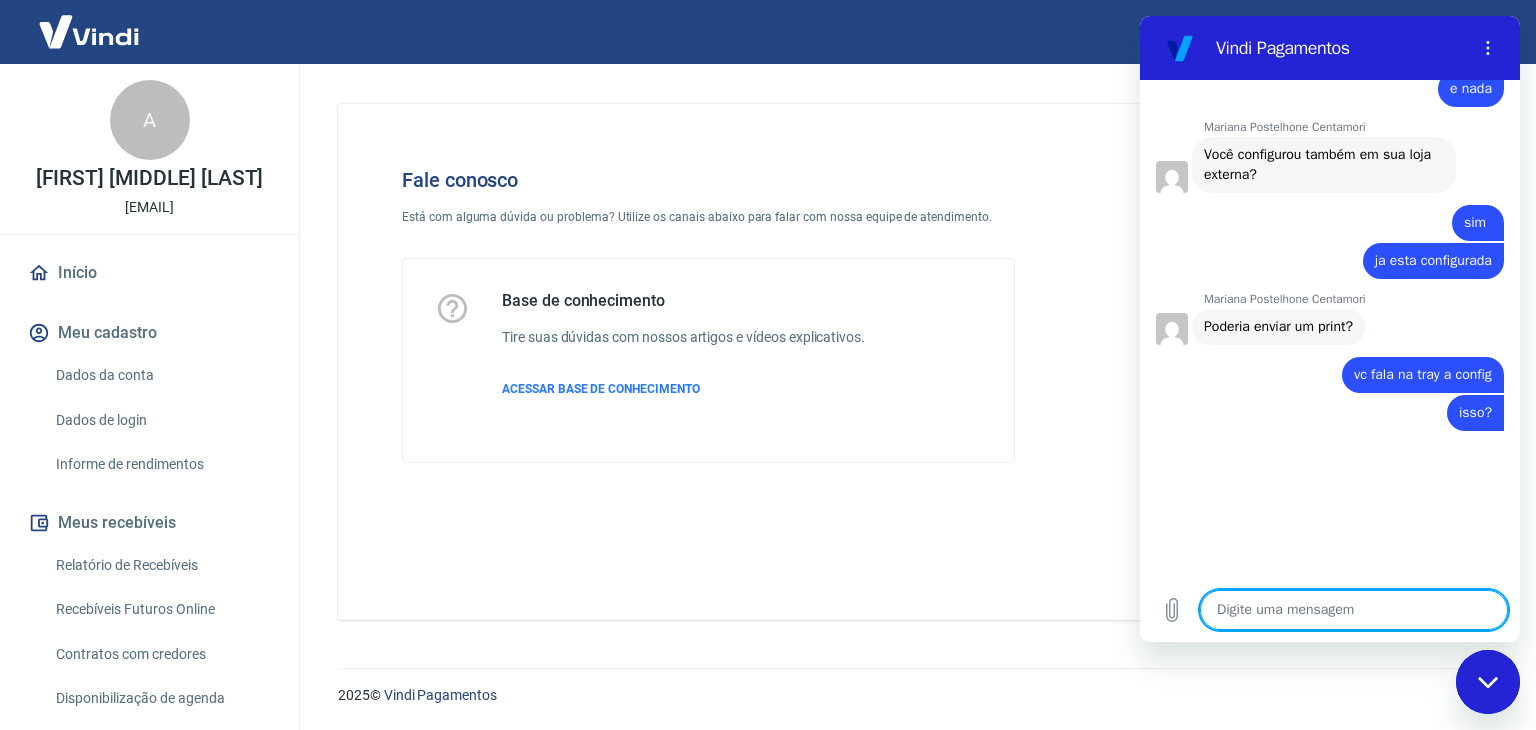 click at bounding box center (1354, 610) 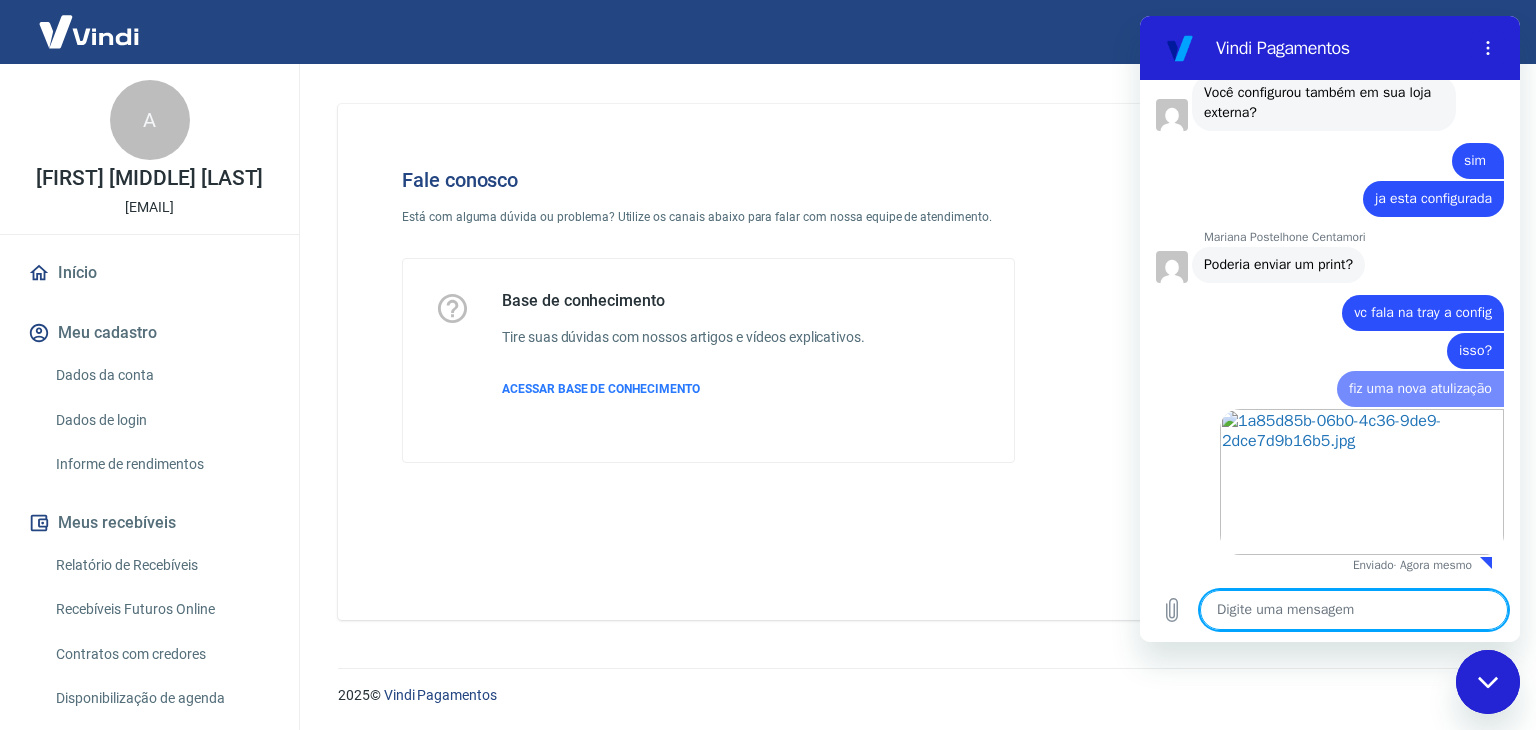 scroll, scrollTop: 2651, scrollLeft: 0, axis: vertical 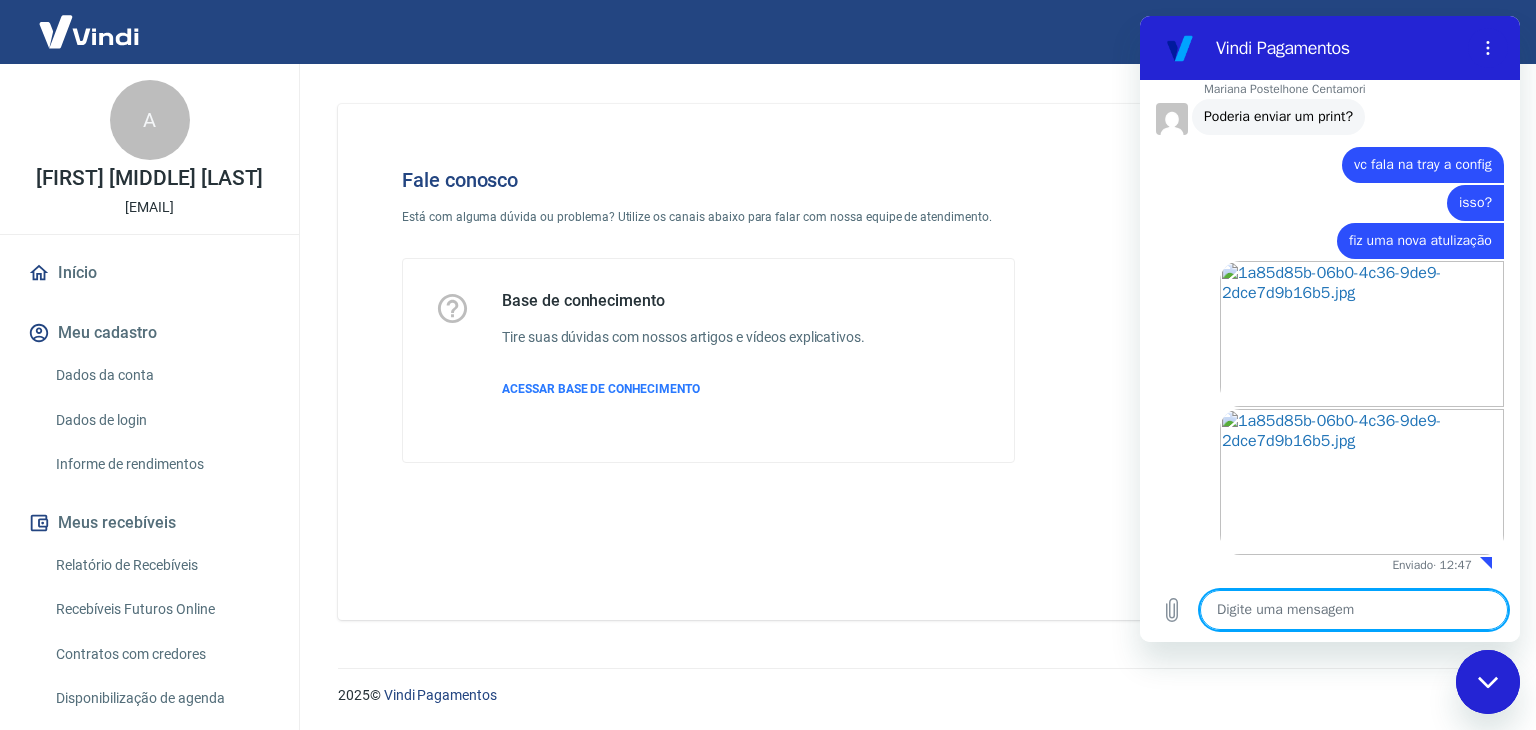 click at bounding box center (1354, 610) 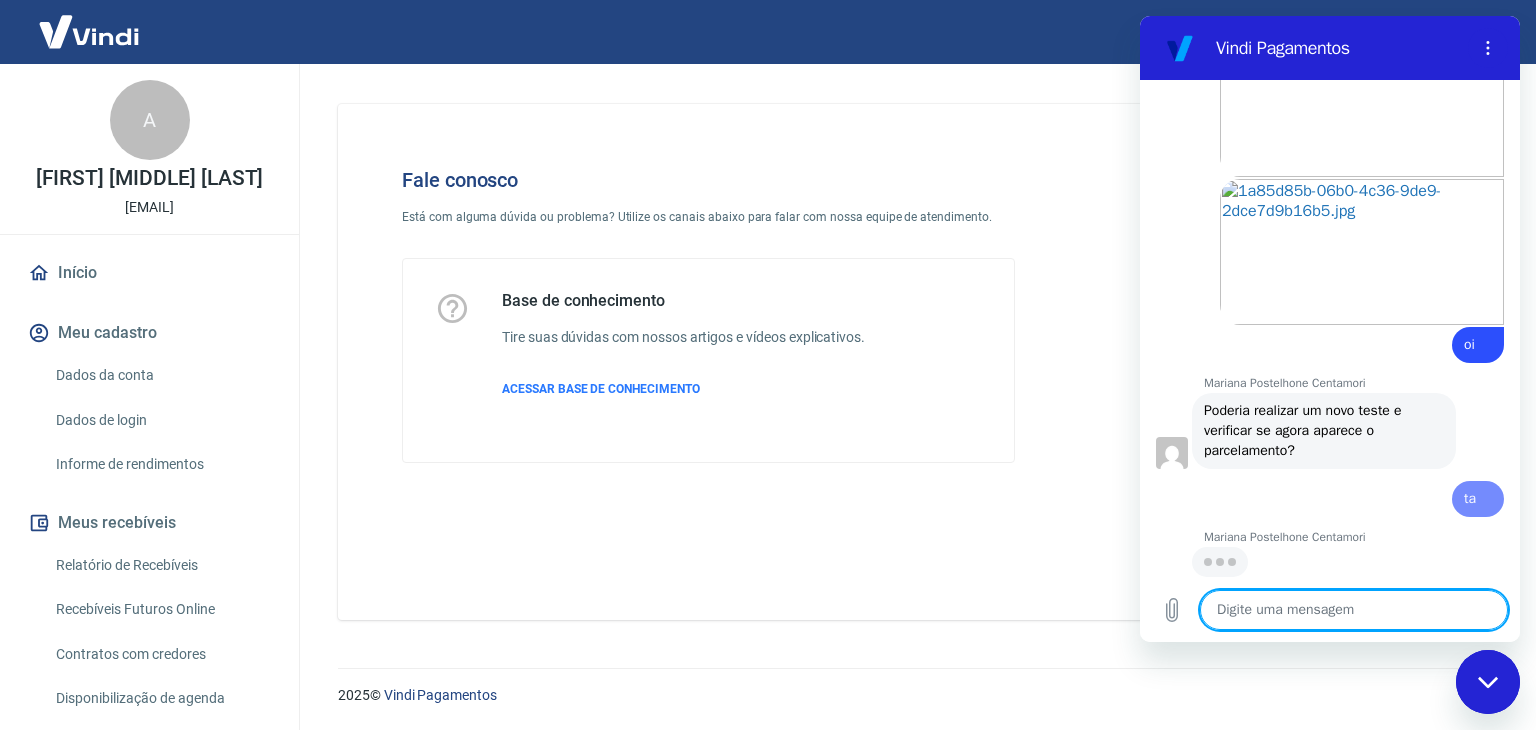 scroll, scrollTop: 3028, scrollLeft: 0, axis: vertical 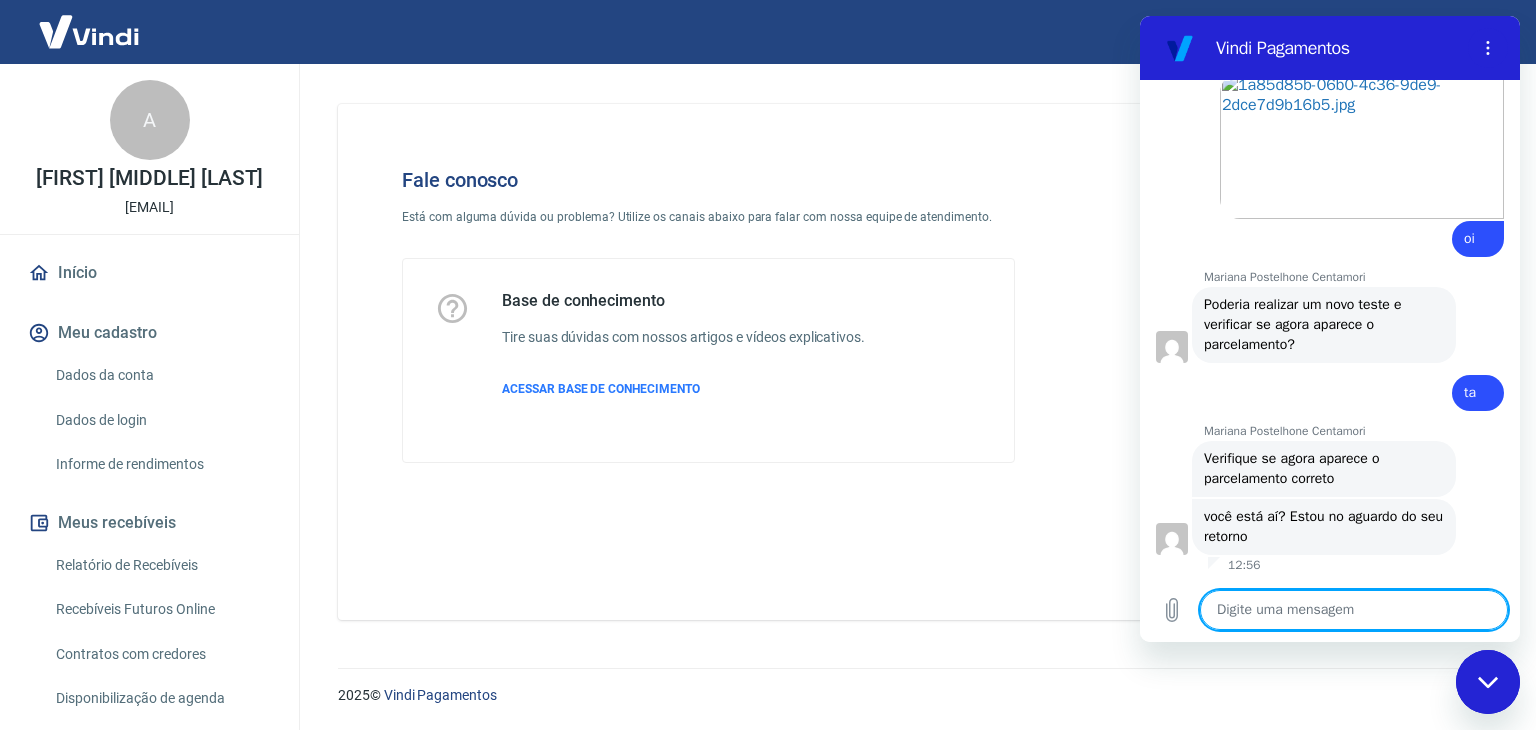 click at bounding box center [1354, 610] 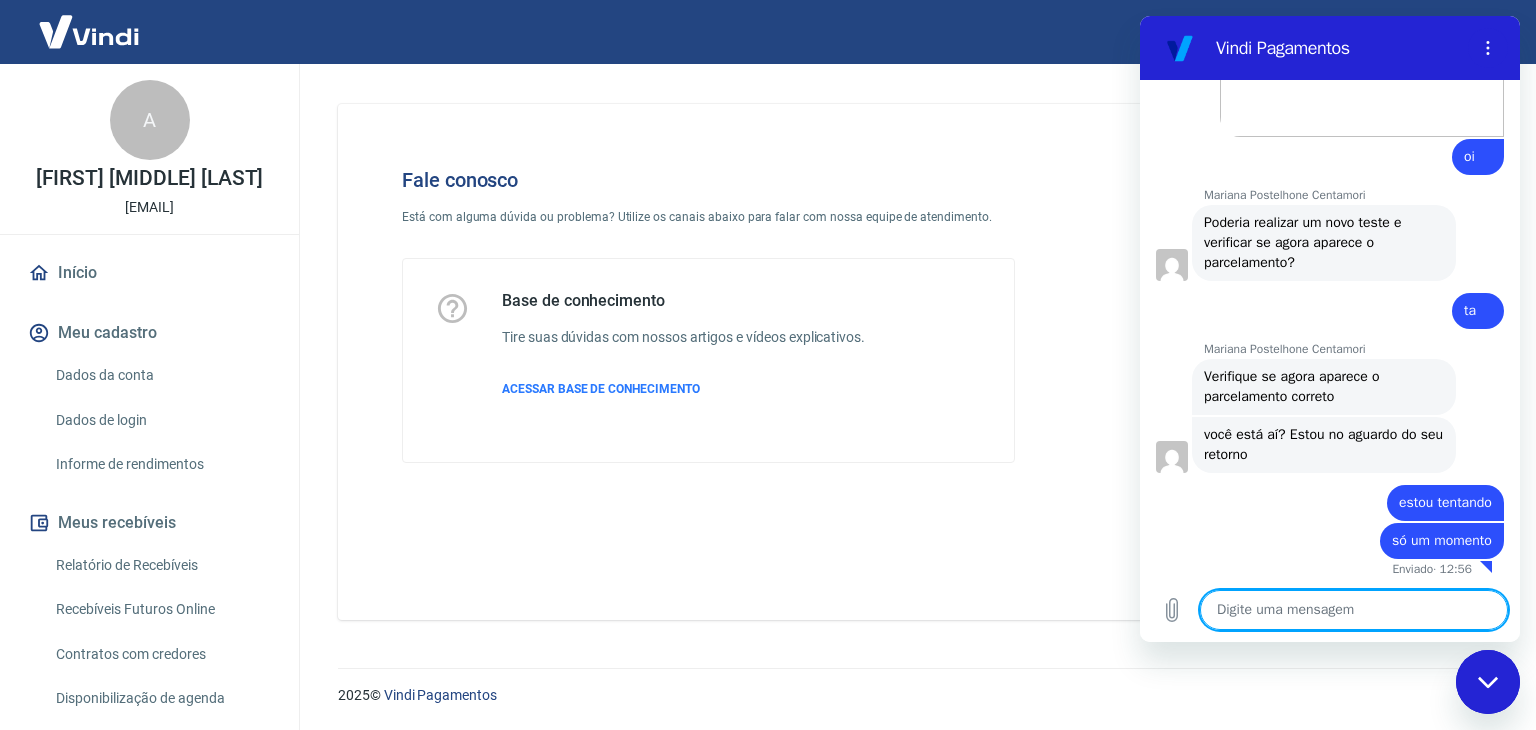 scroll, scrollTop: 3220, scrollLeft: 0, axis: vertical 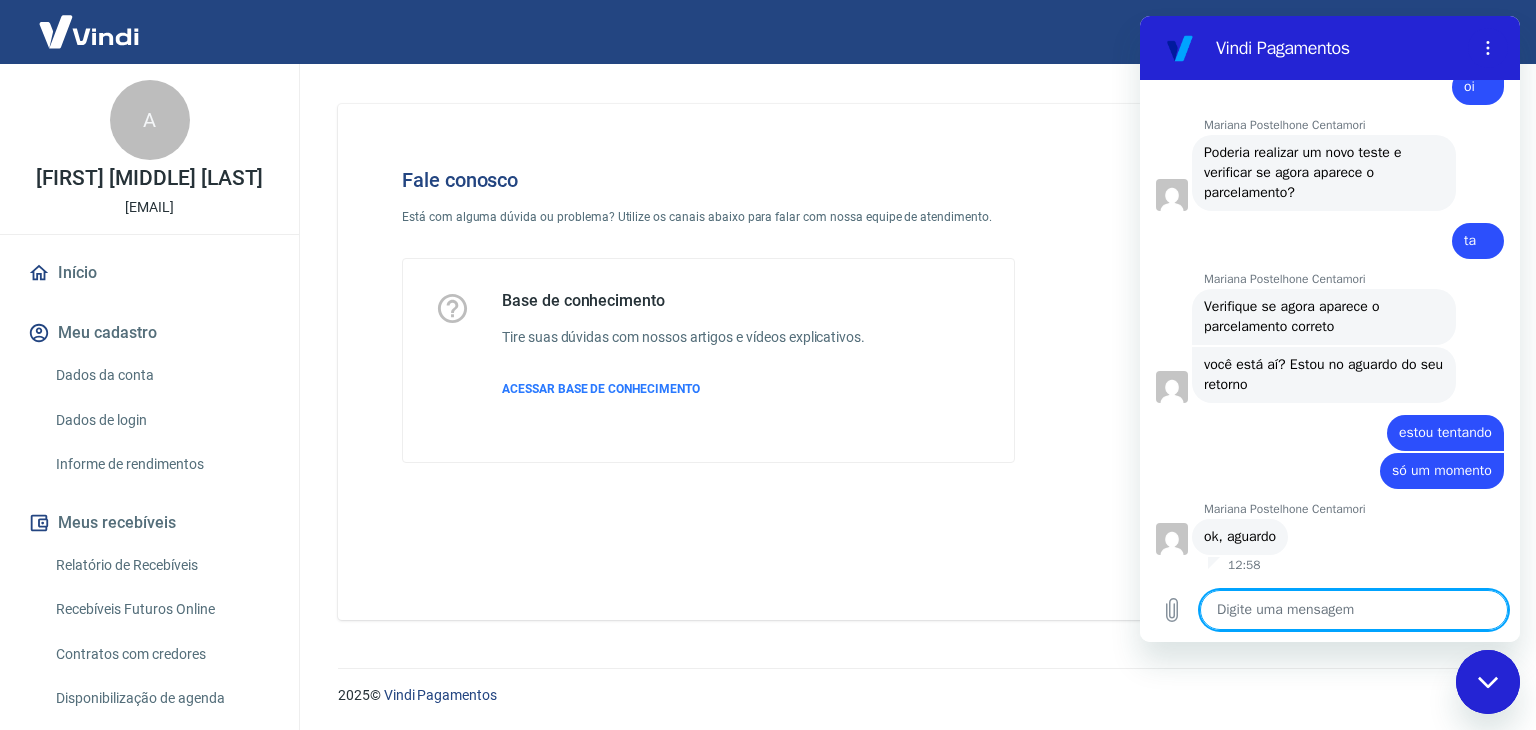 click at bounding box center [1354, 610] 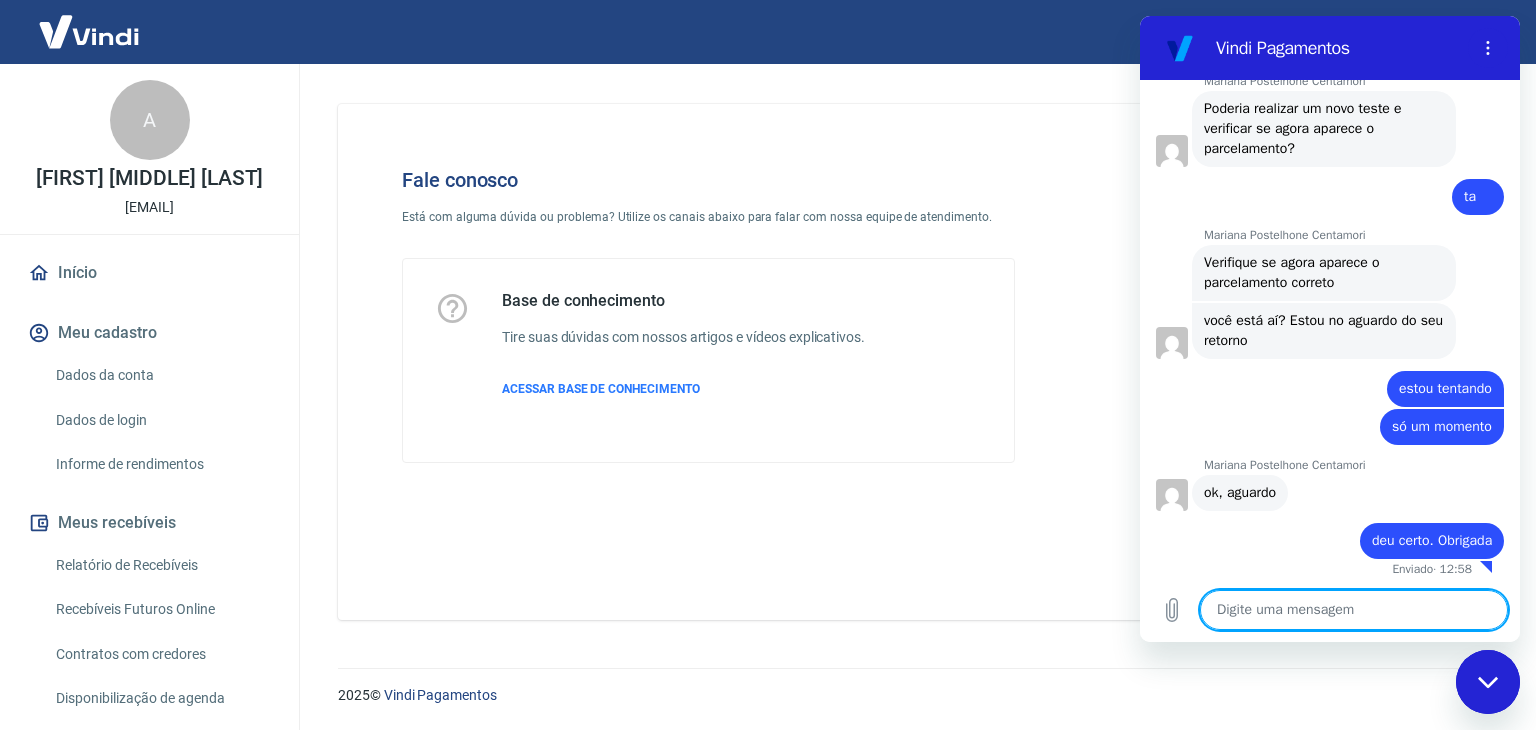 scroll, scrollTop: 3335, scrollLeft: 0, axis: vertical 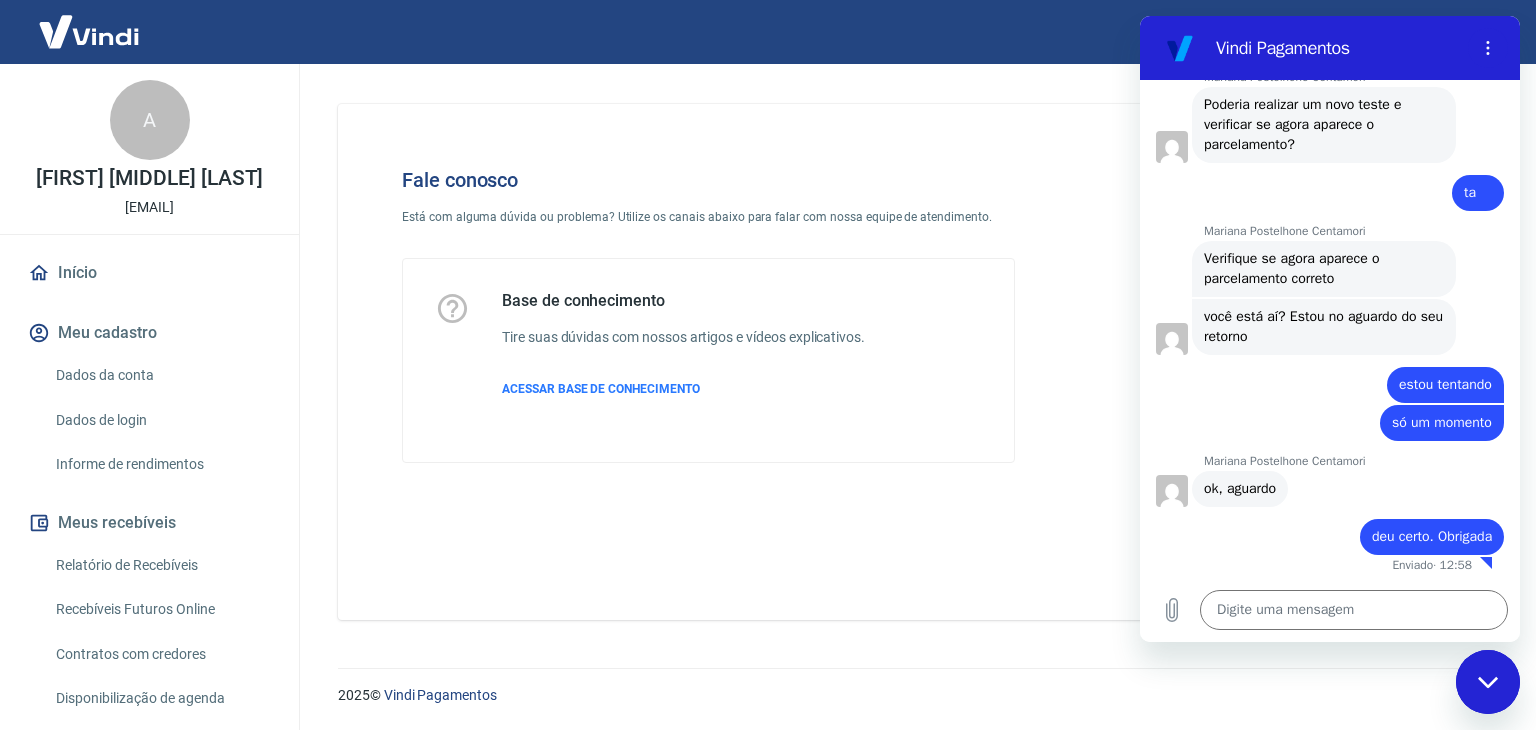 click on "Fale conosco Está com alguma dúvida ou problema? Utilize os canais abaixo para falar com nossa equipe de atendimento. Base de conhecimento Tire suas dúvidas com nossos artigos e vídeos explicativos. ACESSAR BASE DE CONHECIMENTO" at bounding box center [913, 362] 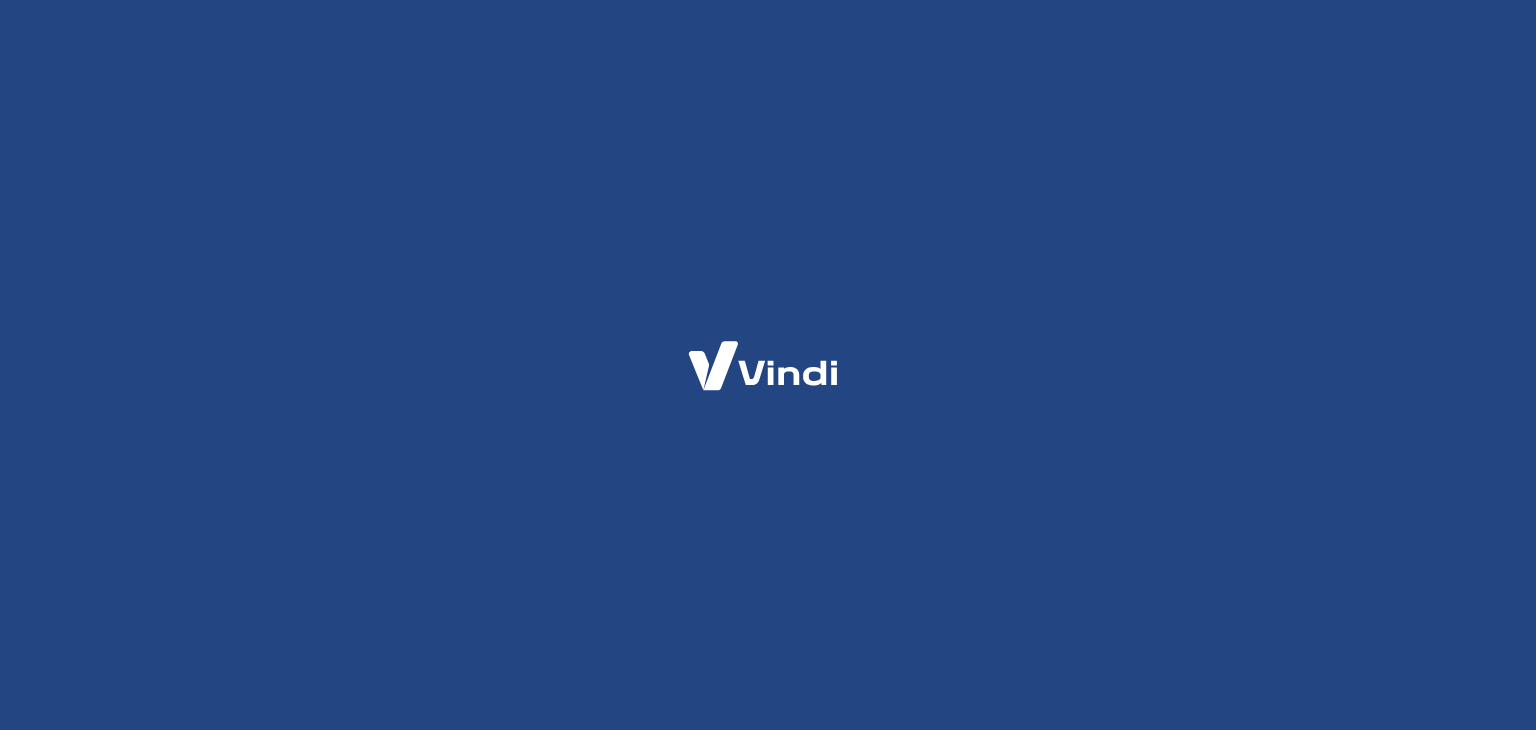 scroll, scrollTop: 0, scrollLeft: 0, axis: both 